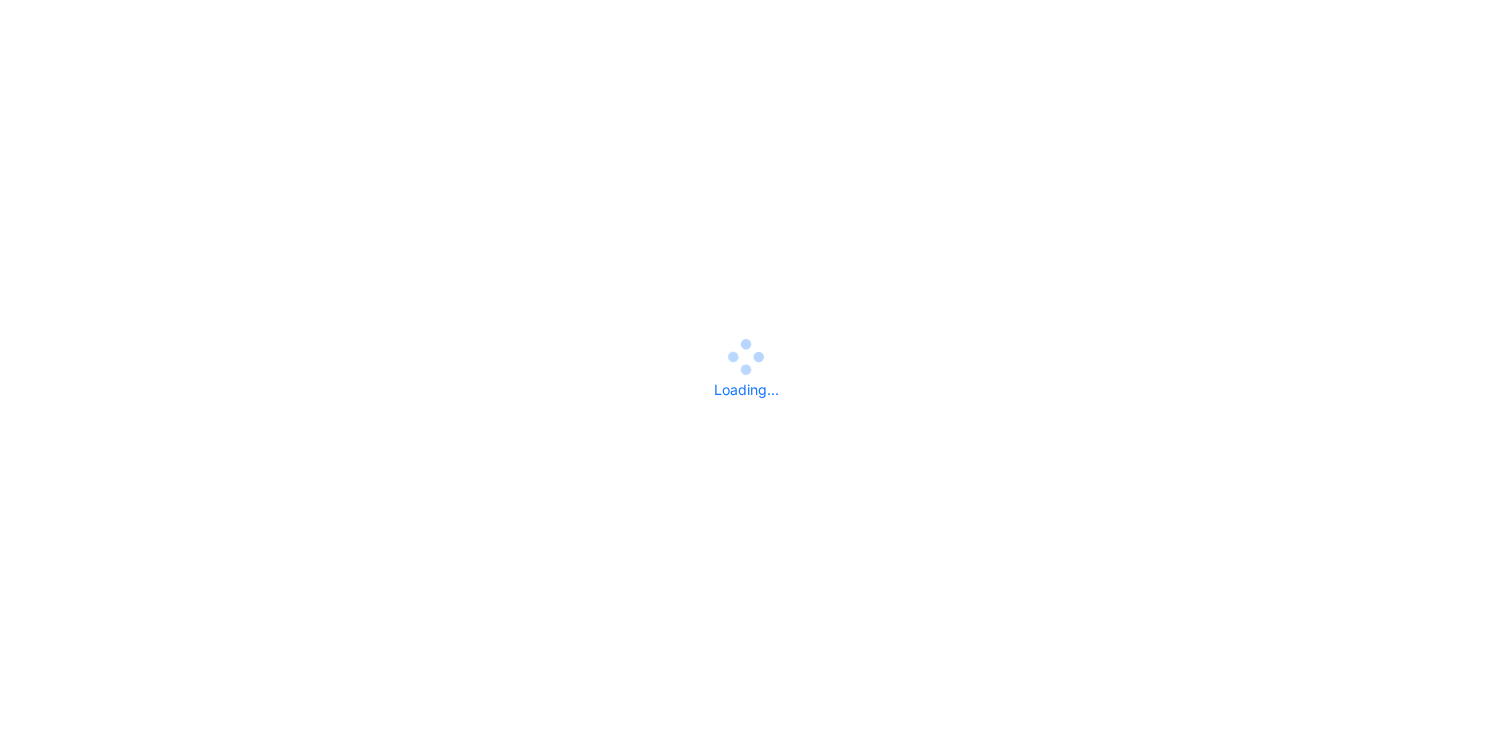 scroll, scrollTop: 0, scrollLeft: 0, axis: both 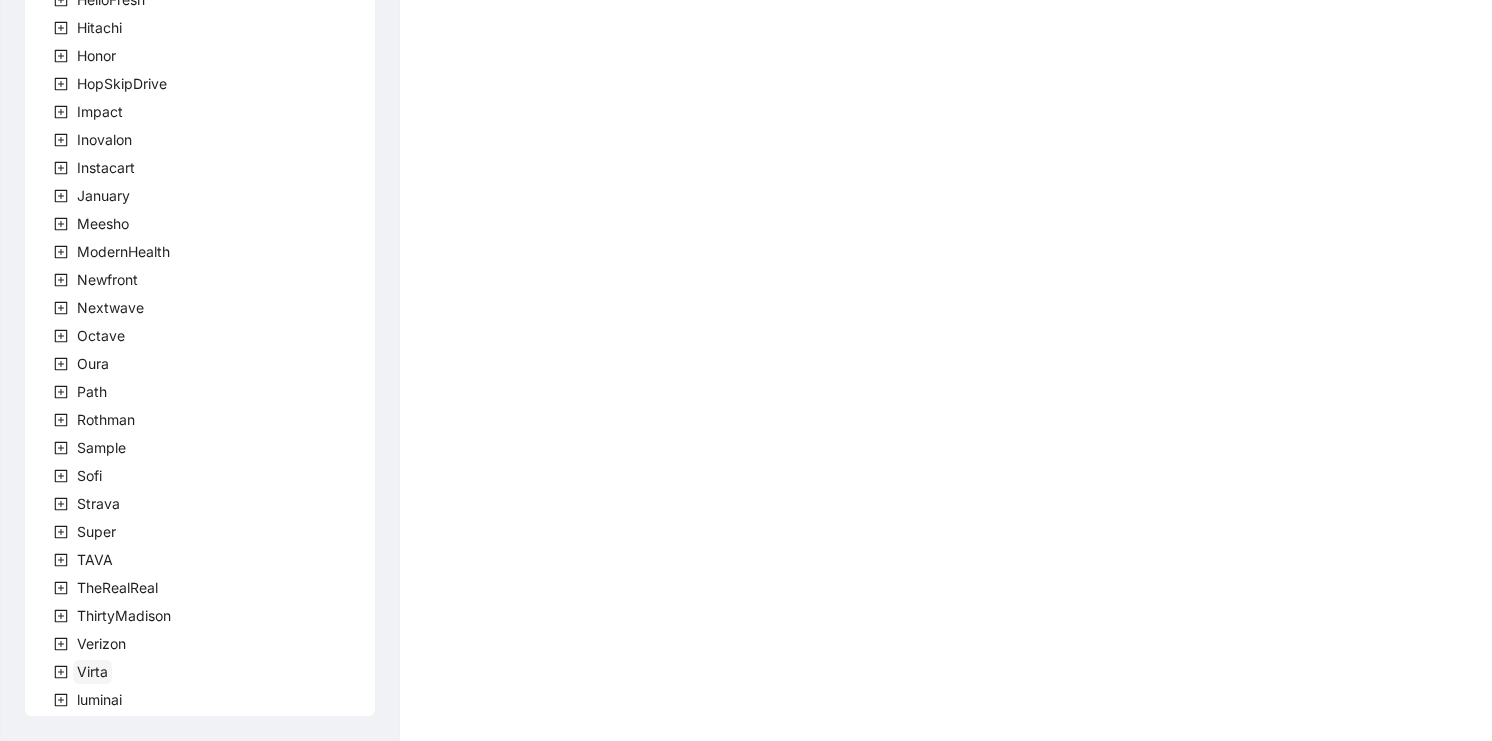 click on "Virta" at bounding box center (92, 672) 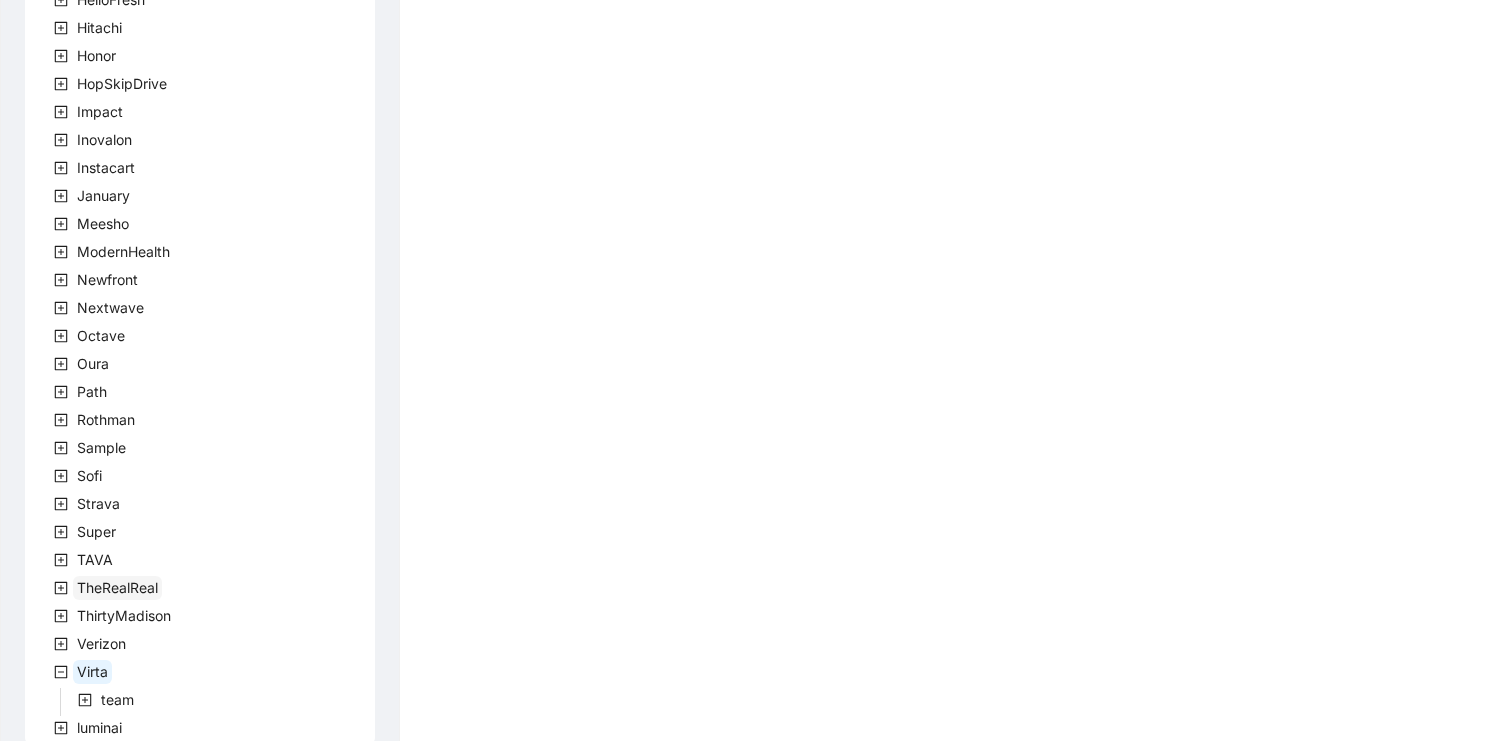 scroll, scrollTop: 583, scrollLeft: 0, axis: vertical 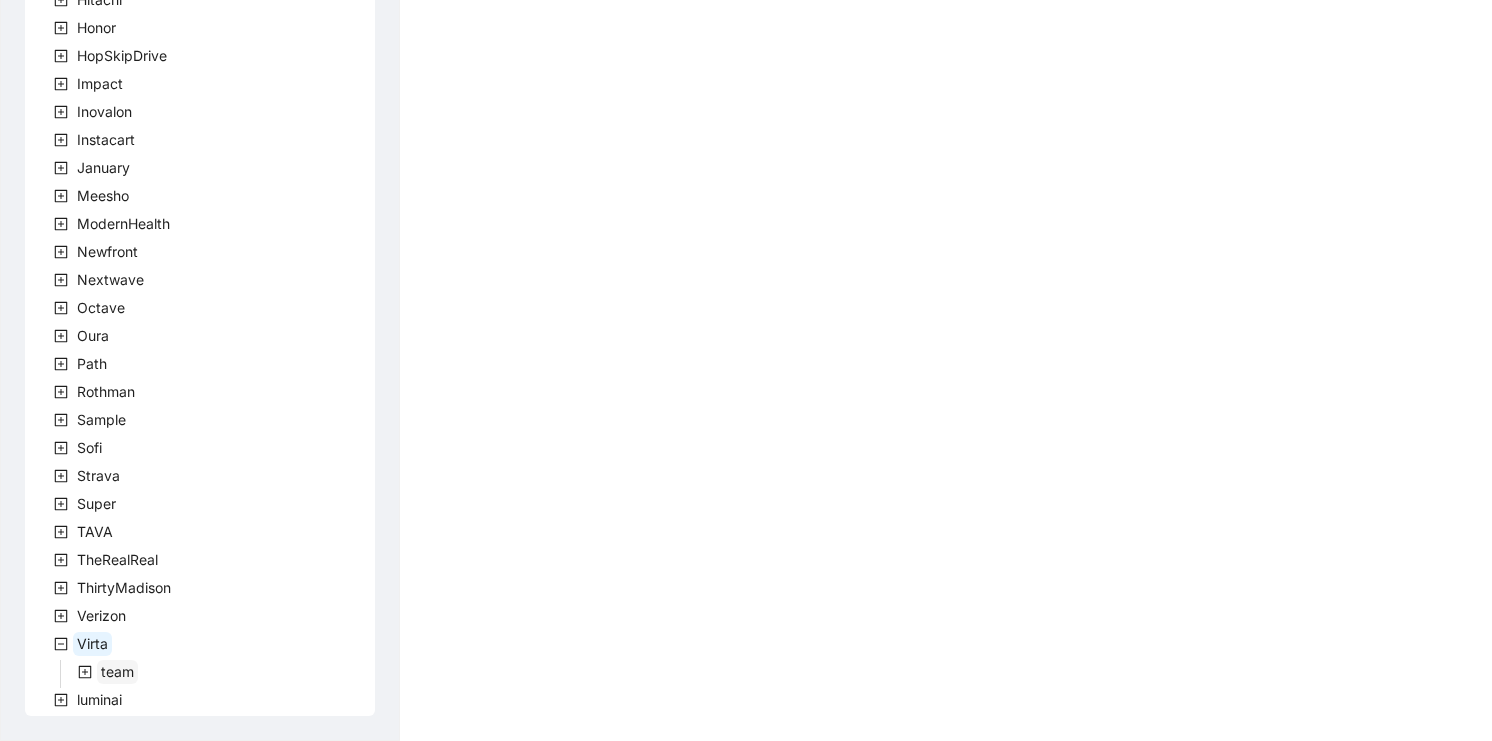 click on "team" at bounding box center (117, 672) 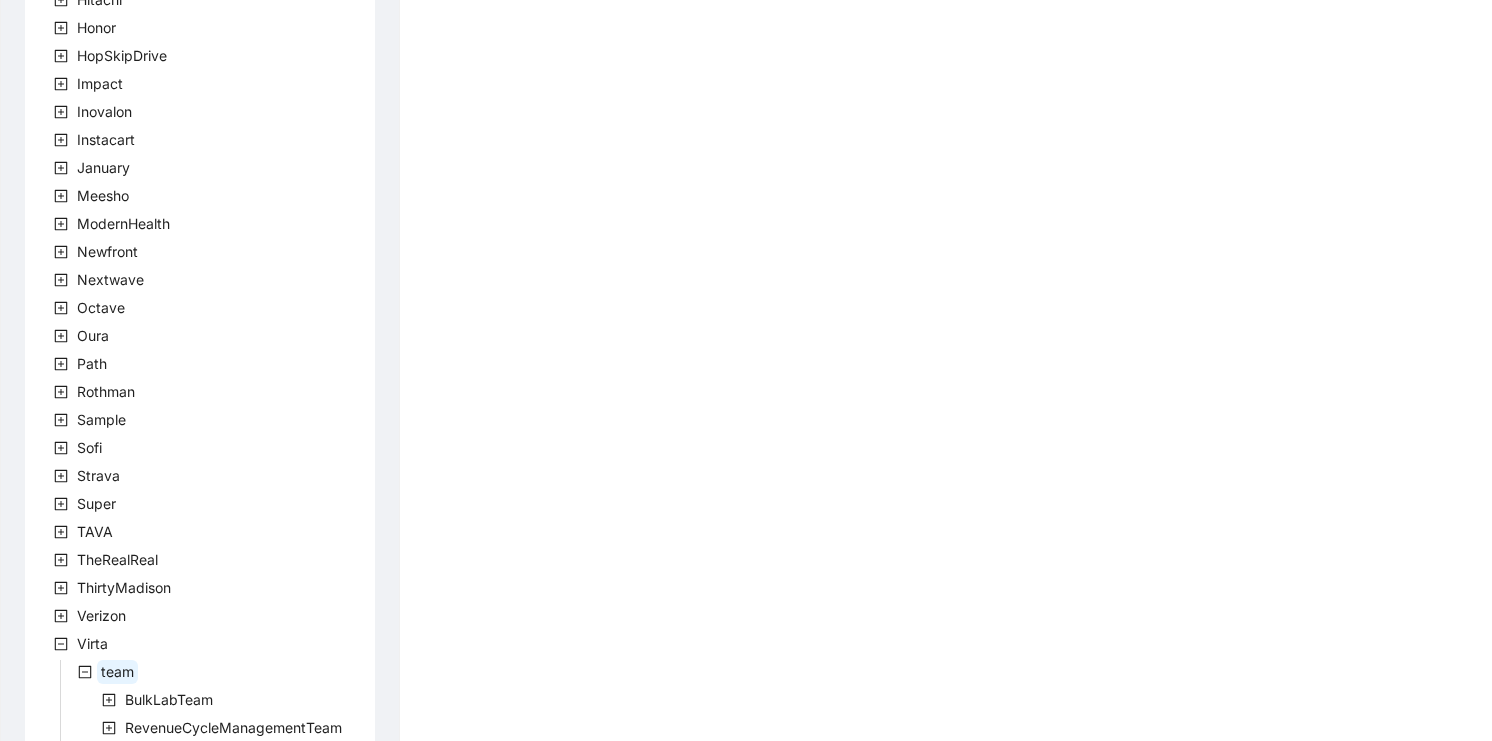 scroll, scrollTop: 695, scrollLeft: 0, axis: vertical 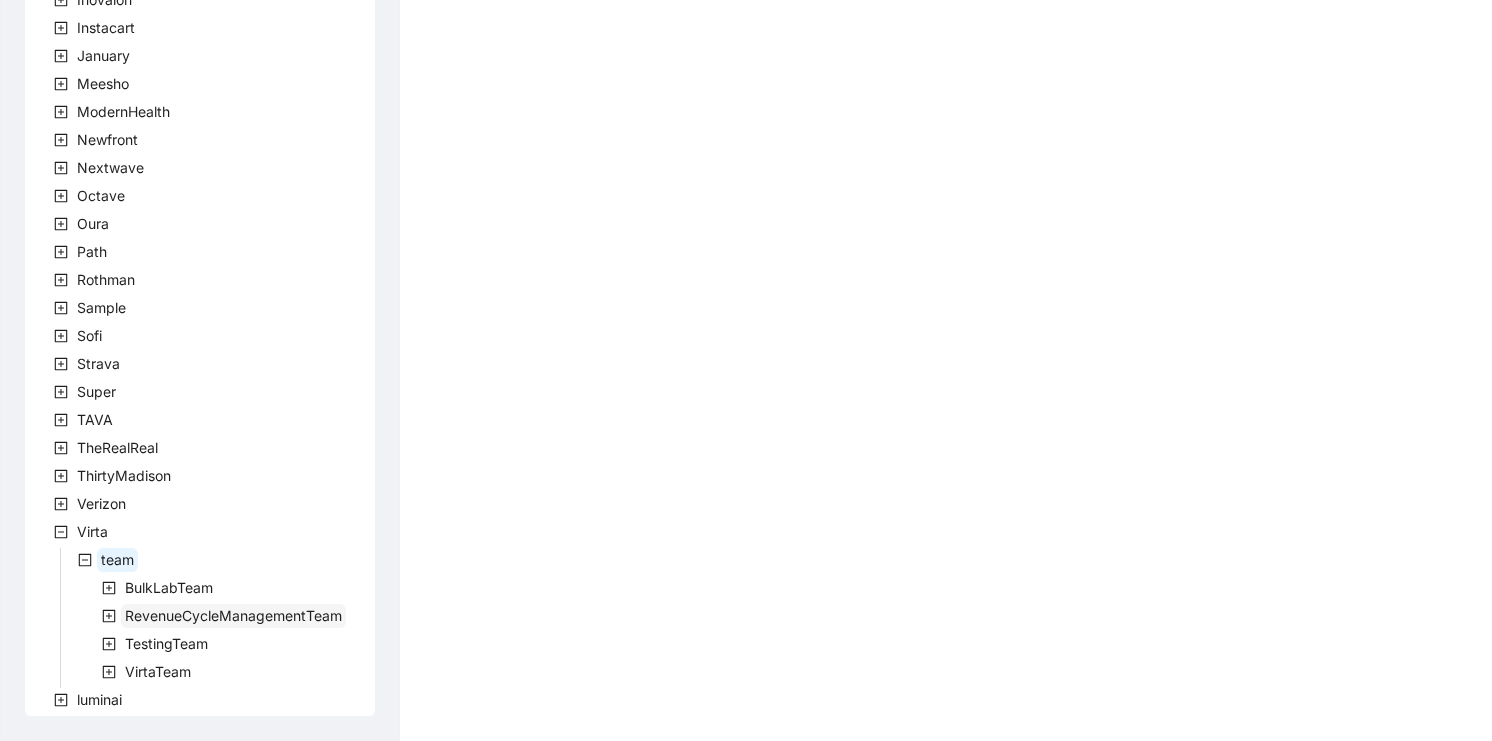 click on "RevenueCycleManagementTeam" at bounding box center (233, 615) 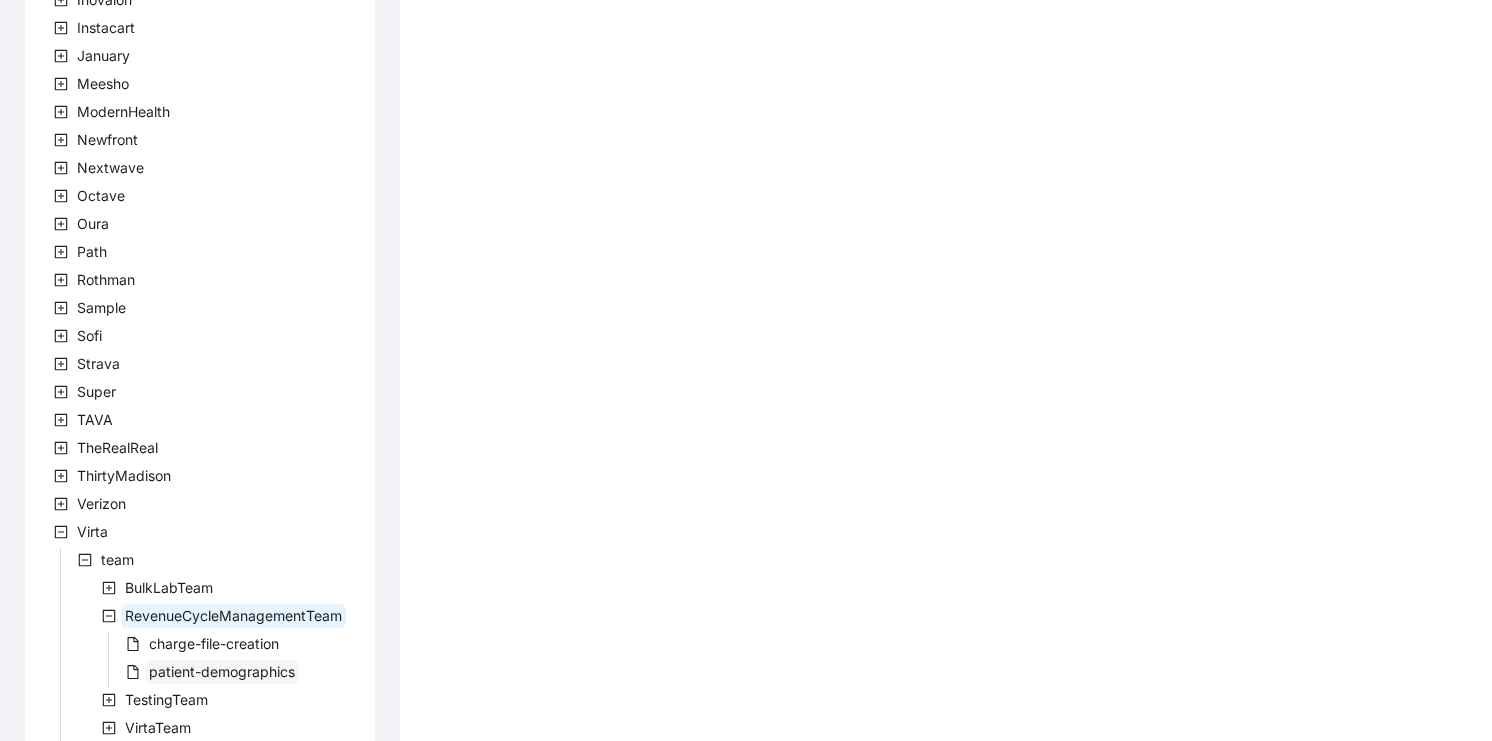 click on "patient-demographics" at bounding box center (222, 671) 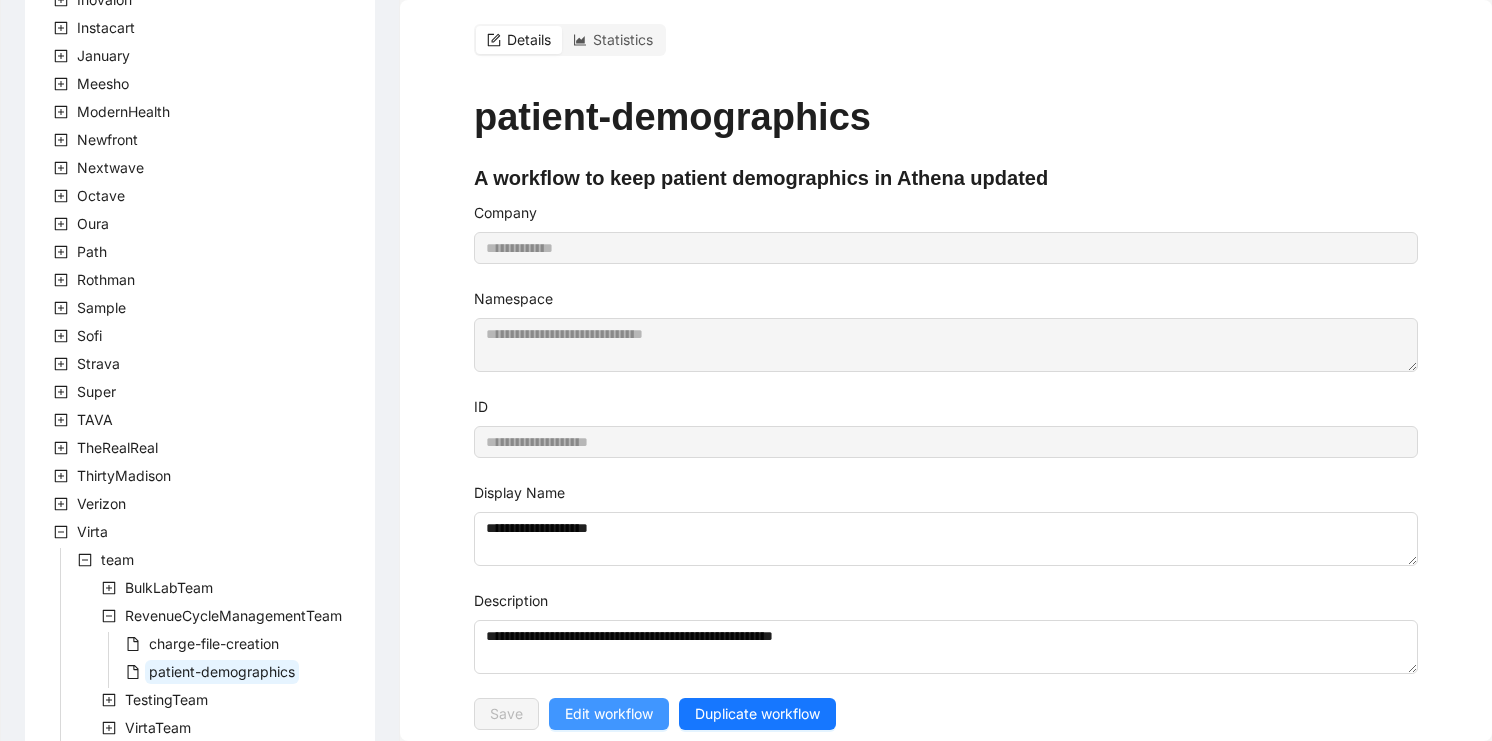 click on "Edit workflow" at bounding box center (609, 714) 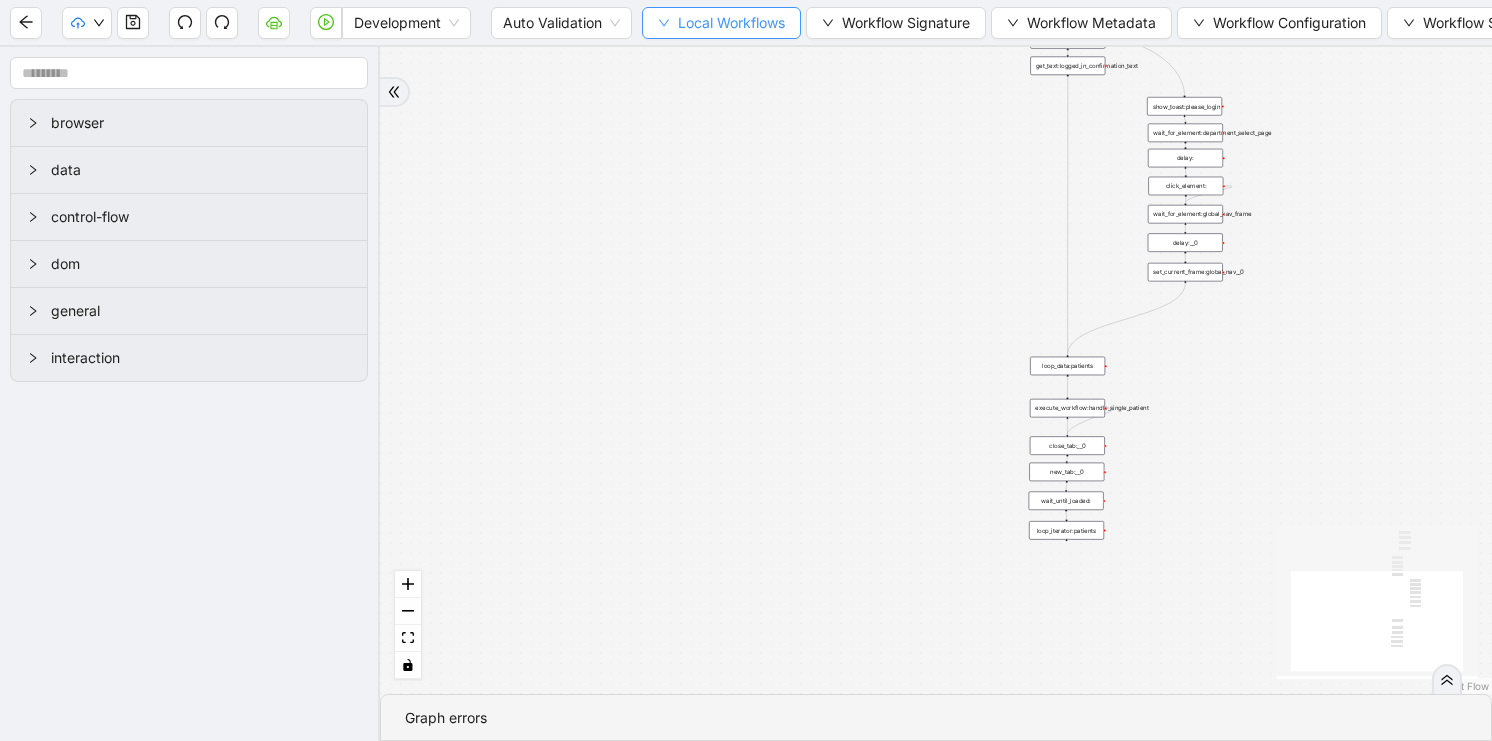 click on "Local Workflows" at bounding box center [721, 23] 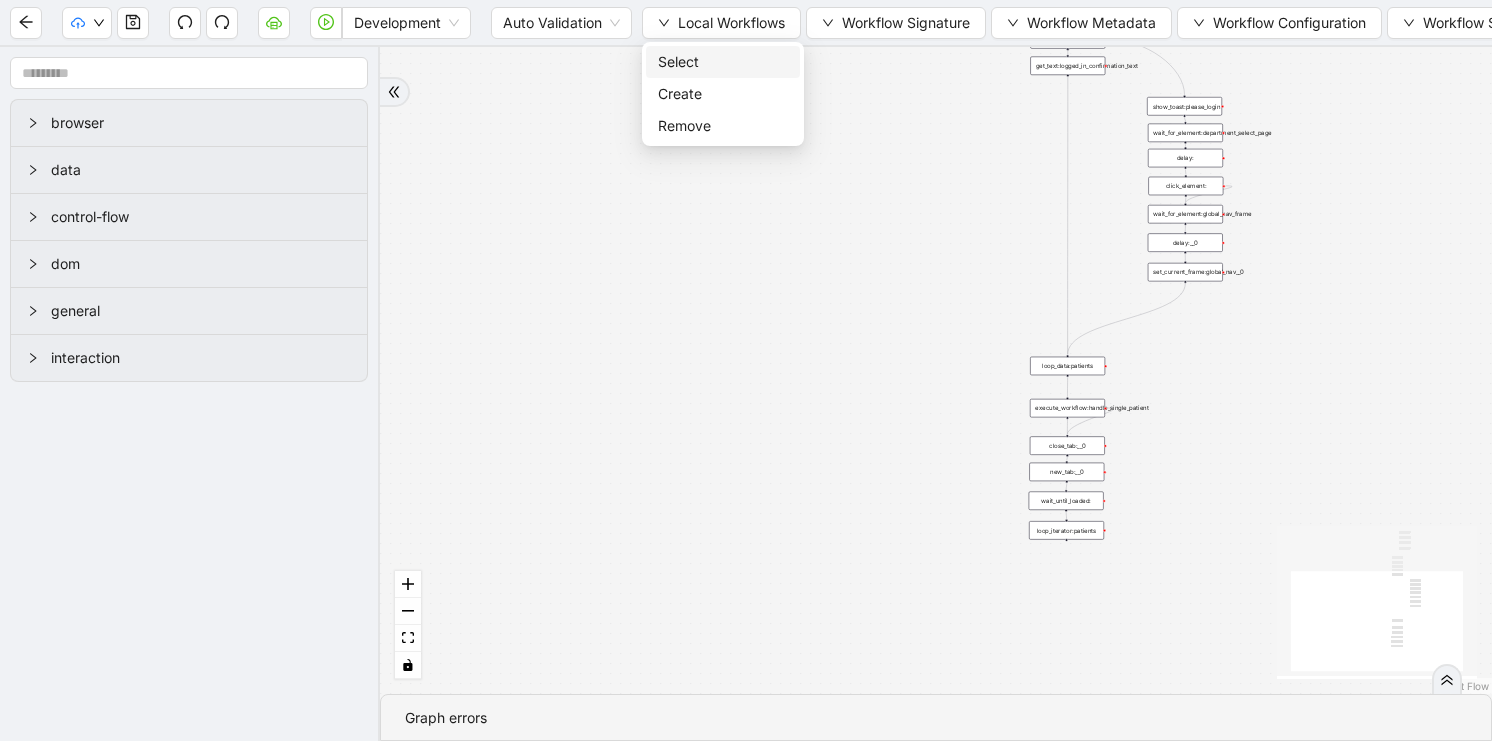 click on "Select" at bounding box center (723, 62) 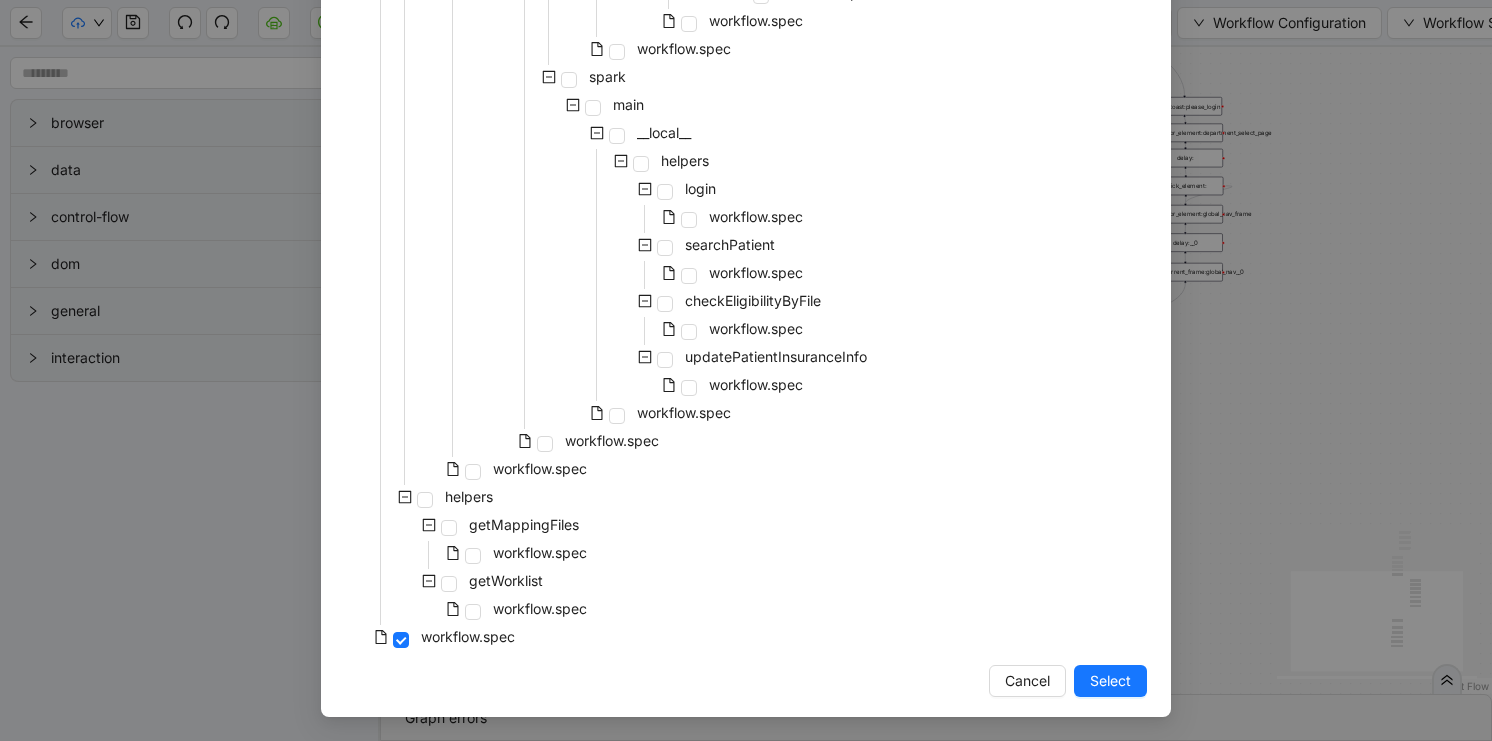 scroll, scrollTop: 1572, scrollLeft: 0, axis: vertical 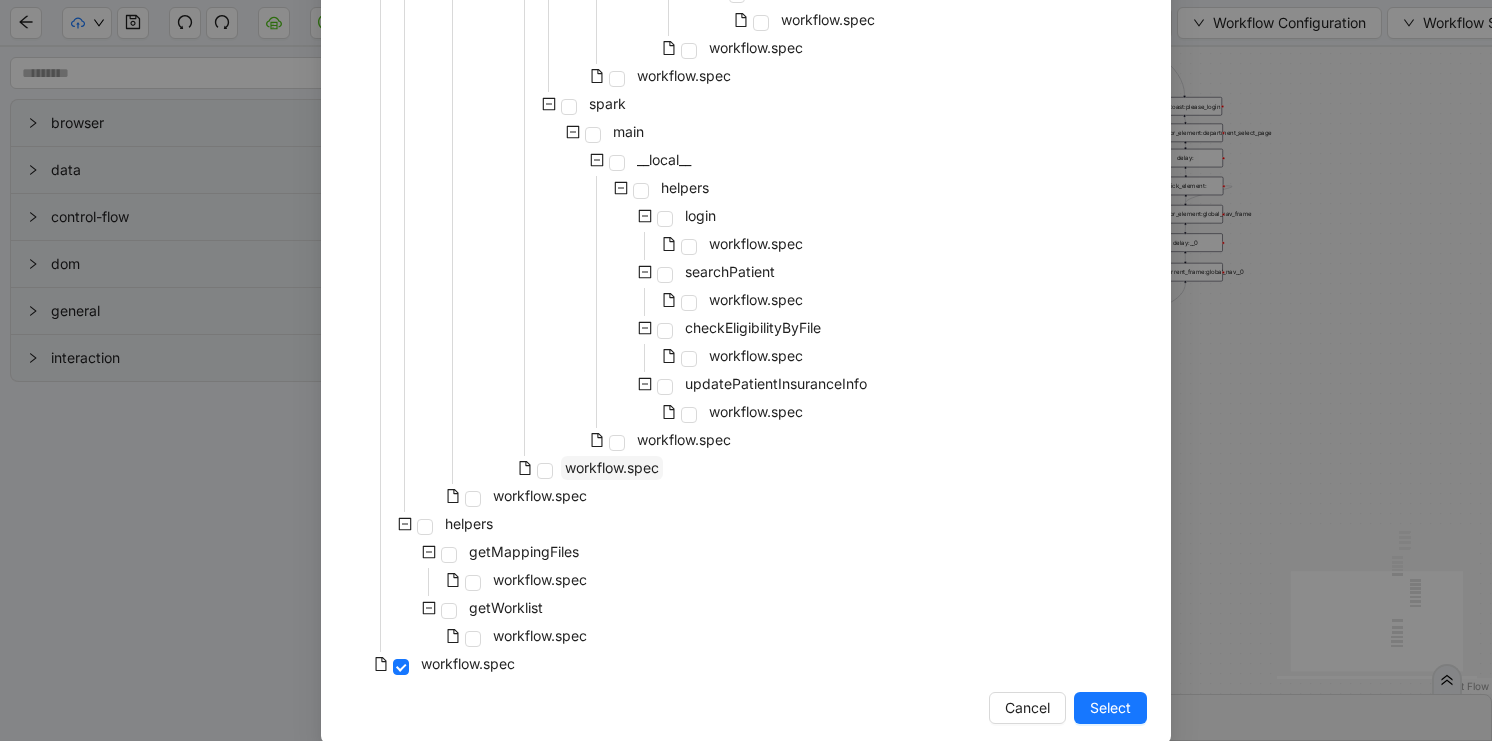 click on "workflow.spec" at bounding box center [612, 467] 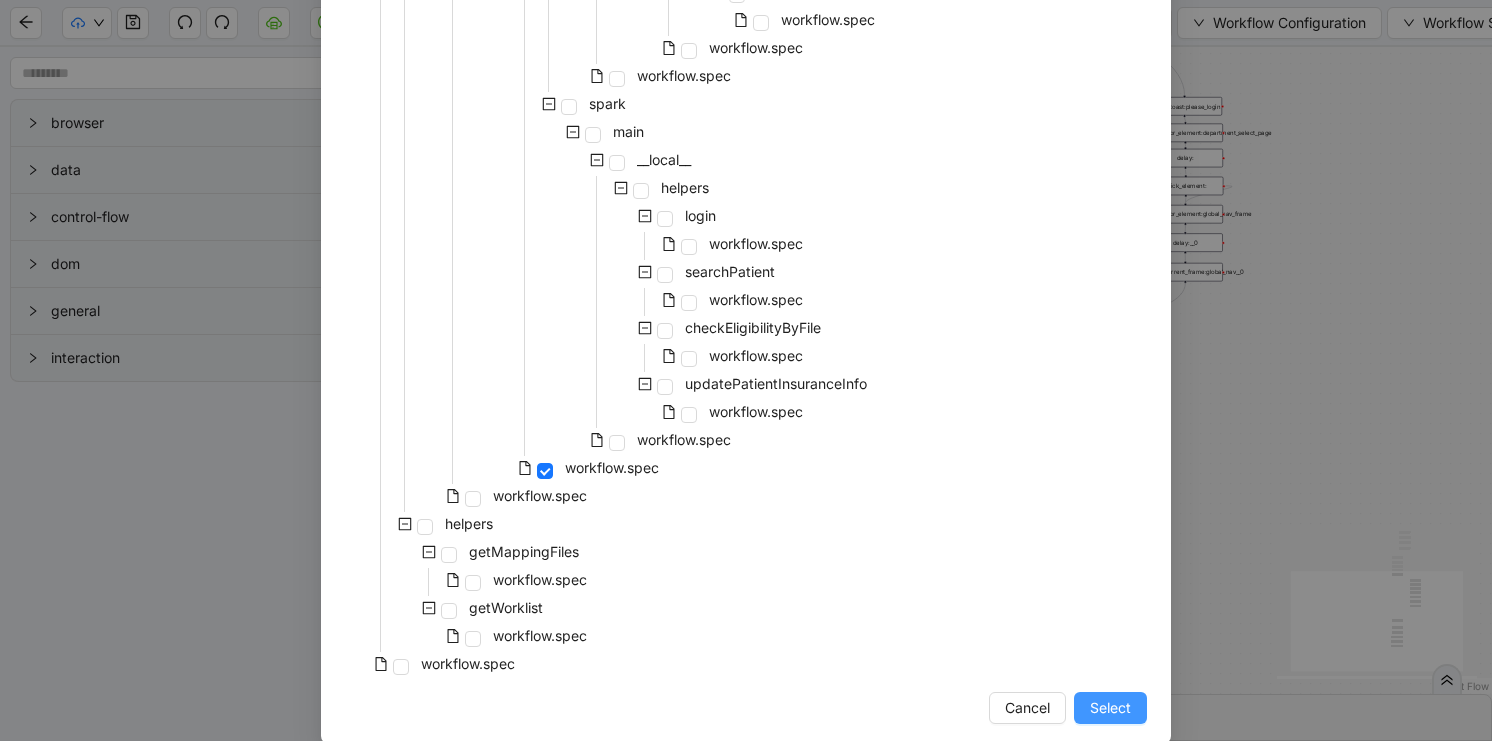 click on "Select" at bounding box center (1110, 708) 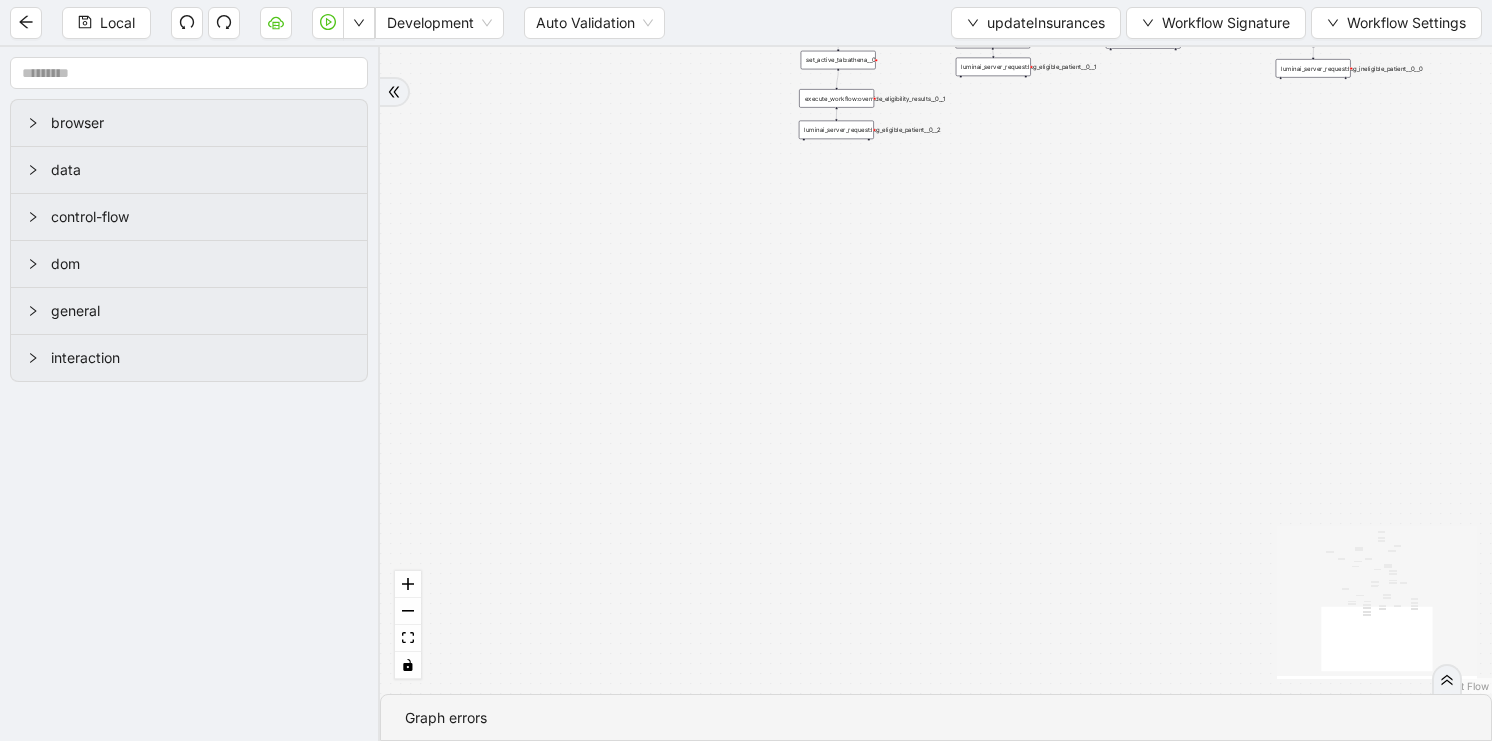 drag, startPoint x: 1189, startPoint y: 255, endPoint x: 1184, endPoint y: 629, distance: 374.03342 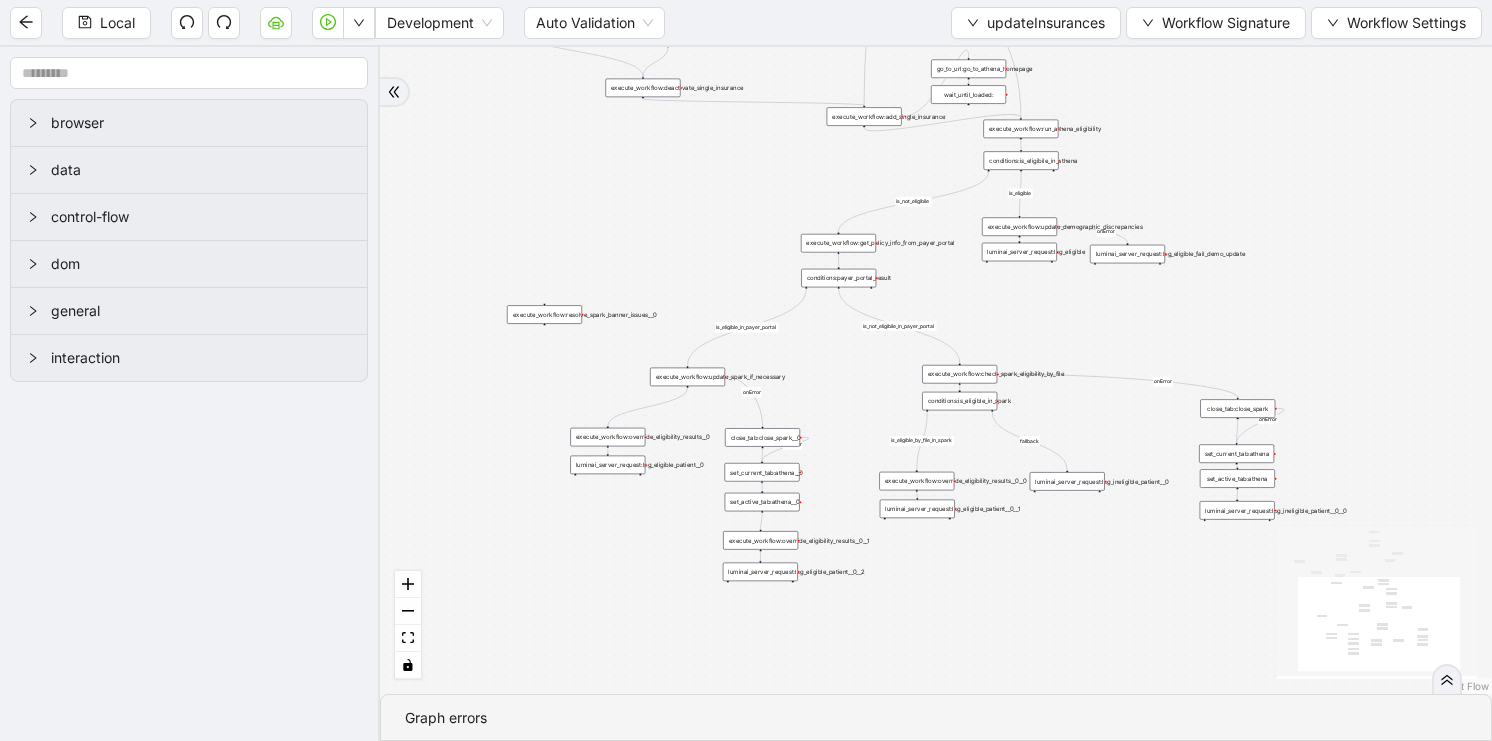 drag, startPoint x: 1166, startPoint y: 256, endPoint x: 1086, endPoint y: 337, distance: 113.84639 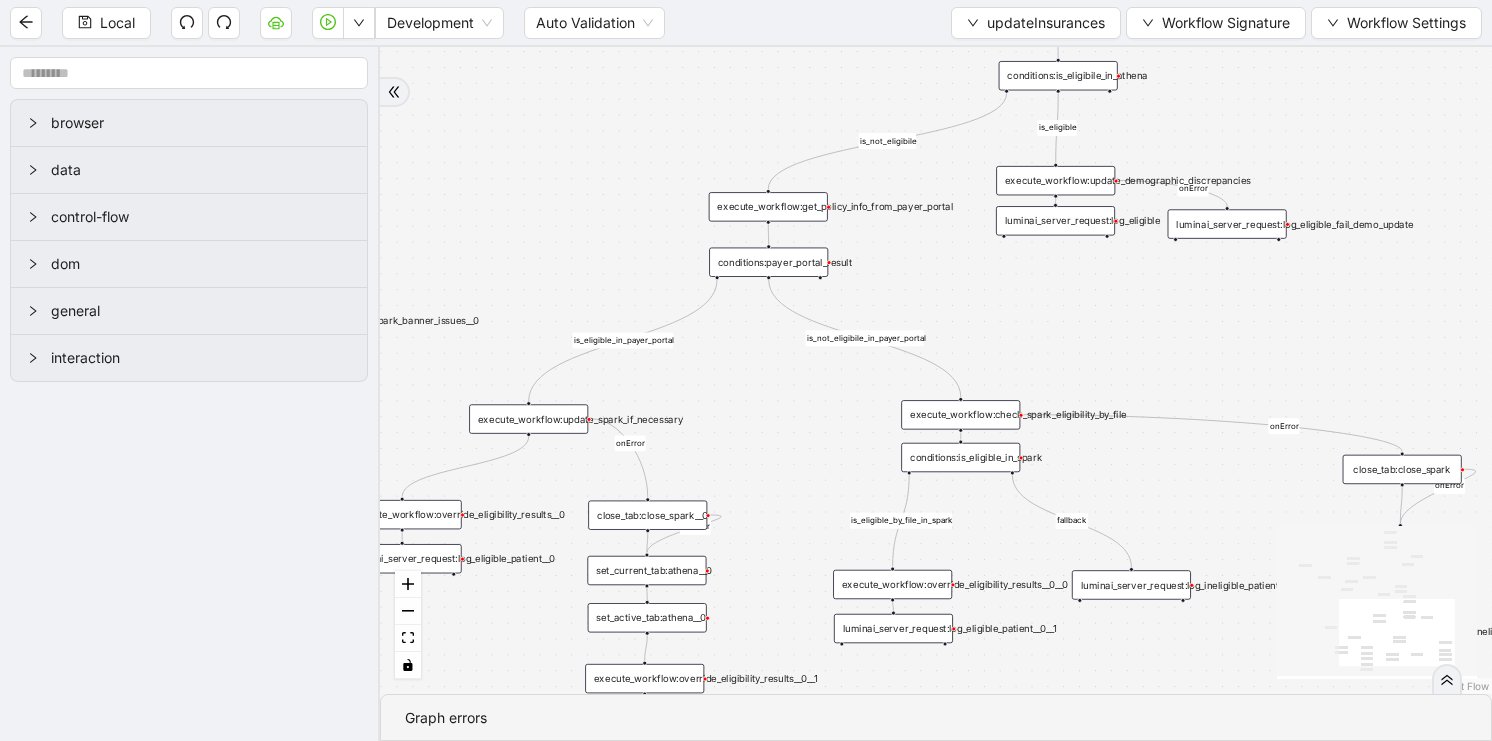 drag, startPoint x: 979, startPoint y: 302, endPoint x: 931, endPoint y: 215, distance: 99.36297 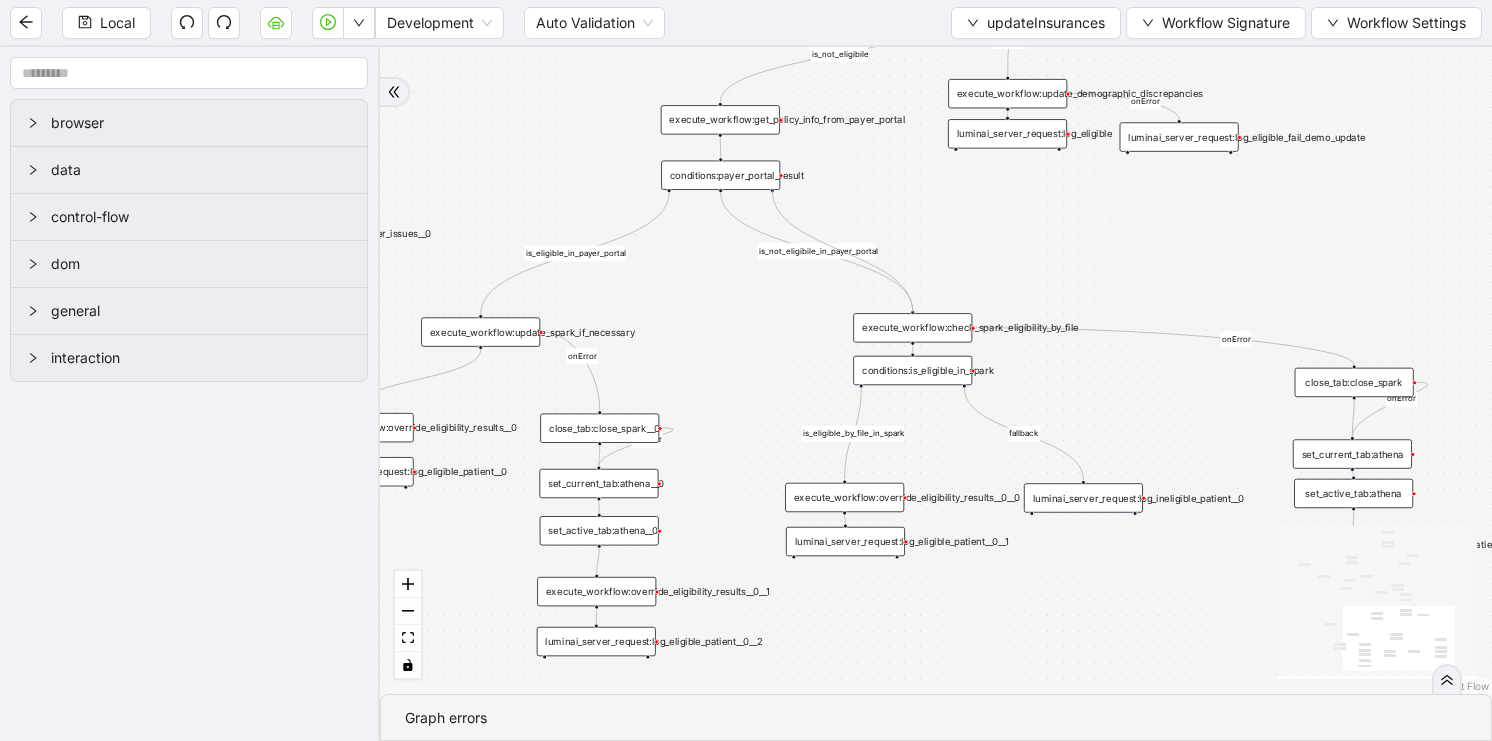 drag, startPoint x: 774, startPoint y: 189, endPoint x: 878, endPoint y: 150, distance: 111.07205 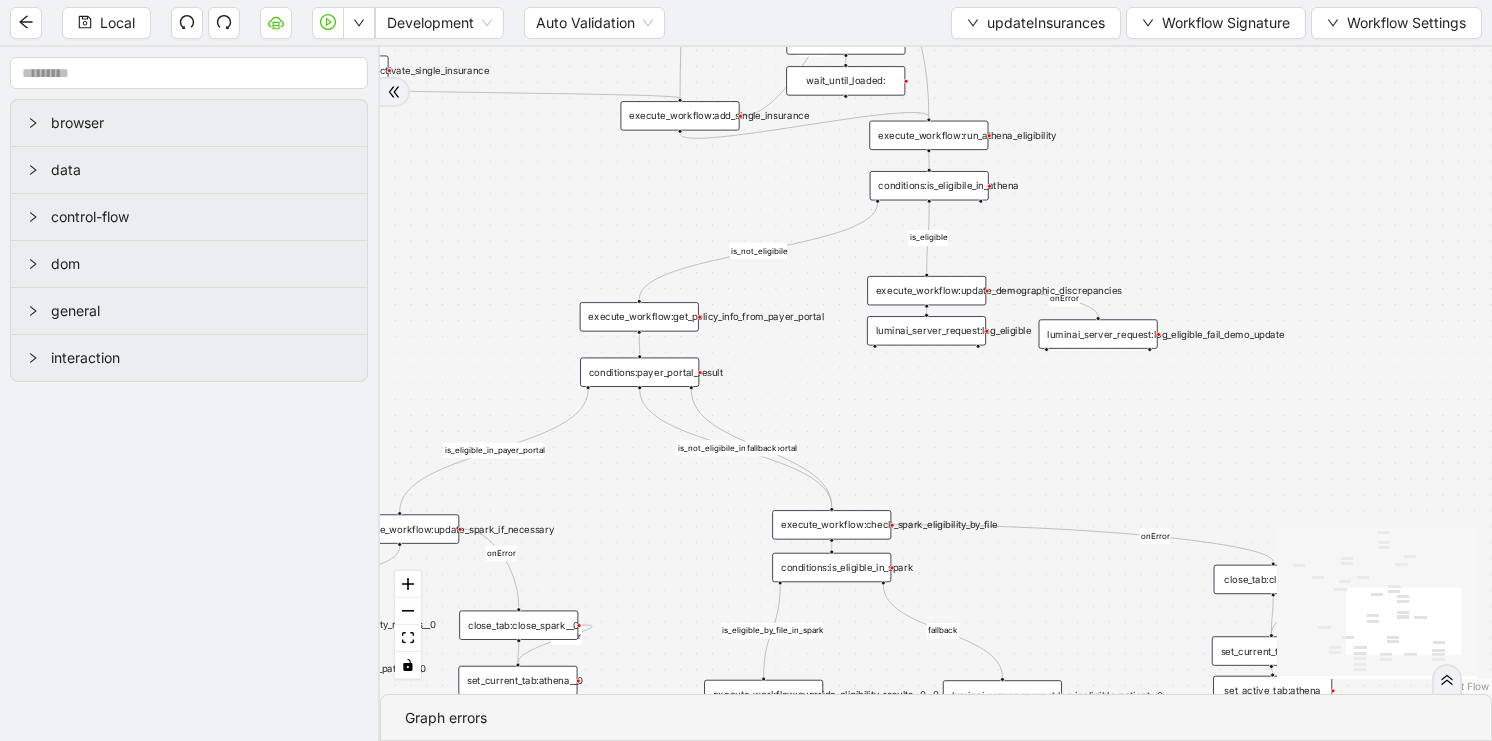 drag, startPoint x: 890, startPoint y: 203, endPoint x: 795, endPoint y: 444, distance: 259.04825 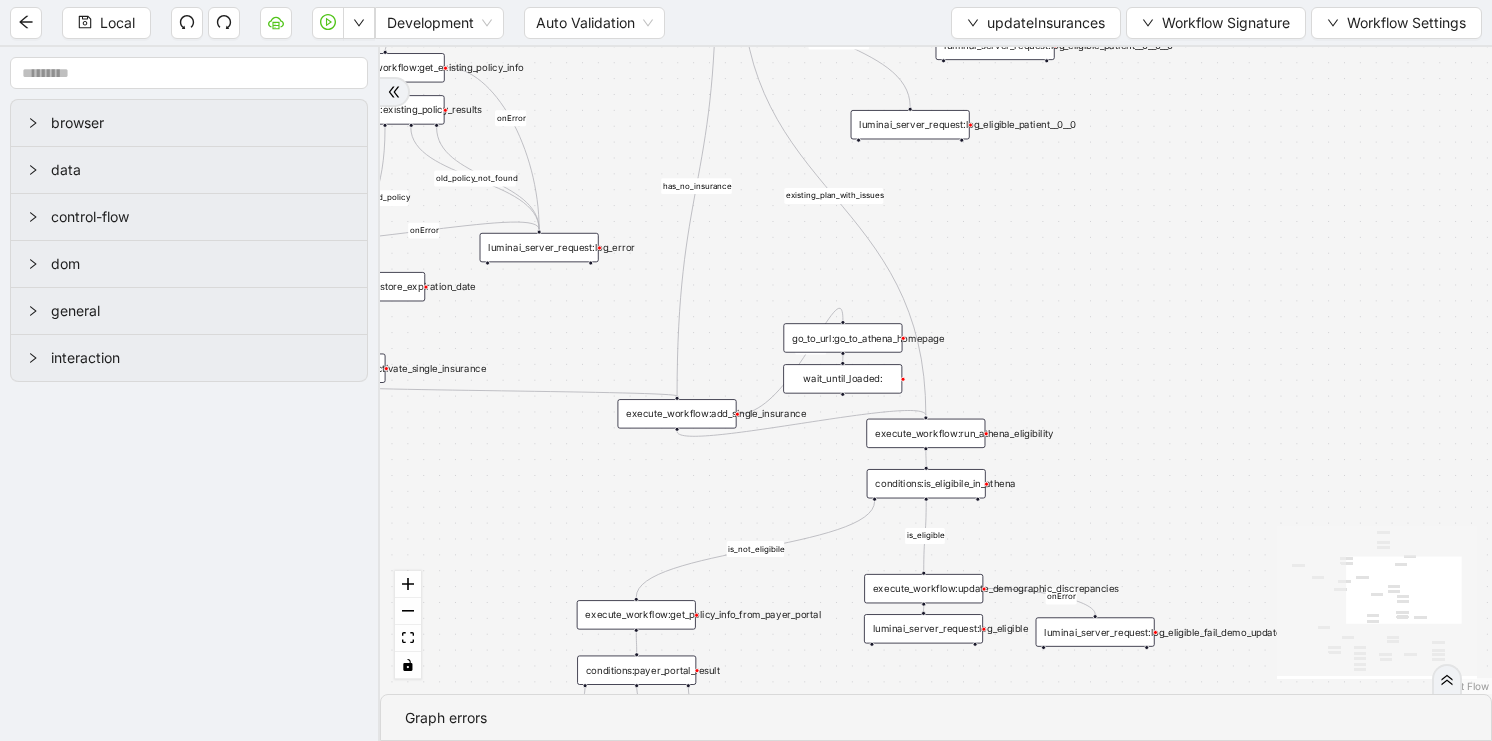 drag, startPoint x: 813, startPoint y: 378, endPoint x: 824, endPoint y: 632, distance: 254.23808 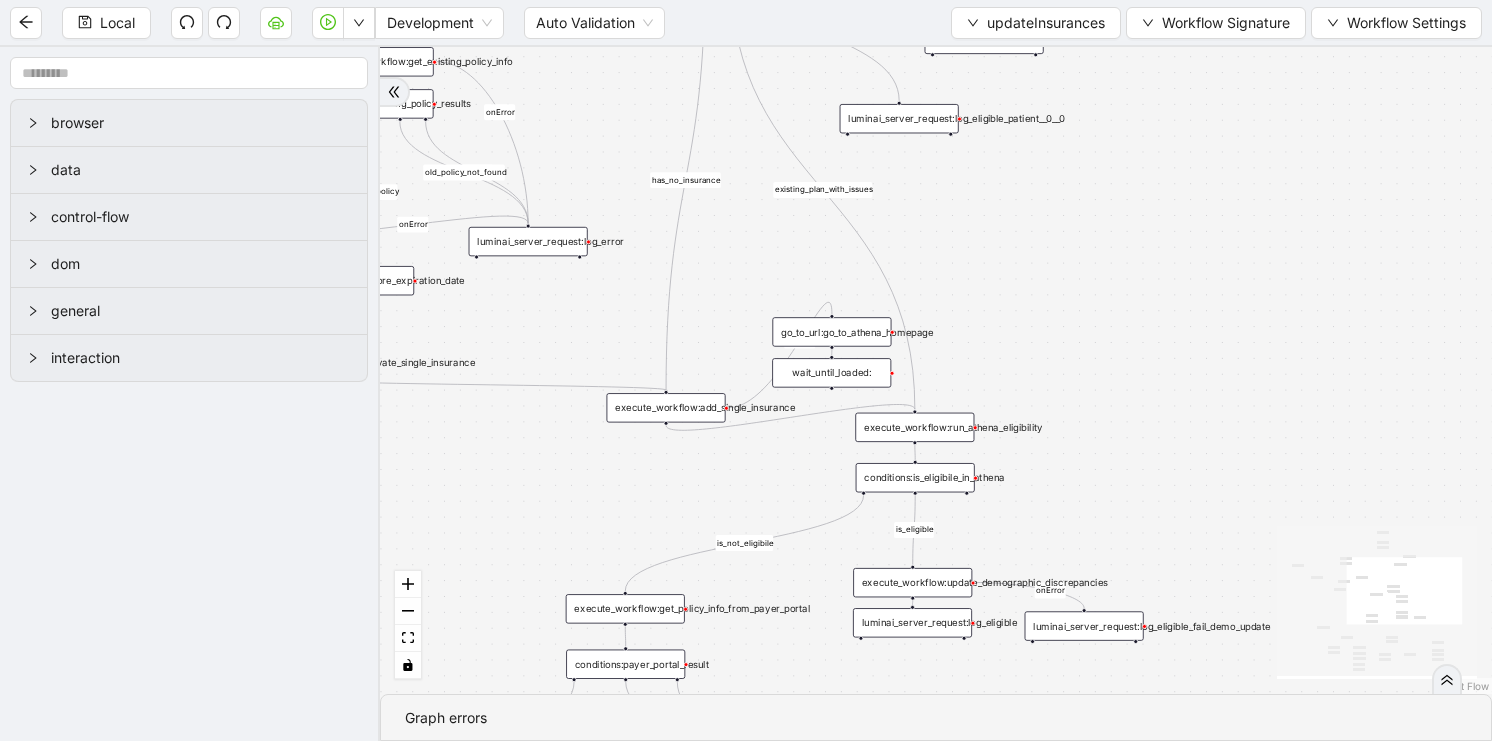 drag, startPoint x: 1025, startPoint y: 312, endPoint x: 1029, endPoint y: 197, distance: 115.06954 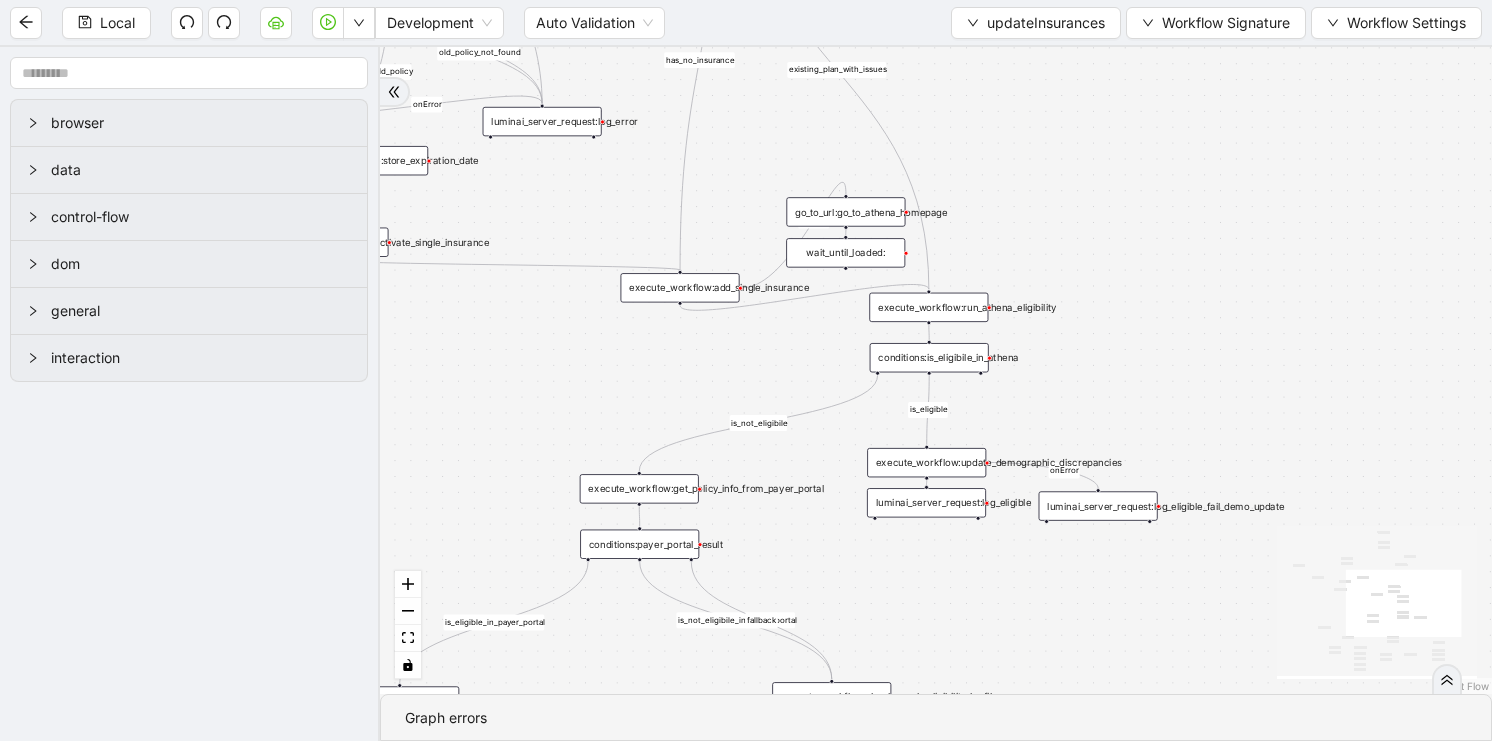 drag, startPoint x: 1096, startPoint y: 307, endPoint x: 1096, endPoint y: 170, distance: 137 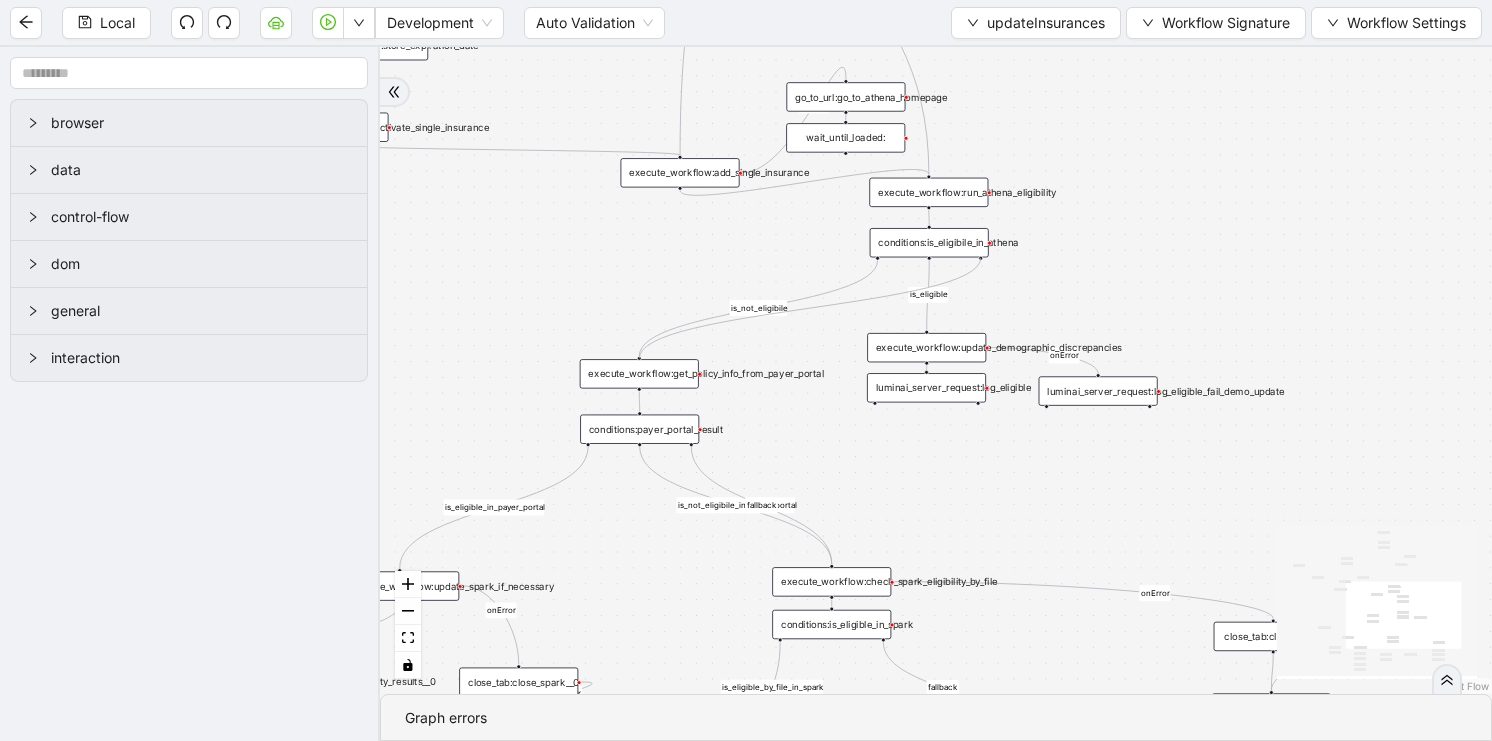 drag, startPoint x: 982, startPoint y: 258, endPoint x: 927, endPoint y: 462, distance: 211.28416 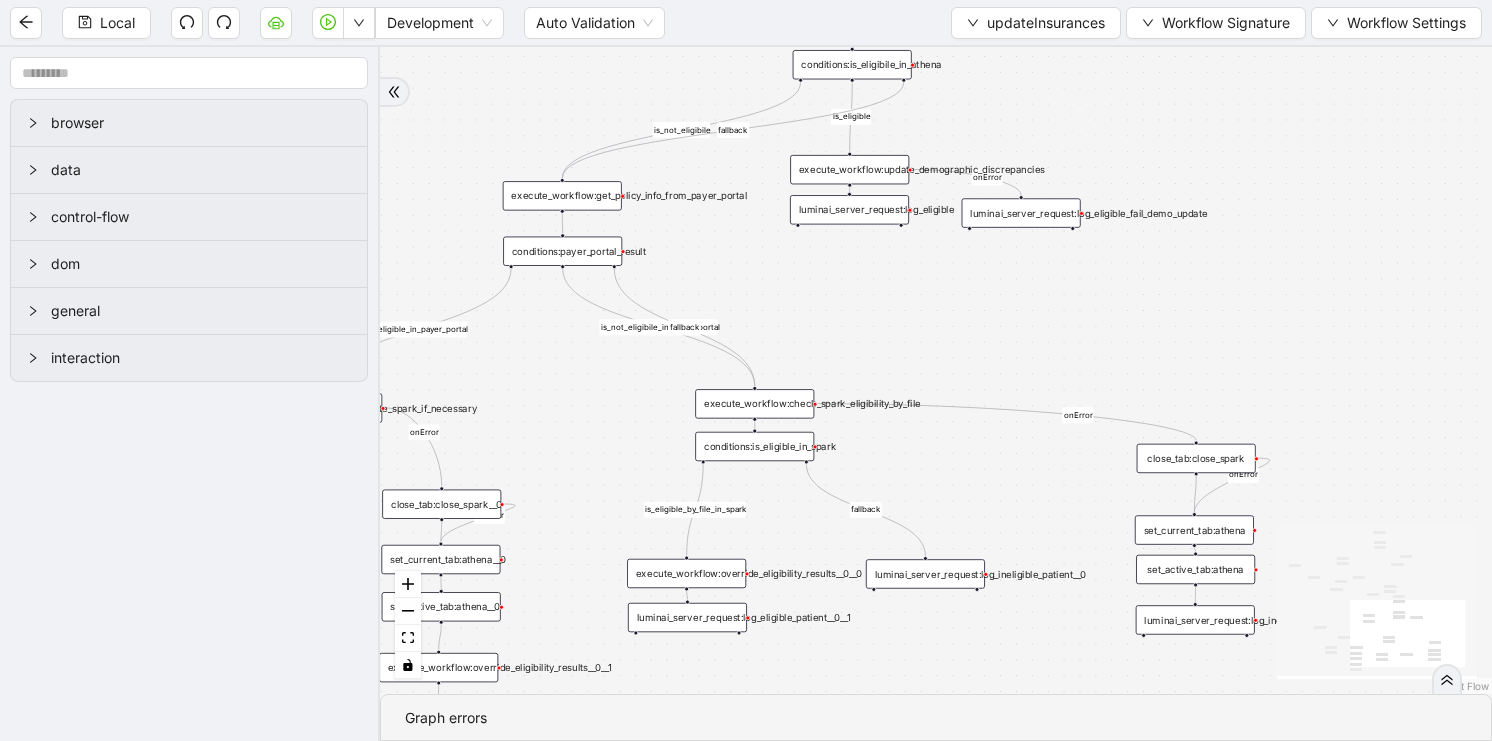 drag, startPoint x: 926, startPoint y: 395, endPoint x: 1006, endPoint y: 129, distance: 277.76968 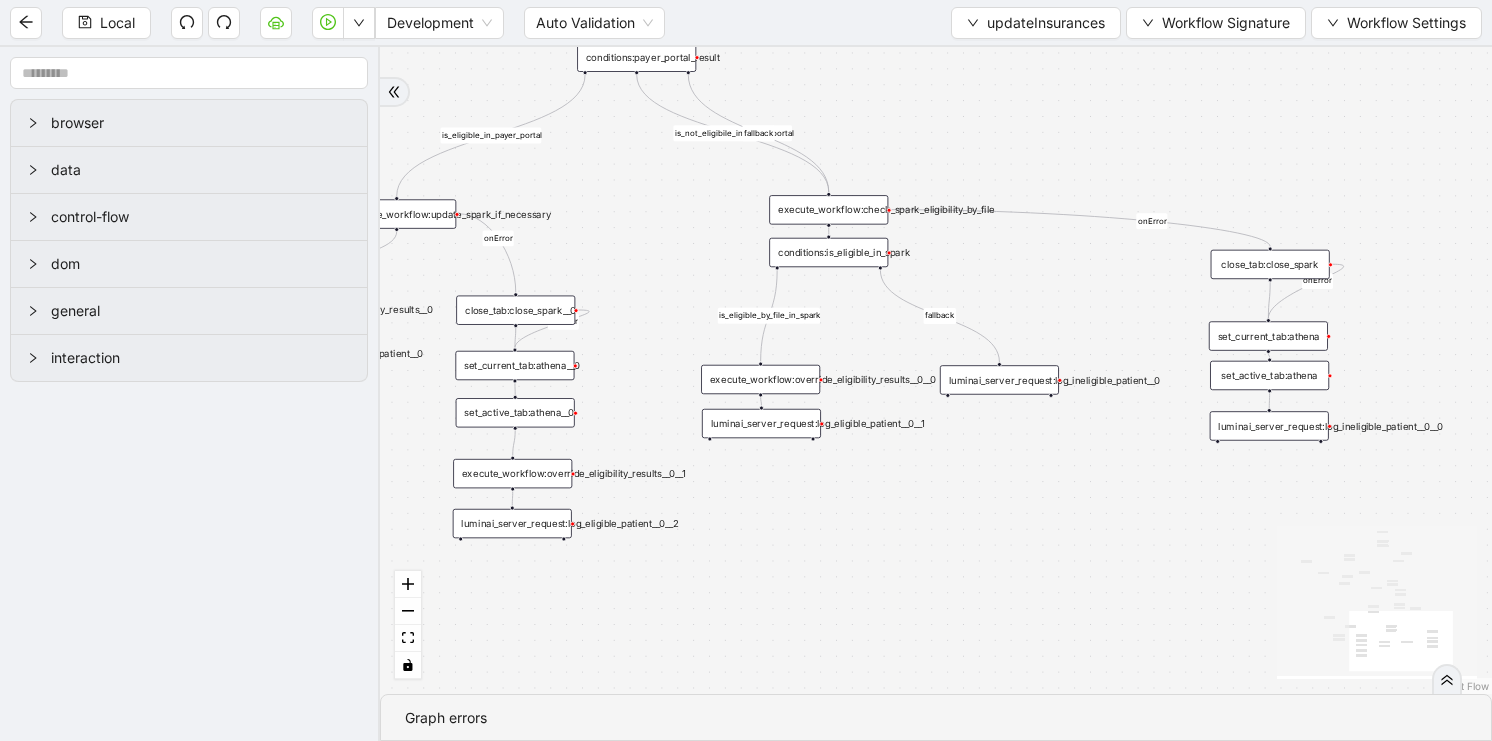 click on "conditions:payer_portal_result" at bounding box center (636, 57) 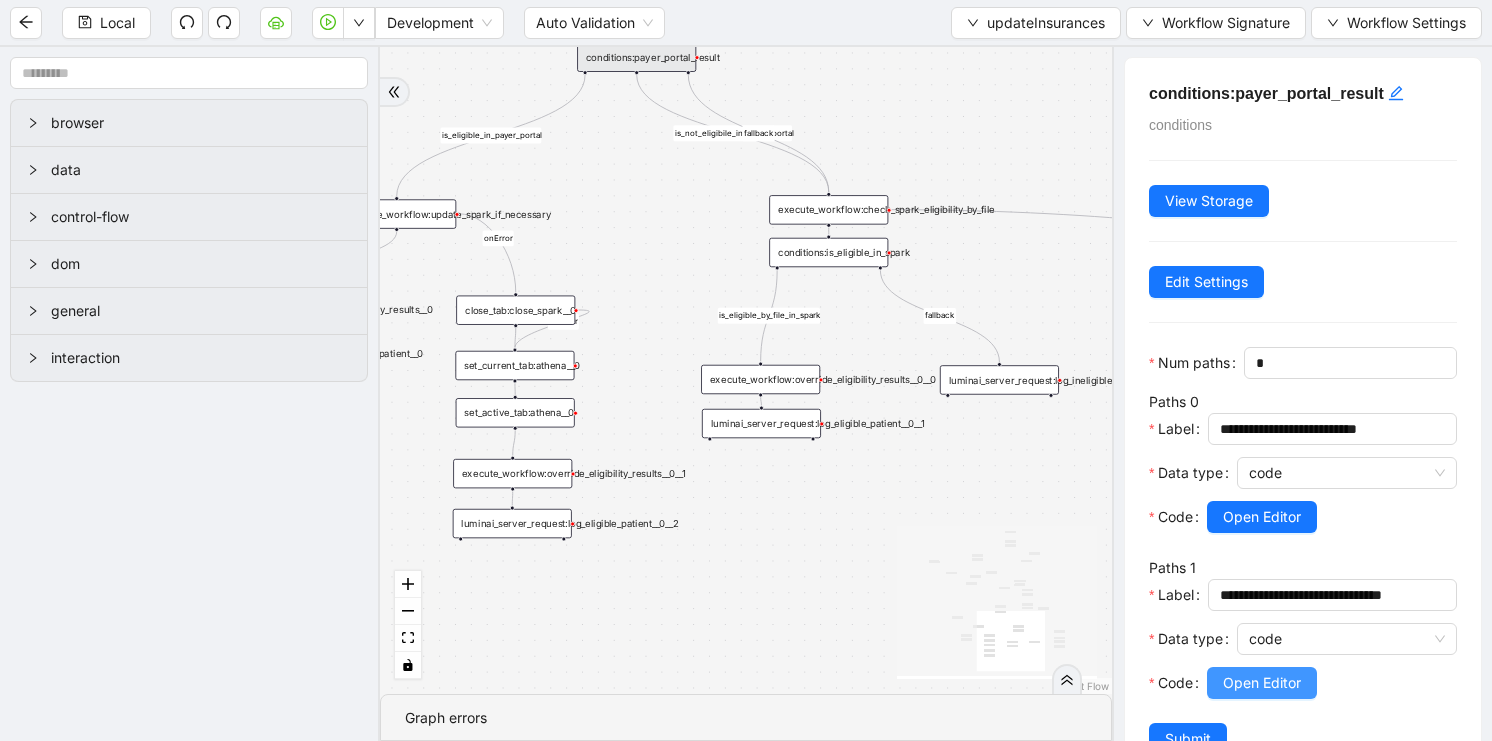 click on "Open Editor" at bounding box center (1262, 683) 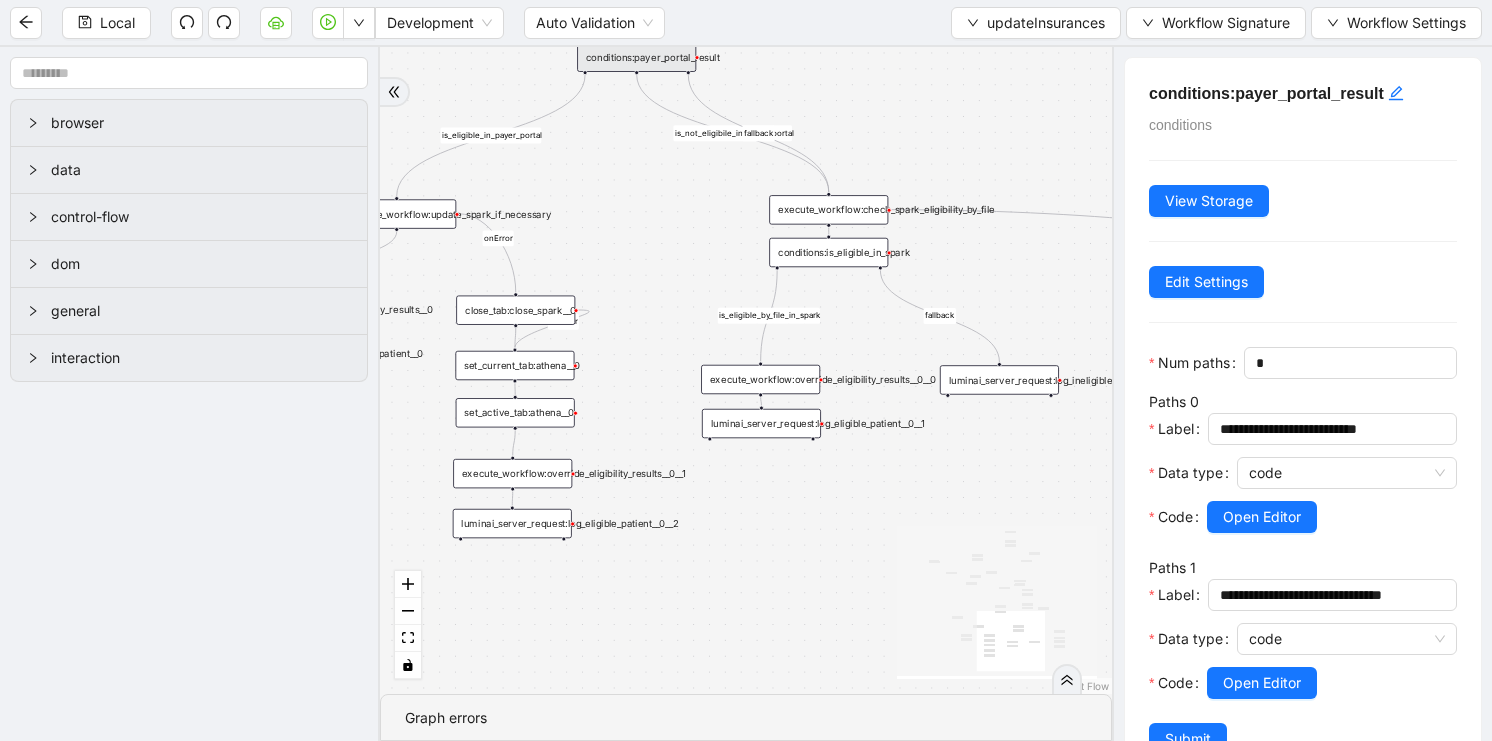 scroll, scrollTop: 60, scrollLeft: 0, axis: vertical 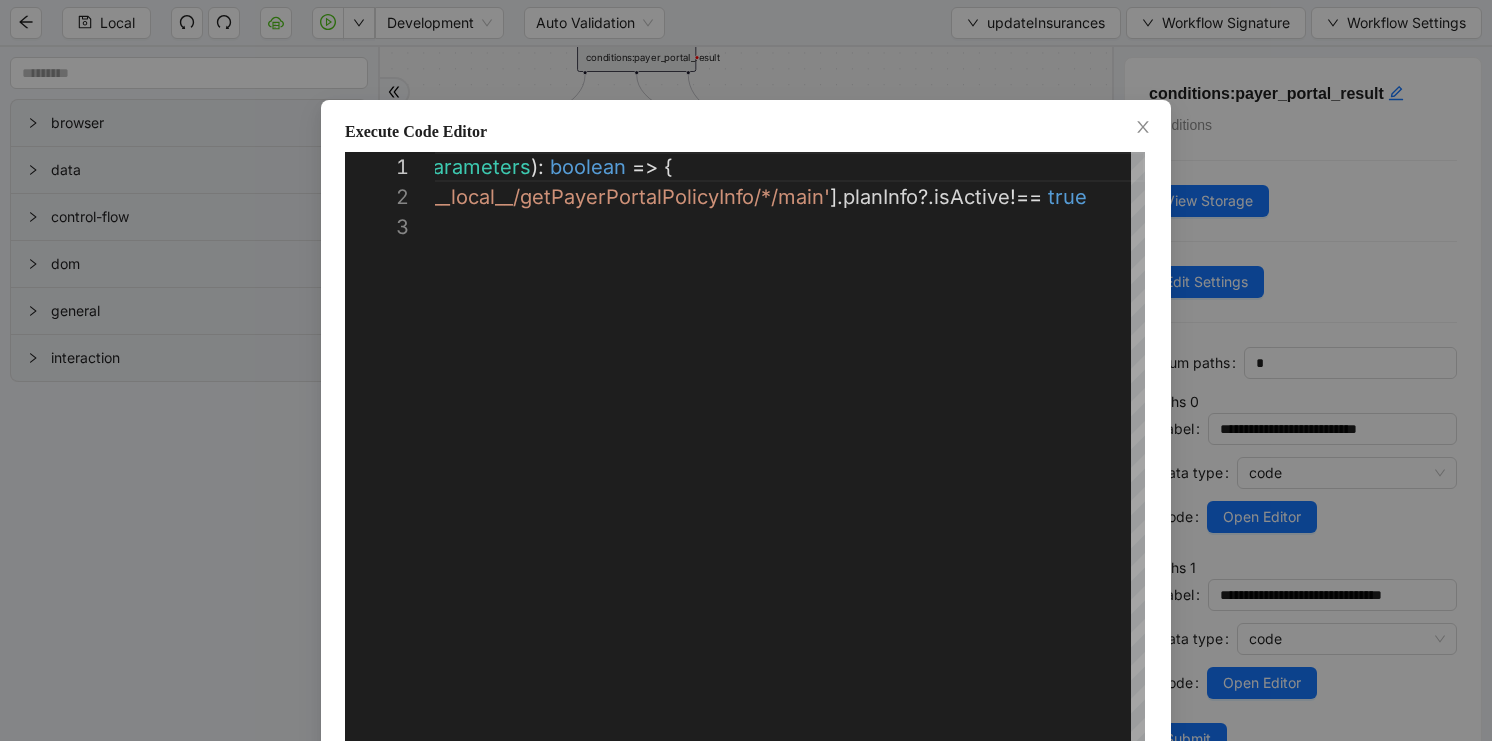 click on "Execute Code Editor" at bounding box center [746, 132] 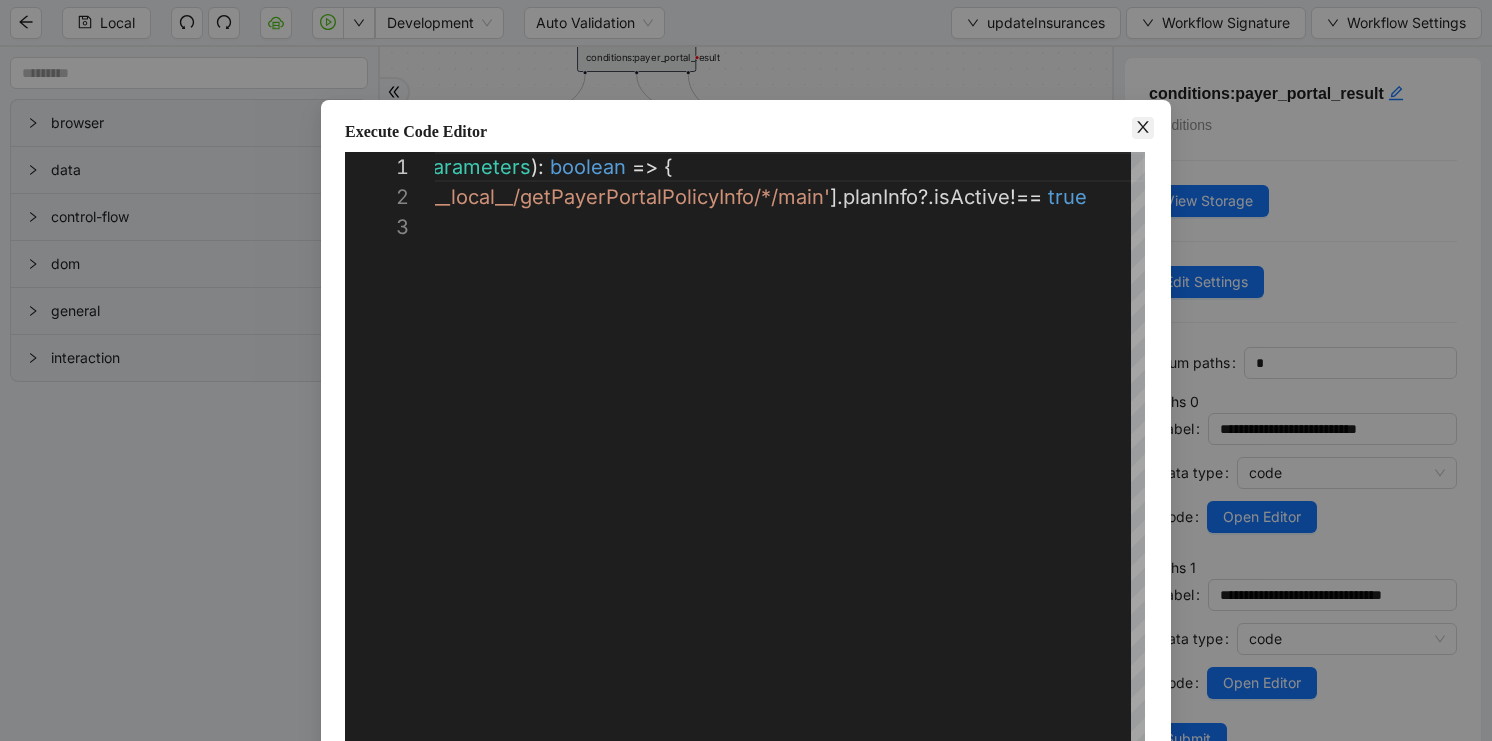 click 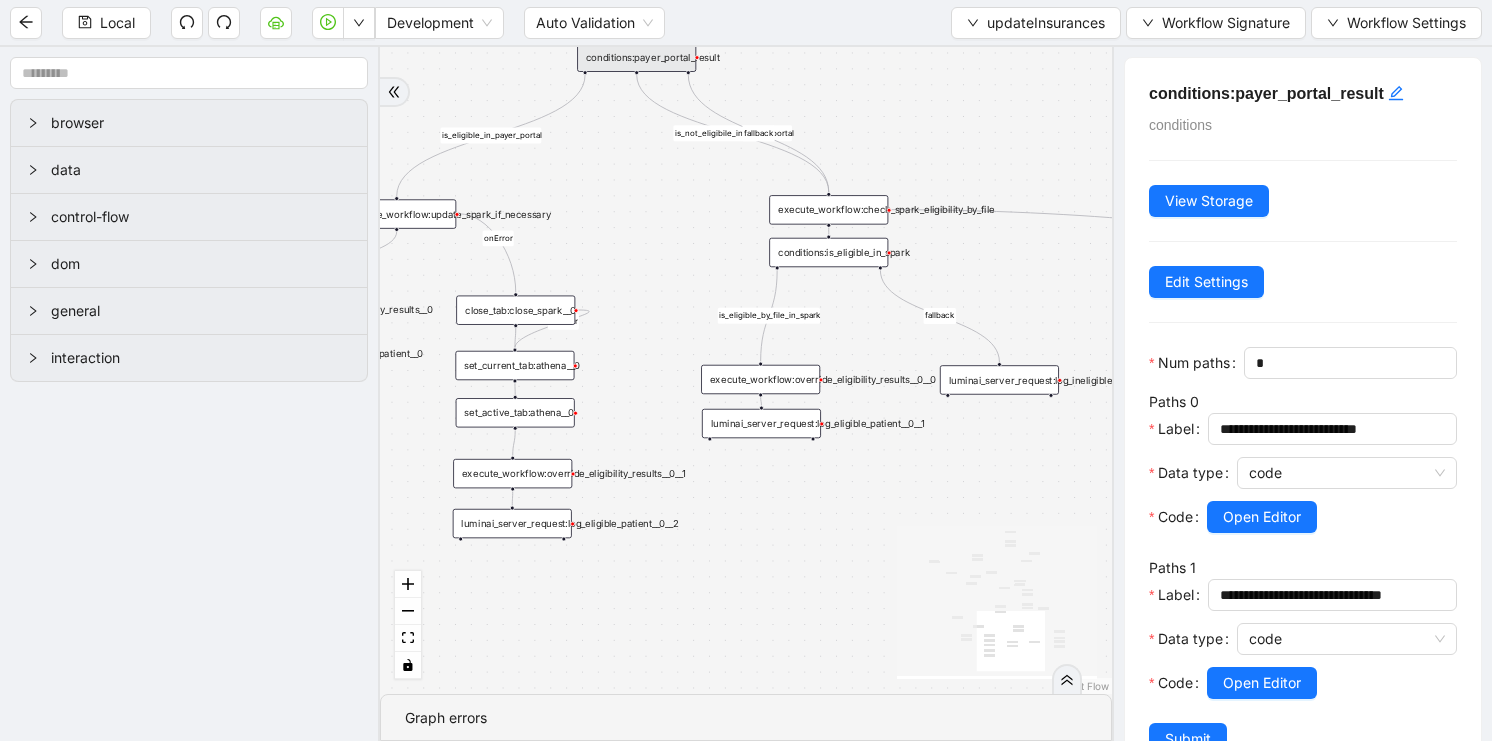 click on "already_eligible outdated_existing_plan has_no_insurance is_eligible existing_plan_with_issues fallback is_eligible_by_file_in_spark fallback is_eligible_in_payer_portal fallback old_policy_has_no_portal old_policy_not_found found_old_policy is_not_eligibile is_eligible_in_payer_portal is_not_eligibile_in_payer_portal onError onError onError onError onError onError onError onError fallback fallback trigger execute_workflow:add_single_insurance execute_code:calculate_previous_policy_last_active_date luminai_server_request:log_eligible execute_workflow:update_demographic_discrepancies execute_workflow:deactivate_single_insurance execute_workflow:get_policy_info_from_payer_portal luminai_server_request:log_error luminai_server_request:log_eligible_patient__0__0 execute_workflow:get_existing_policy_info luminai_server_request:log_eligible_existing_plan conditions:initial_states execute_workflow:get_initial_state execute_workflow:run_athena_eligibility conditions:is_eligibile_in_athena close_tab:close_spark" at bounding box center (746, 370) 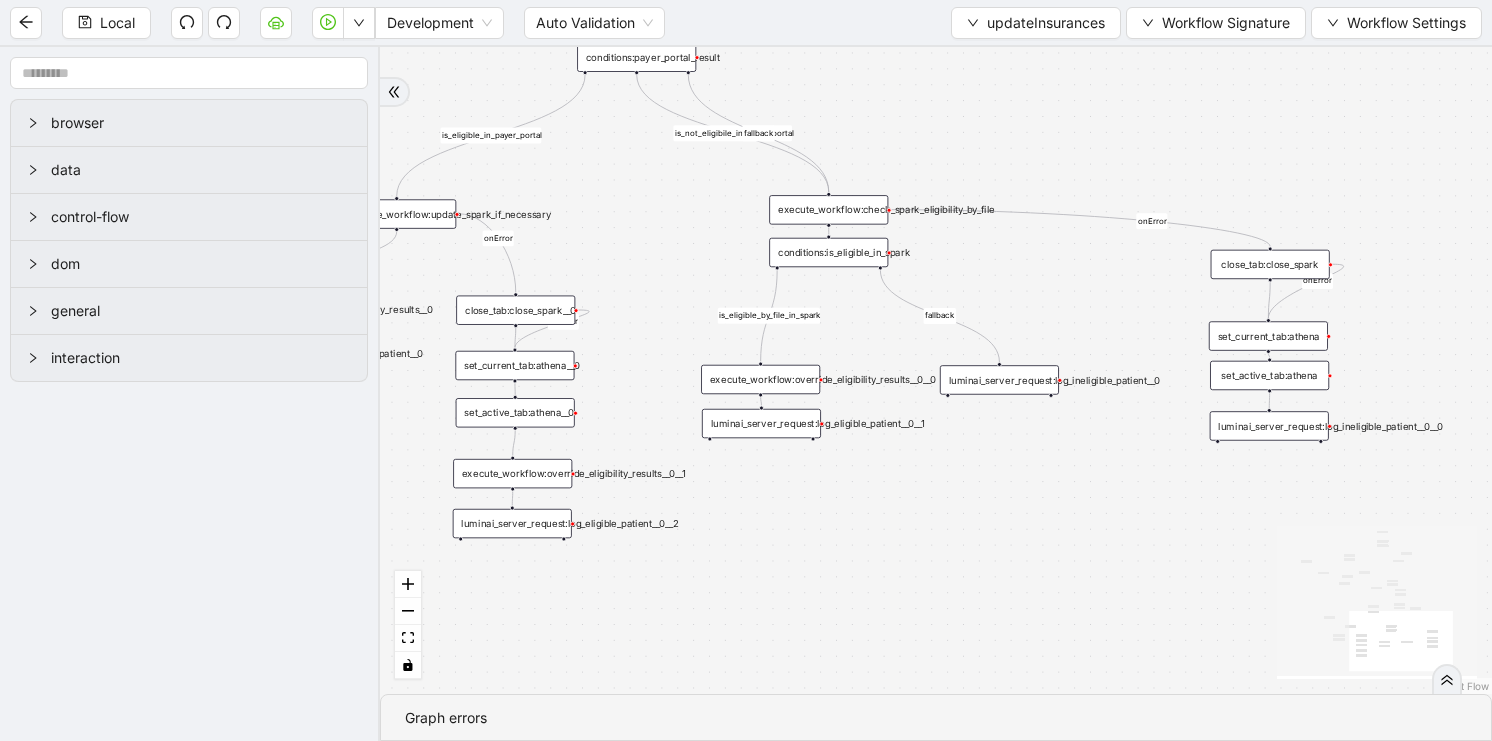 click on "conditions:is_eligible_in_spark" at bounding box center (828, 252) 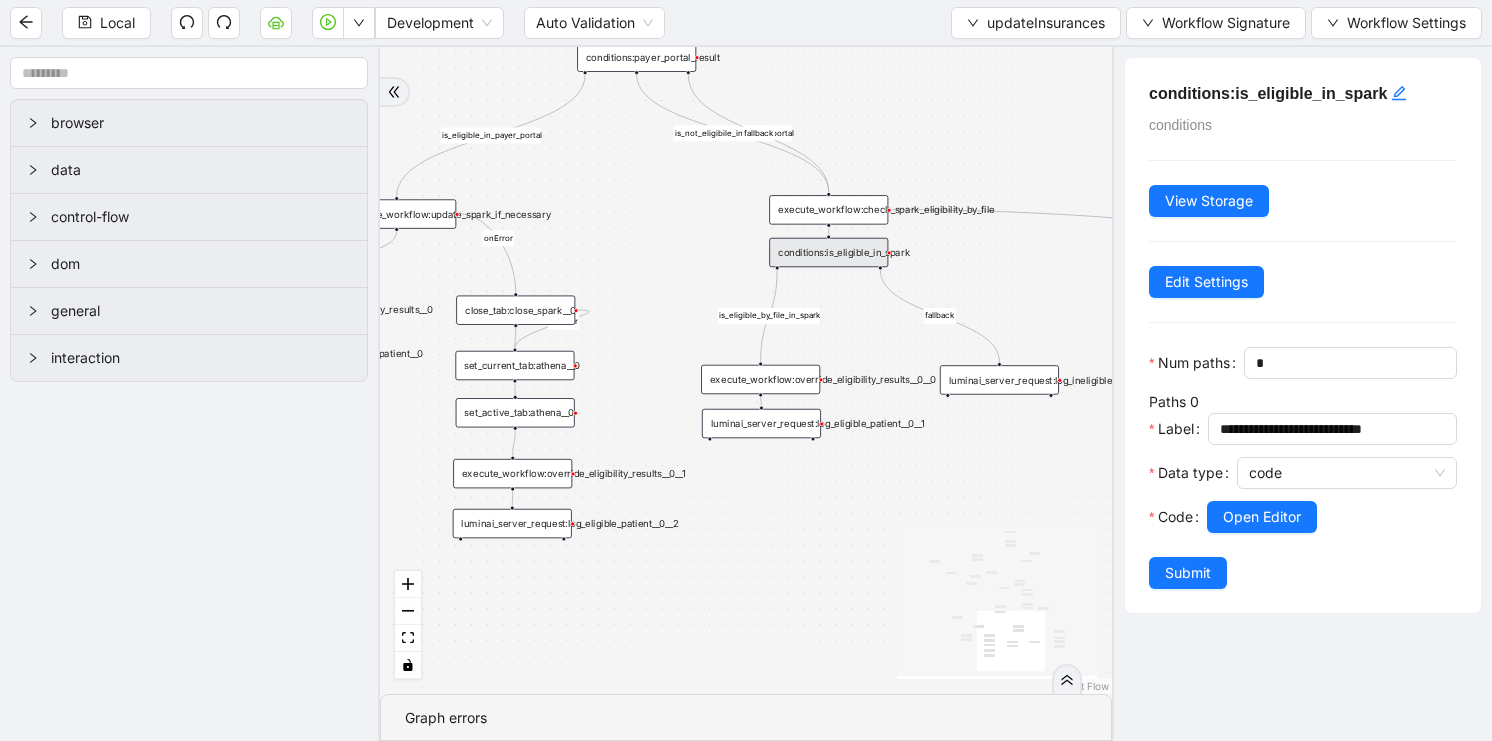 click on "execute_workflow:check_spark_eligibility_by_file" at bounding box center (828, 209) 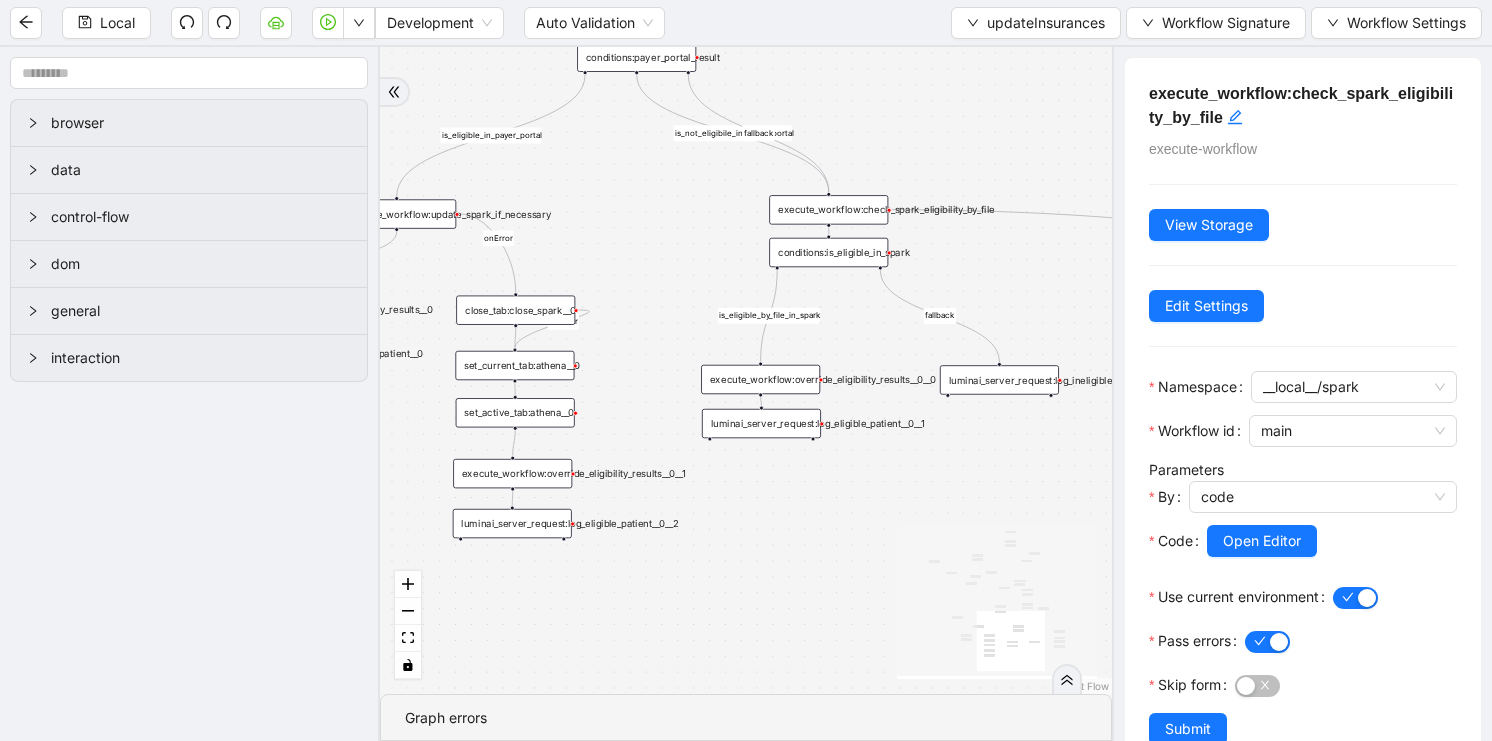 click on "conditions:is_eligible_in_spark" at bounding box center [828, 252] 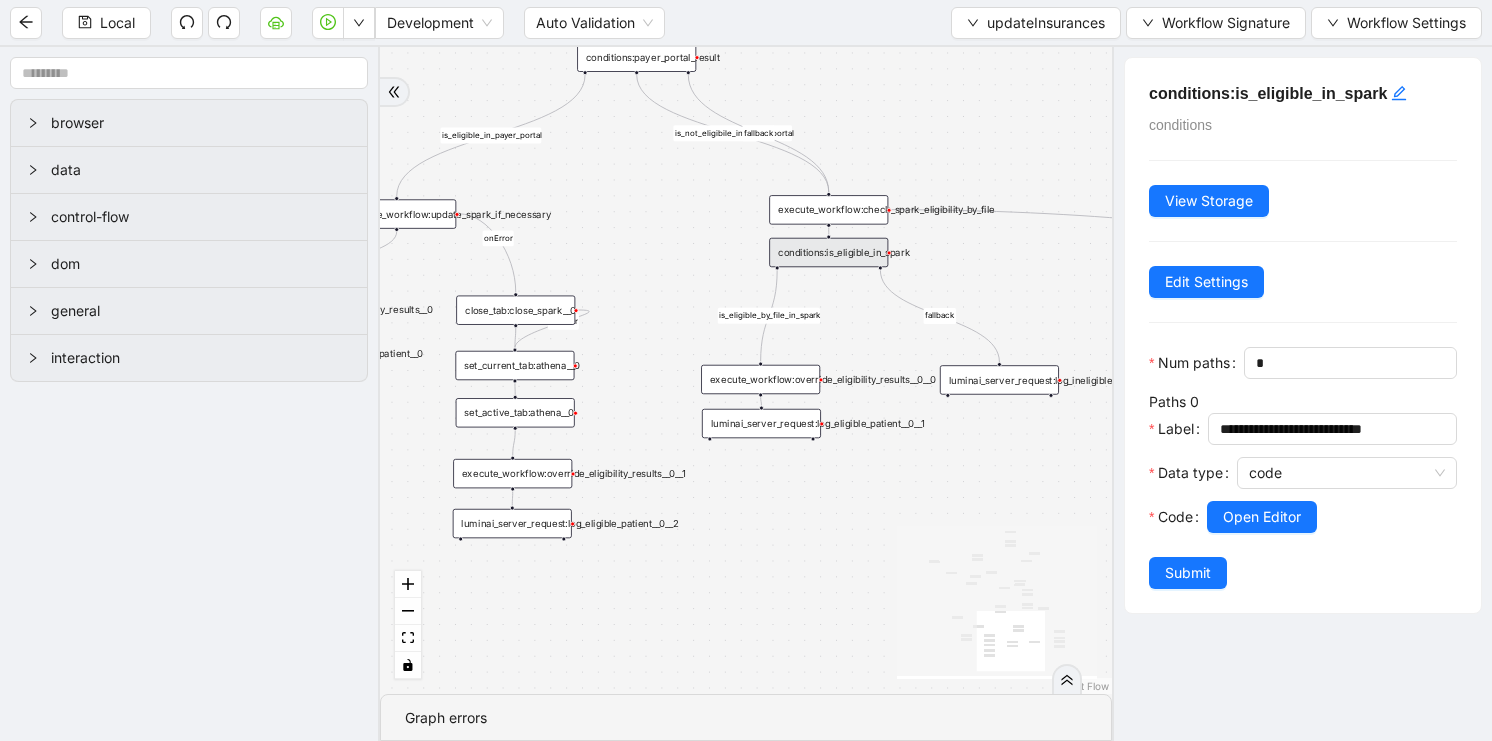 click on "execute_workflow:override_eligibility_results__0__0" at bounding box center (760, 379) 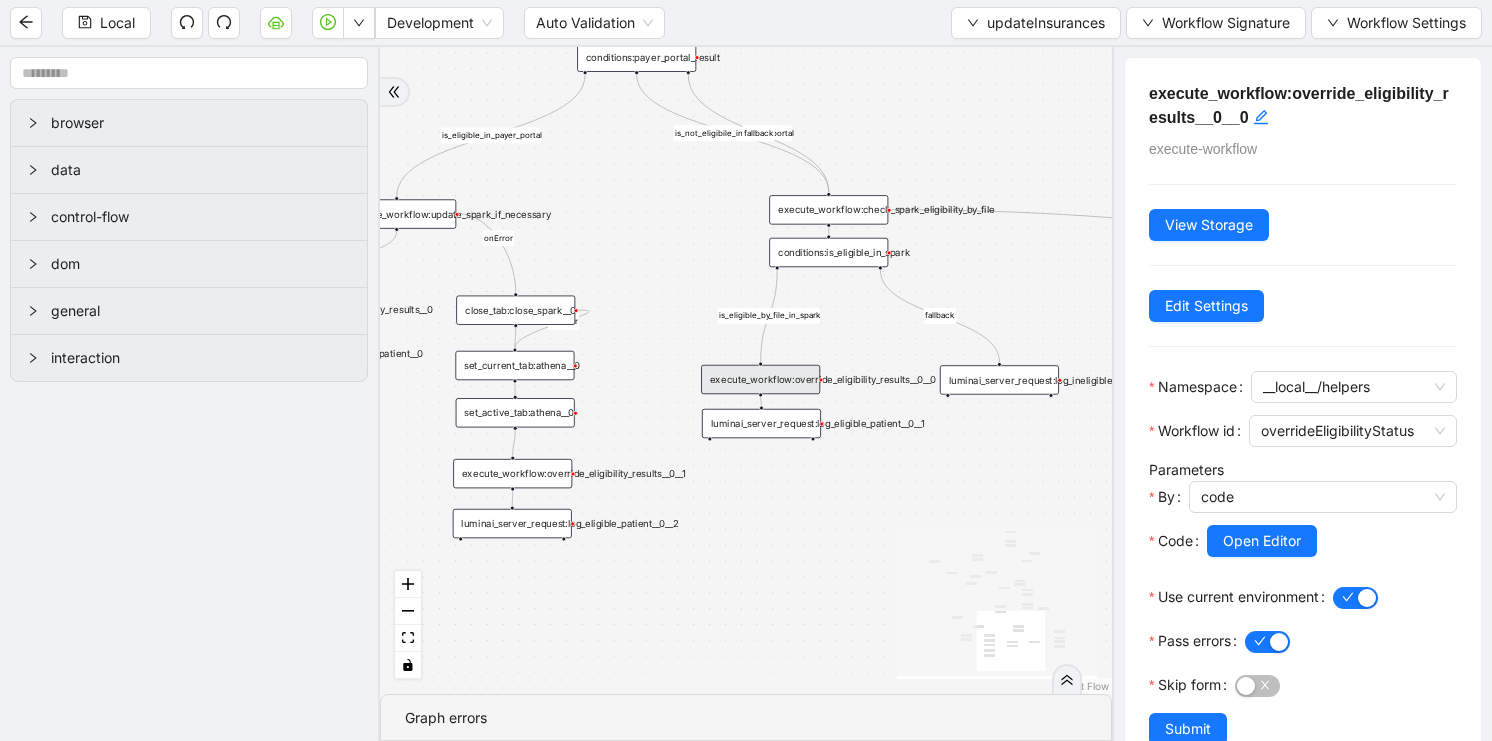 click on "already_eligible outdated_existing_plan has_no_insurance is_eligible existing_plan_with_issues fallback is_eligible_by_file_in_spark fallback is_eligible_in_payer_portal fallback old_policy_has_no_portal old_policy_not_found found_old_policy is_not_eligibile is_eligible_in_payer_portal is_not_eligibile_in_payer_portal onError onError onError onError onError onError onError onError fallback fallback trigger execute_workflow:add_single_insurance execute_code:calculate_previous_policy_last_active_date luminai_server_request:log_eligible execute_workflow:update_demographic_discrepancies execute_workflow:deactivate_single_insurance execute_workflow:get_policy_info_from_payer_portal luminai_server_request:log_error luminai_server_request:log_eligible_patient__0__0 execute_workflow:get_existing_policy_info luminai_server_request:log_eligible_existing_plan conditions:initial_states execute_workflow:get_initial_state execute_workflow:run_athena_eligibility conditions:is_eligibile_in_athena close_tab:close_spark" at bounding box center [746, 370] 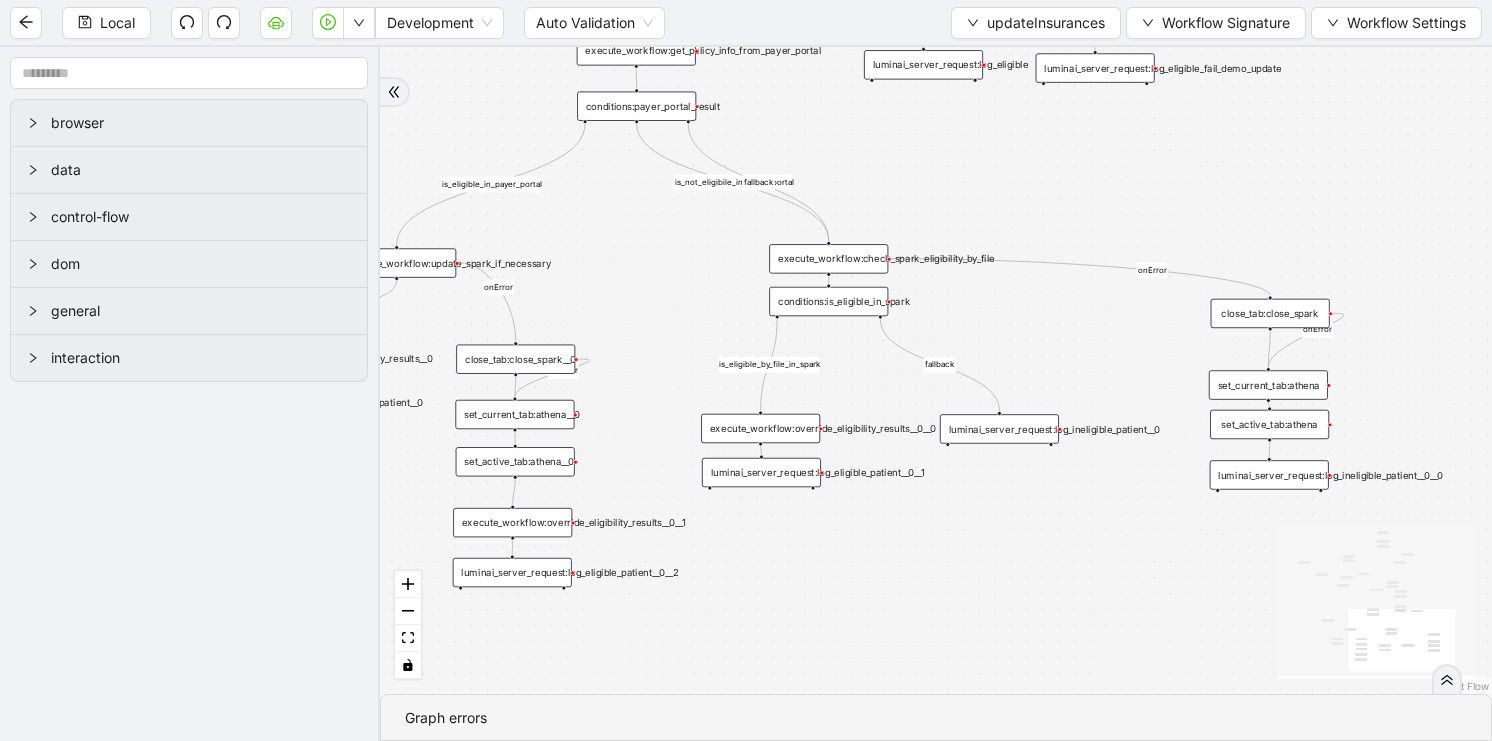 drag, startPoint x: 858, startPoint y: 330, endPoint x: 861, endPoint y: 441, distance: 111.040535 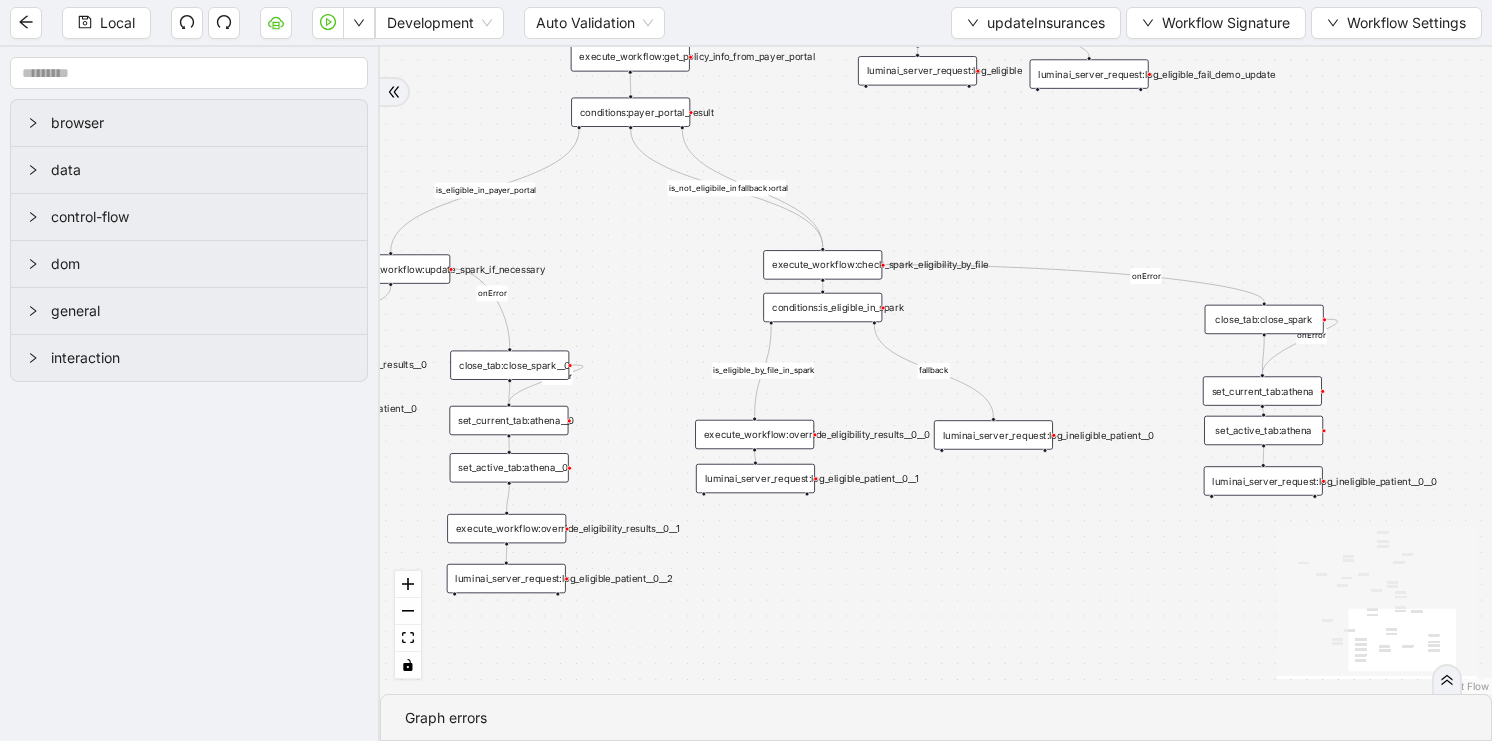 drag, startPoint x: 921, startPoint y: 258, endPoint x: 911, endPoint y: 179, distance: 79.630394 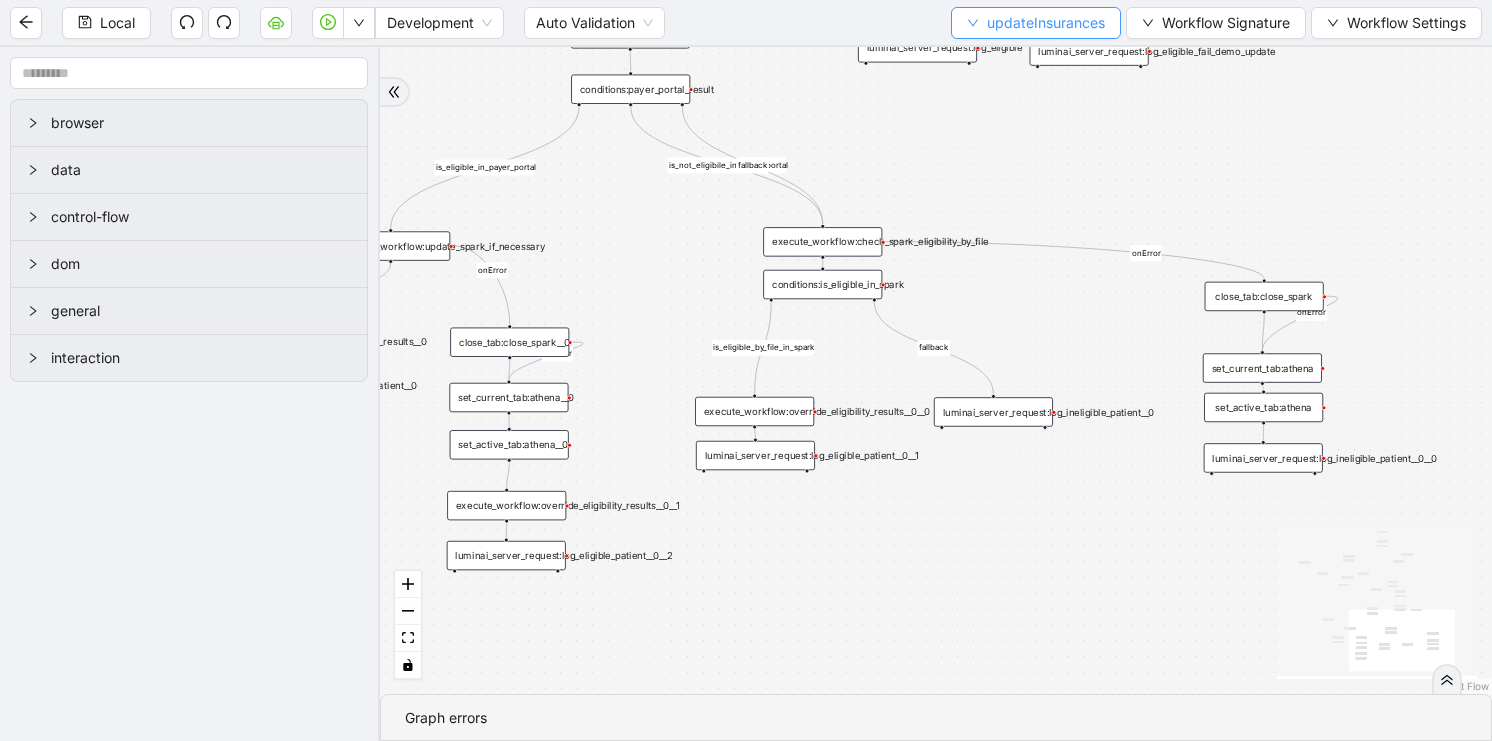 click on "updateInsurances" at bounding box center (1046, 23) 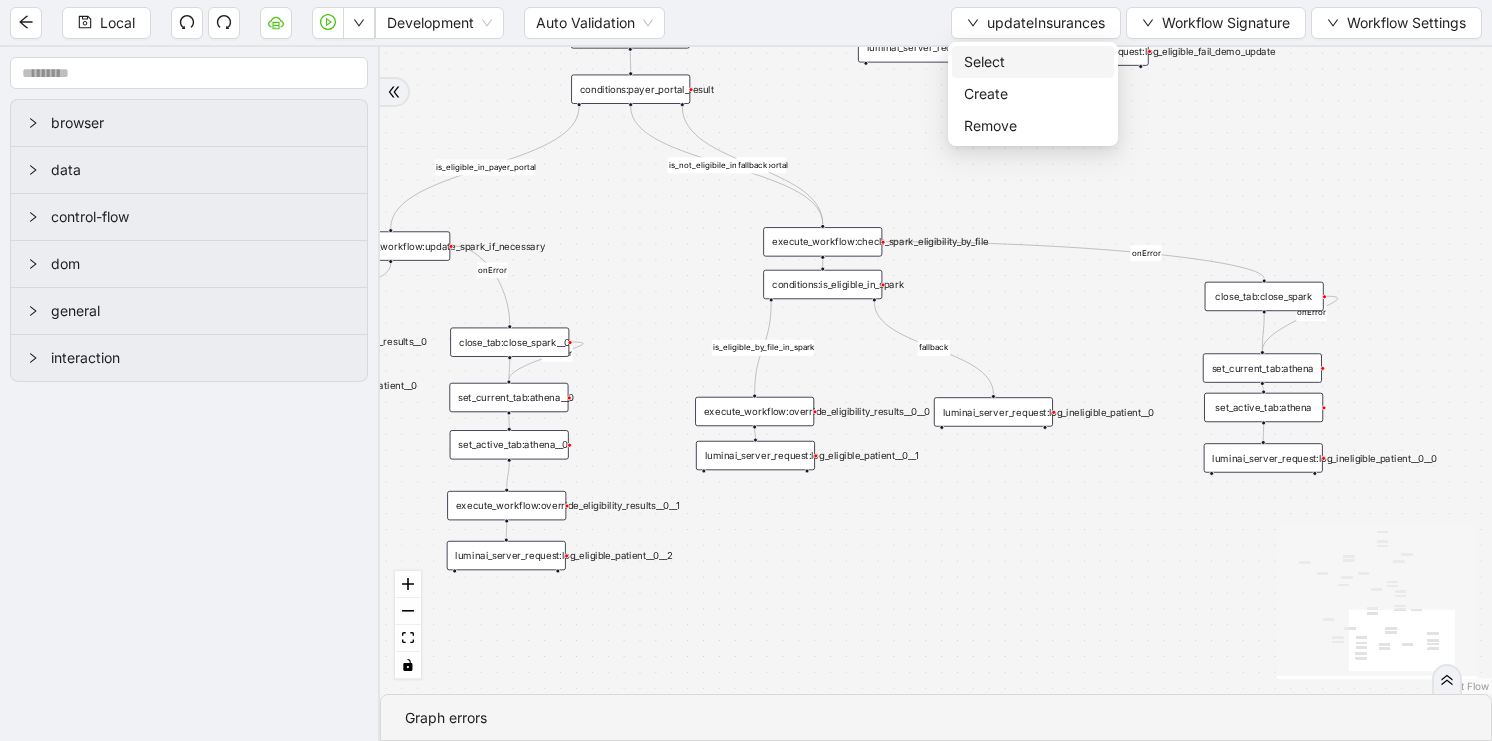 click on "Select" at bounding box center (1033, 62) 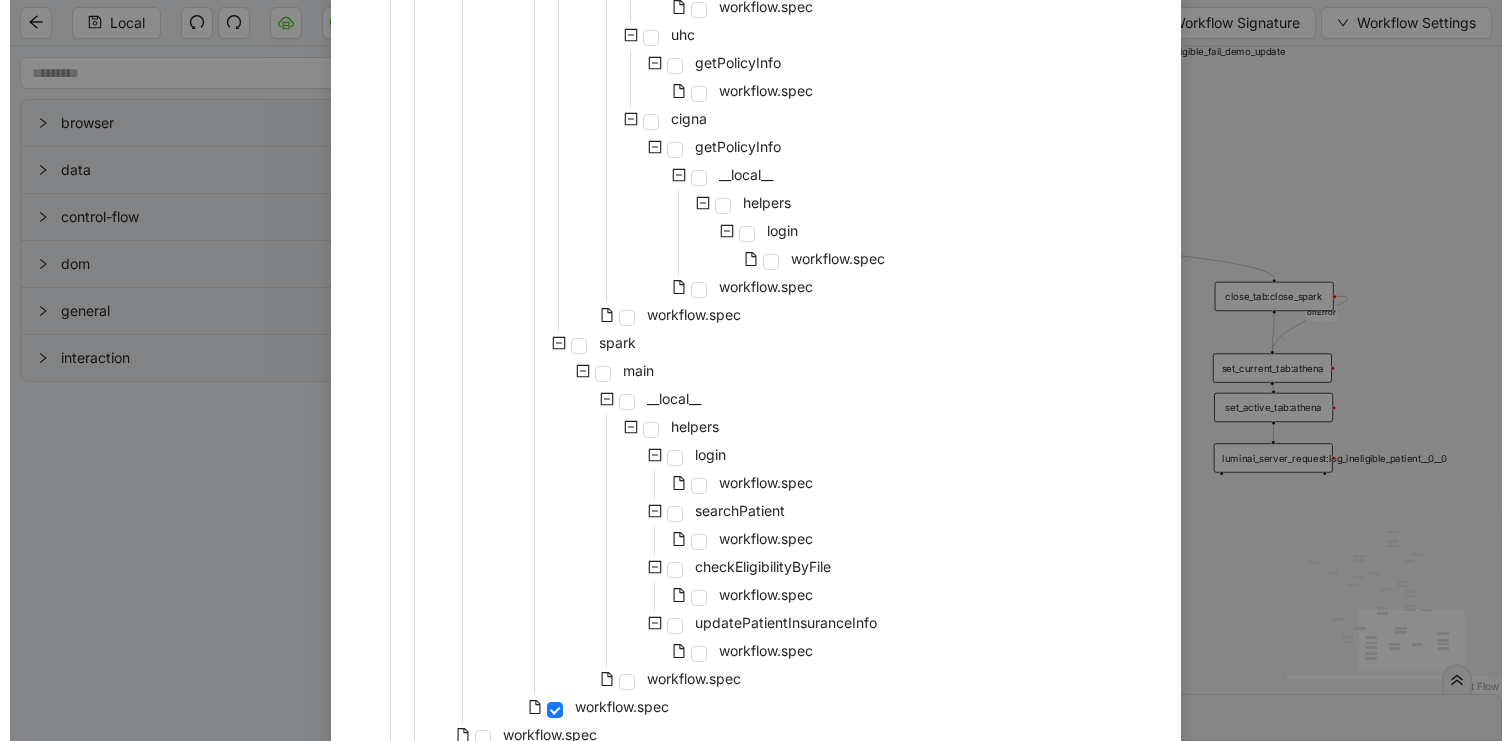 scroll, scrollTop: 1599, scrollLeft: 0, axis: vertical 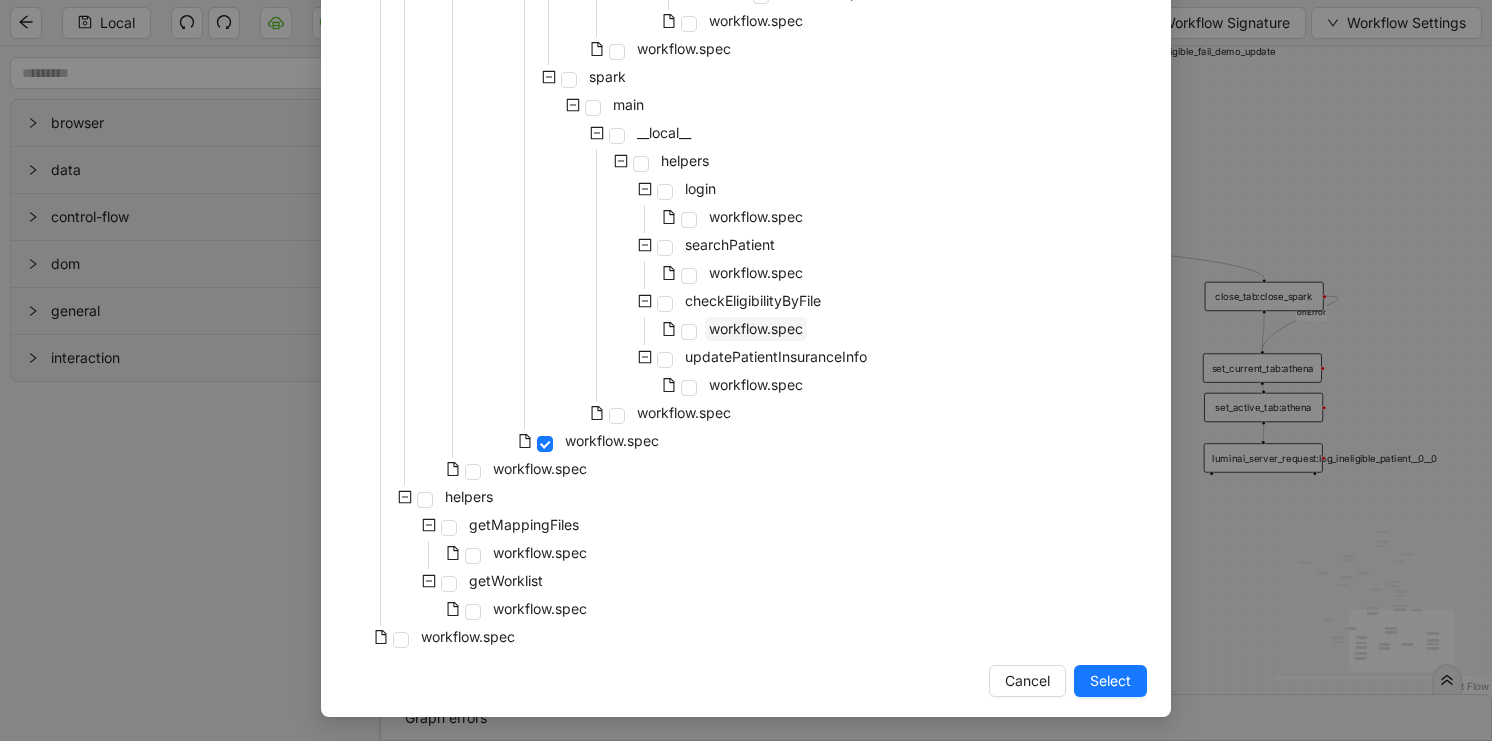 click on "workflow.spec" at bounding box center [756, 328] 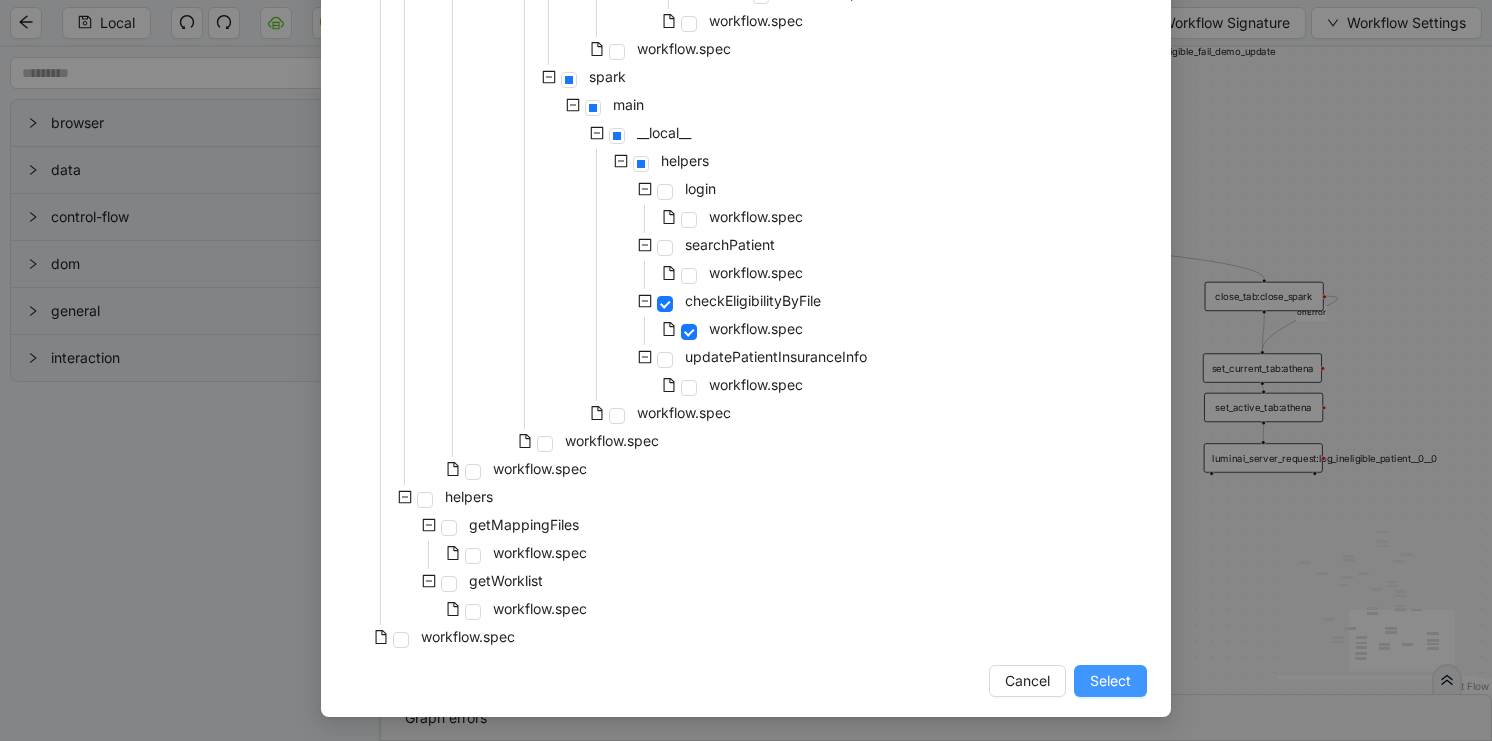 click on "Select" at bounding box center [1110, 681] 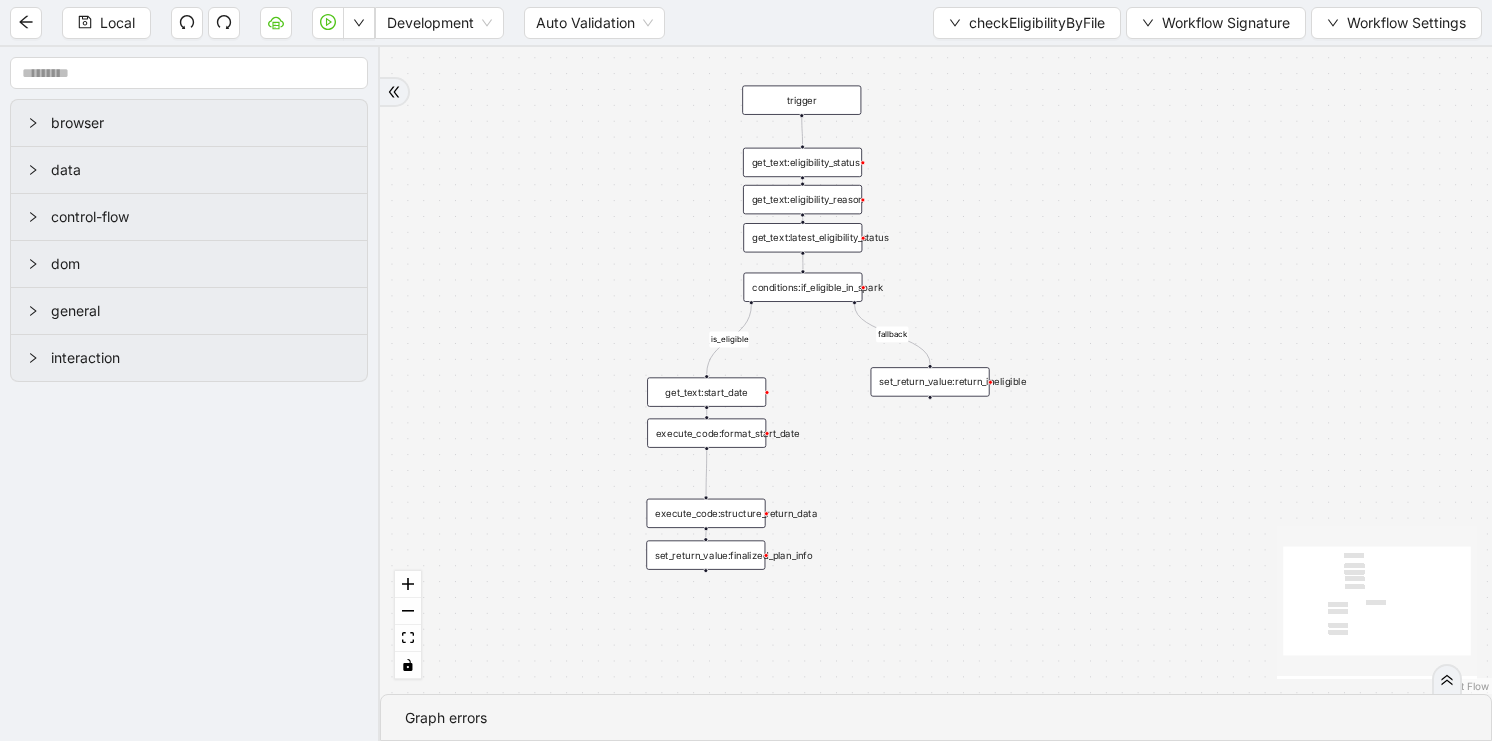 drag, startPoint x: 1119, startPoint y: 402, endPoint x: 1129, endPoint y: 310, distance: 92.541885 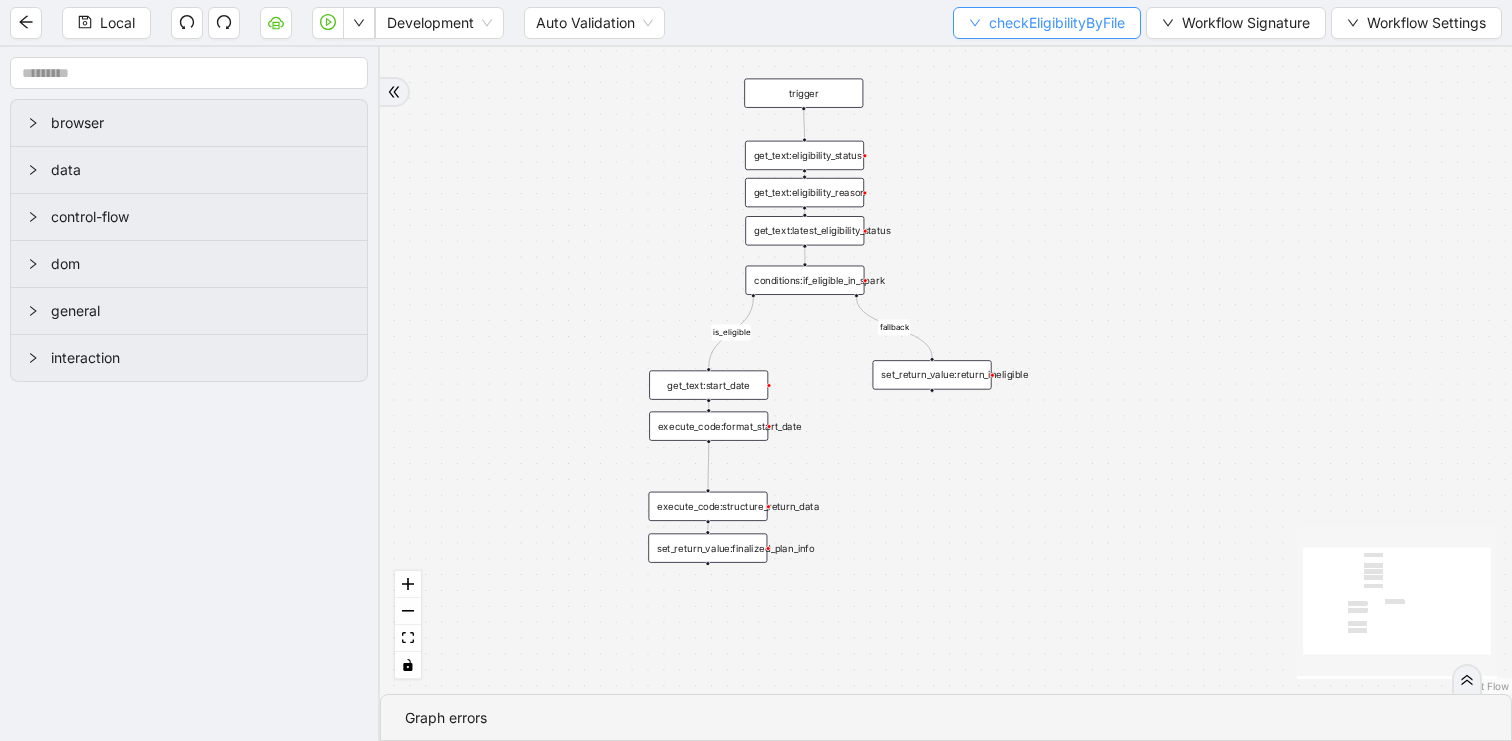 click 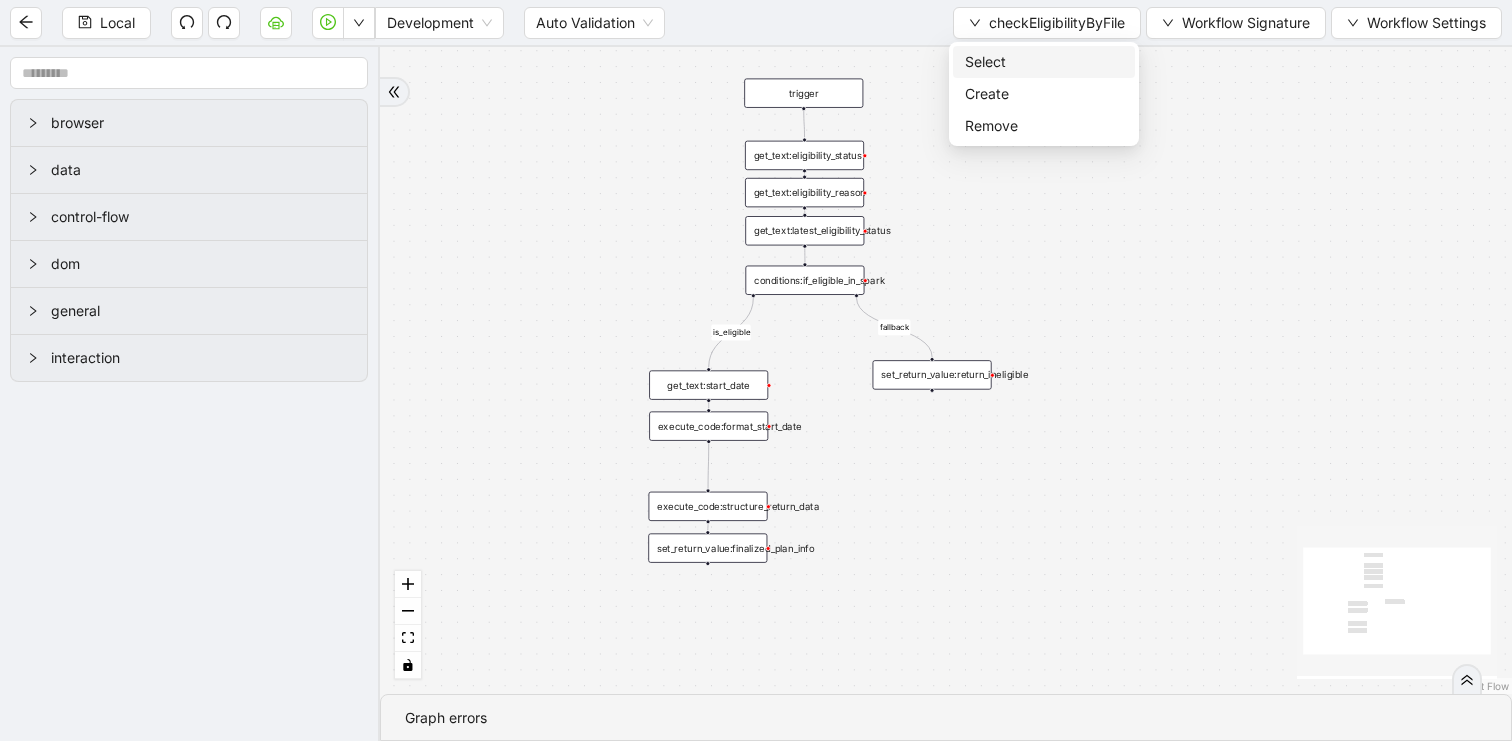 click on "Select" at bounding box center (1044, 62) 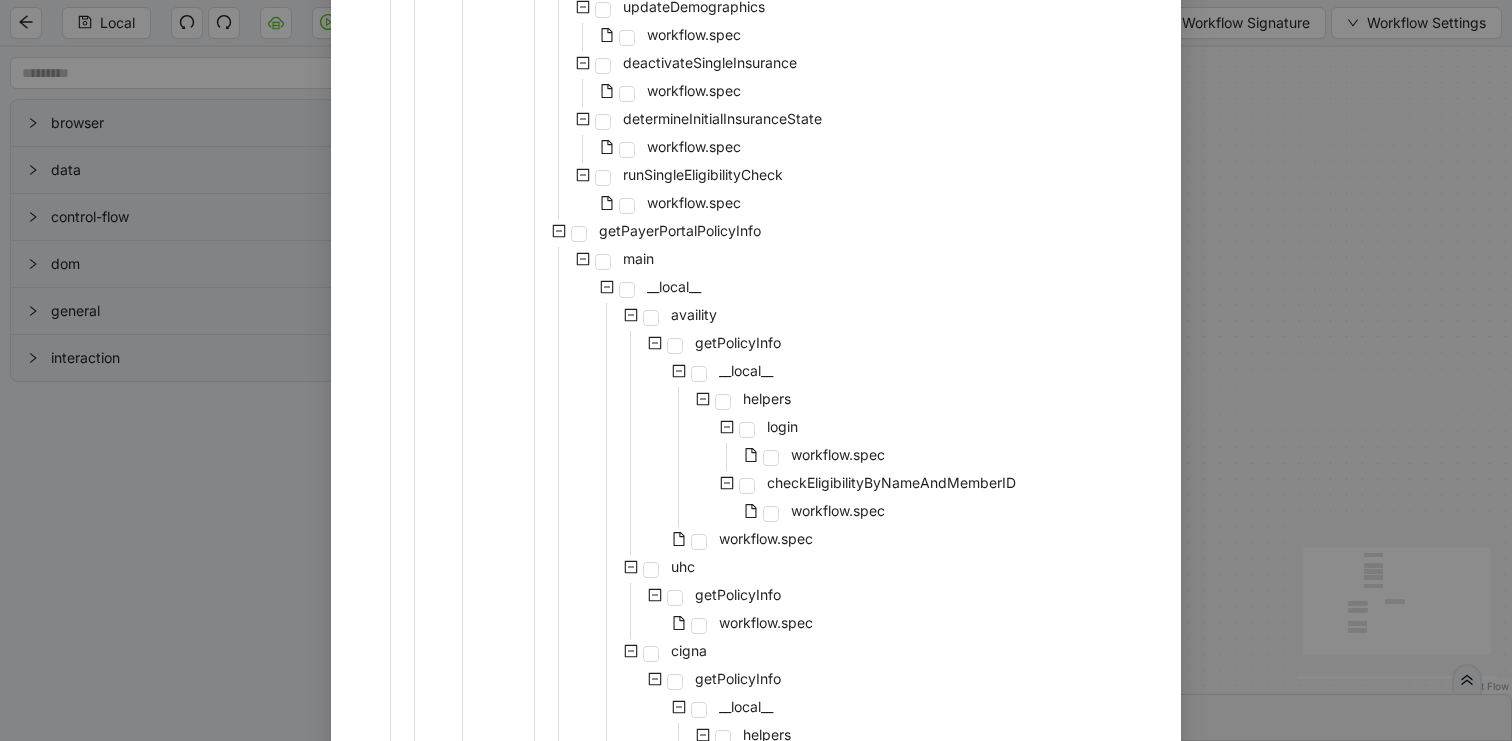 scroll, scrollTop: 1062, scrollLeft: 0, axis: vertical 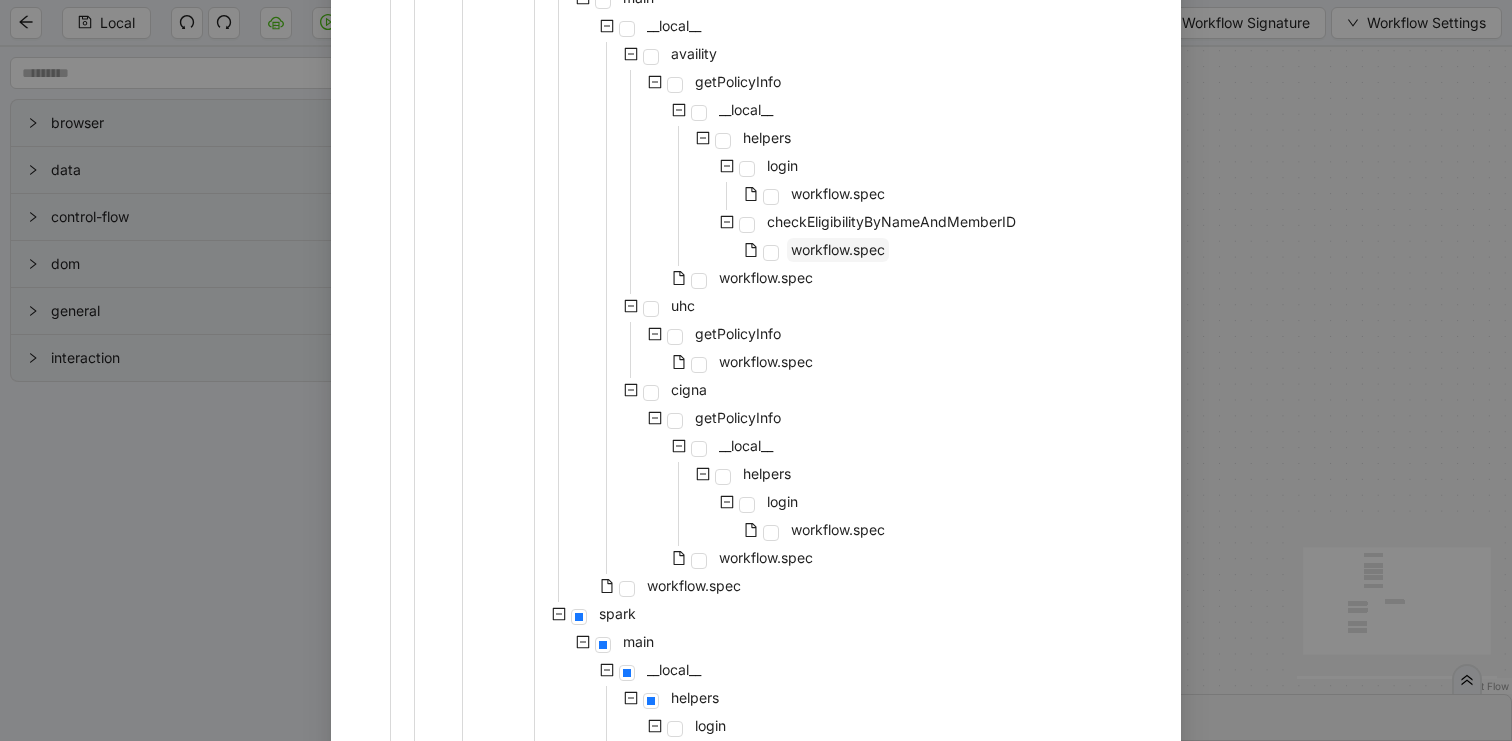 click on "workflow.spec" at bounding box center (838, 249) 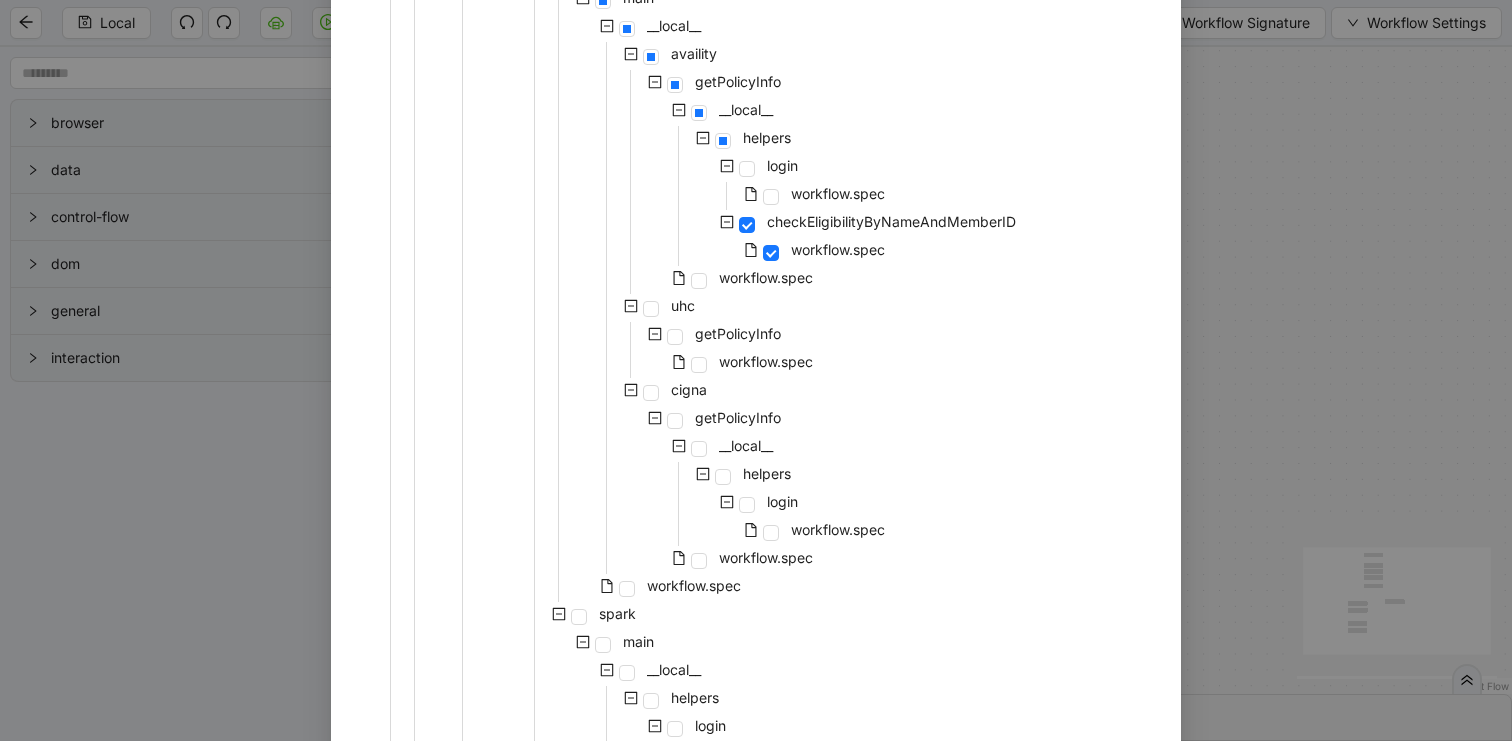 scroll, scrollTop: 1599, scrollLeft: 0, axis: vertical 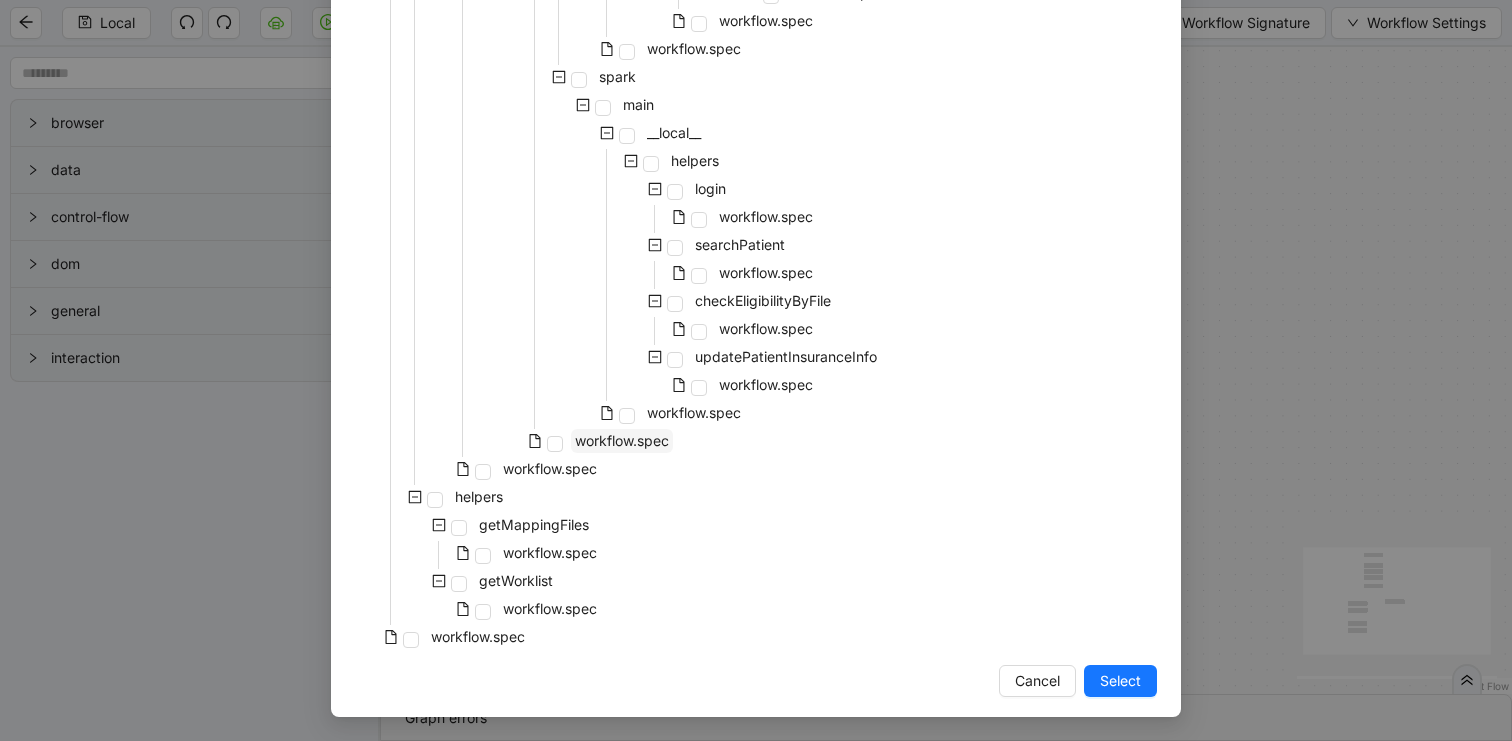 click on "workflow.spec" at bounding box center (622, 440) 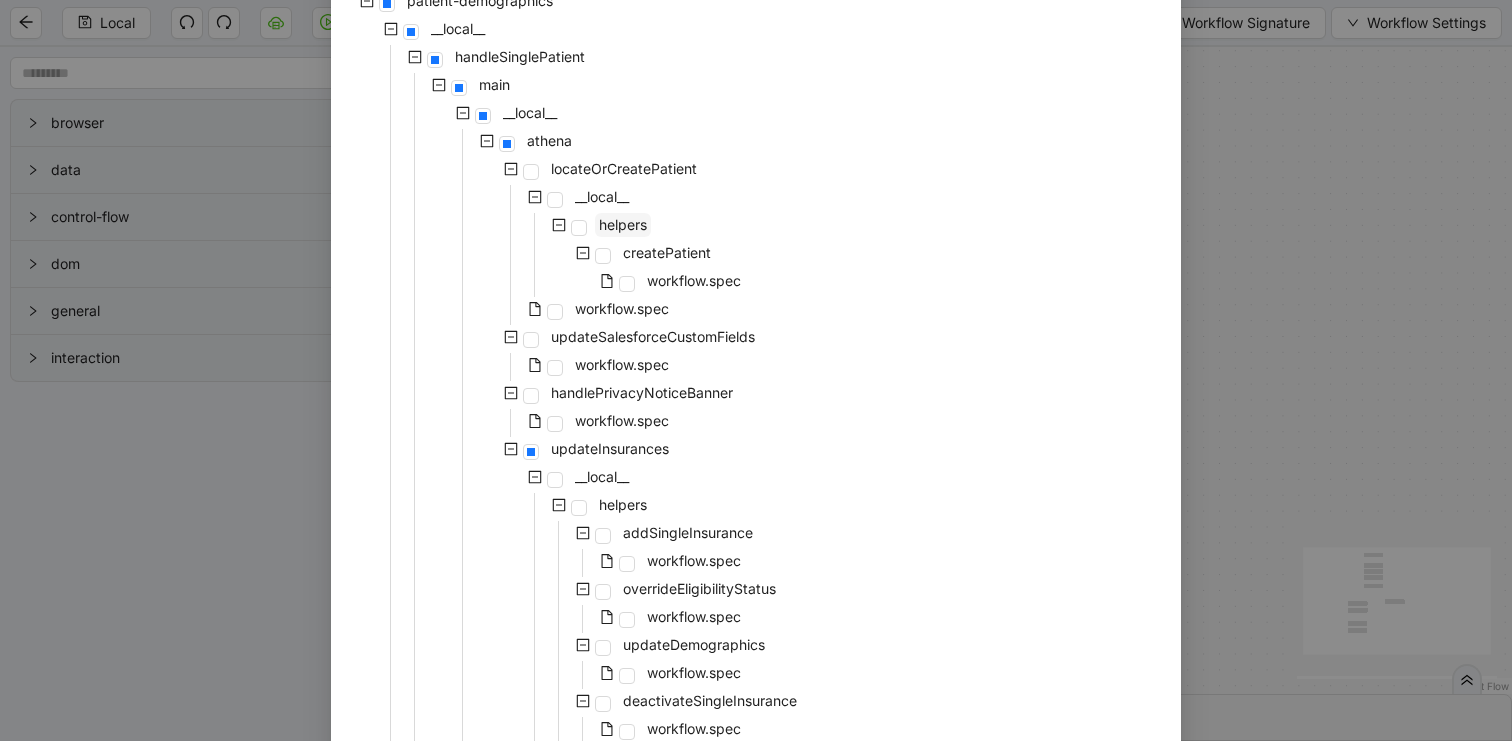 scroll, scrollTop: 4, scrollLeft: 0, axis: vertical 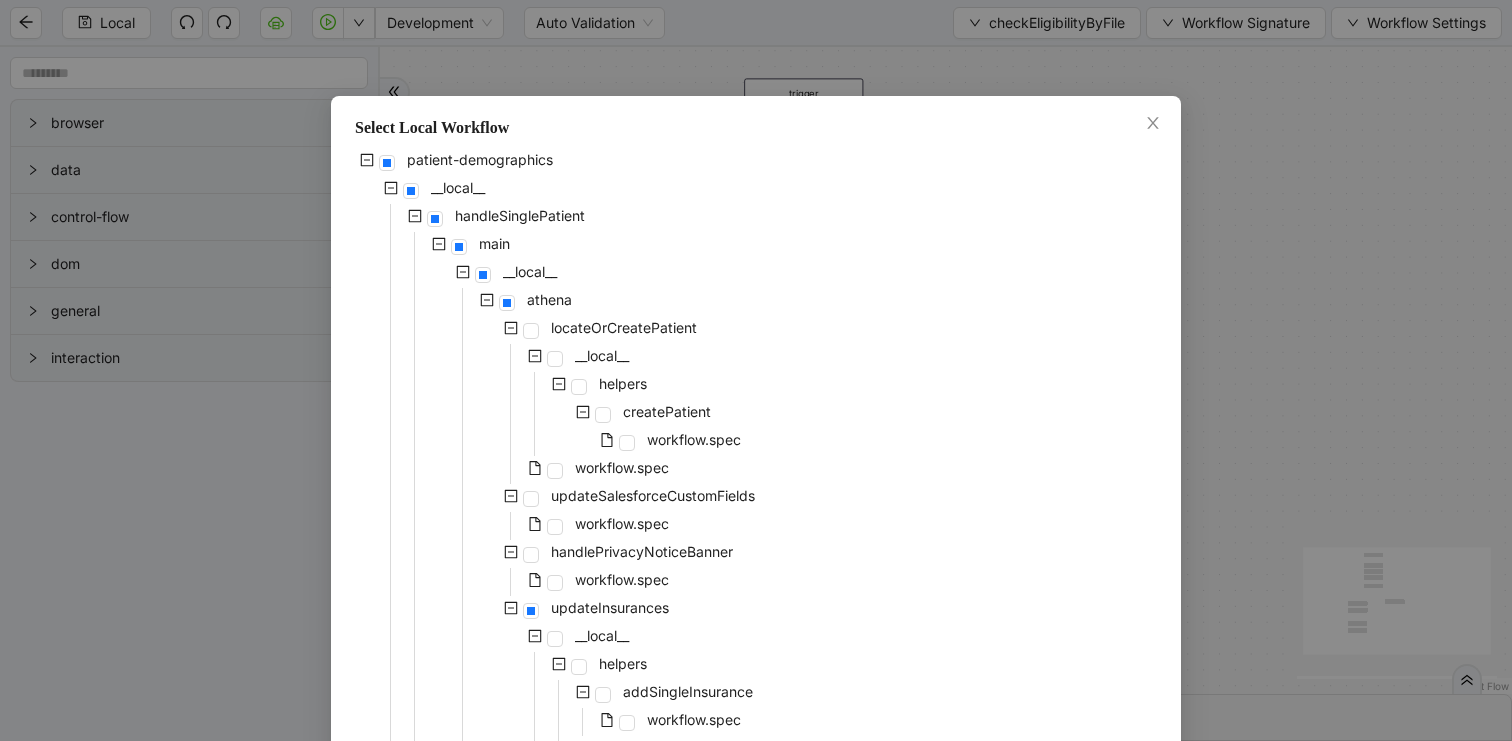 click on "helpers" at bounding box center [503, 386] 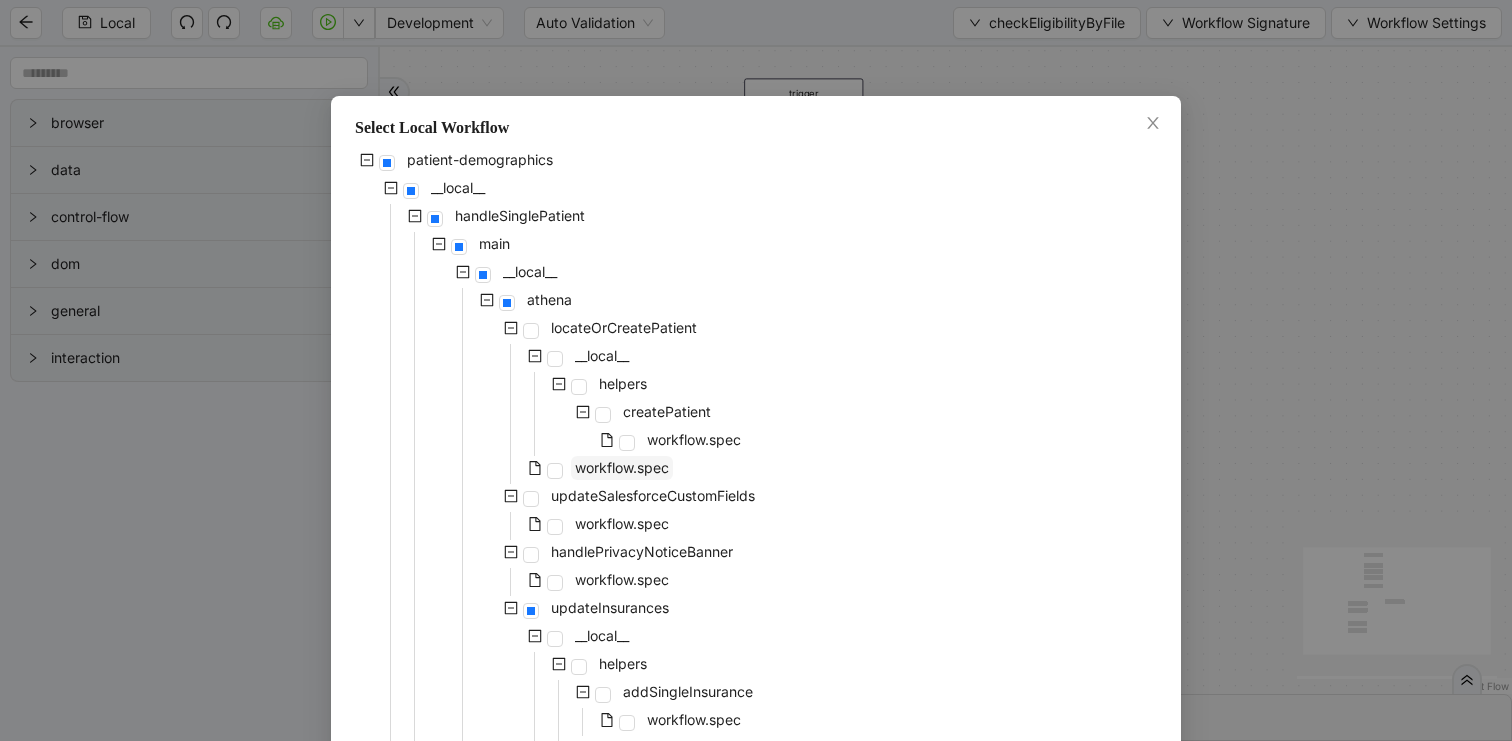click on "workflow.spec" at bounding box center (622, 467) 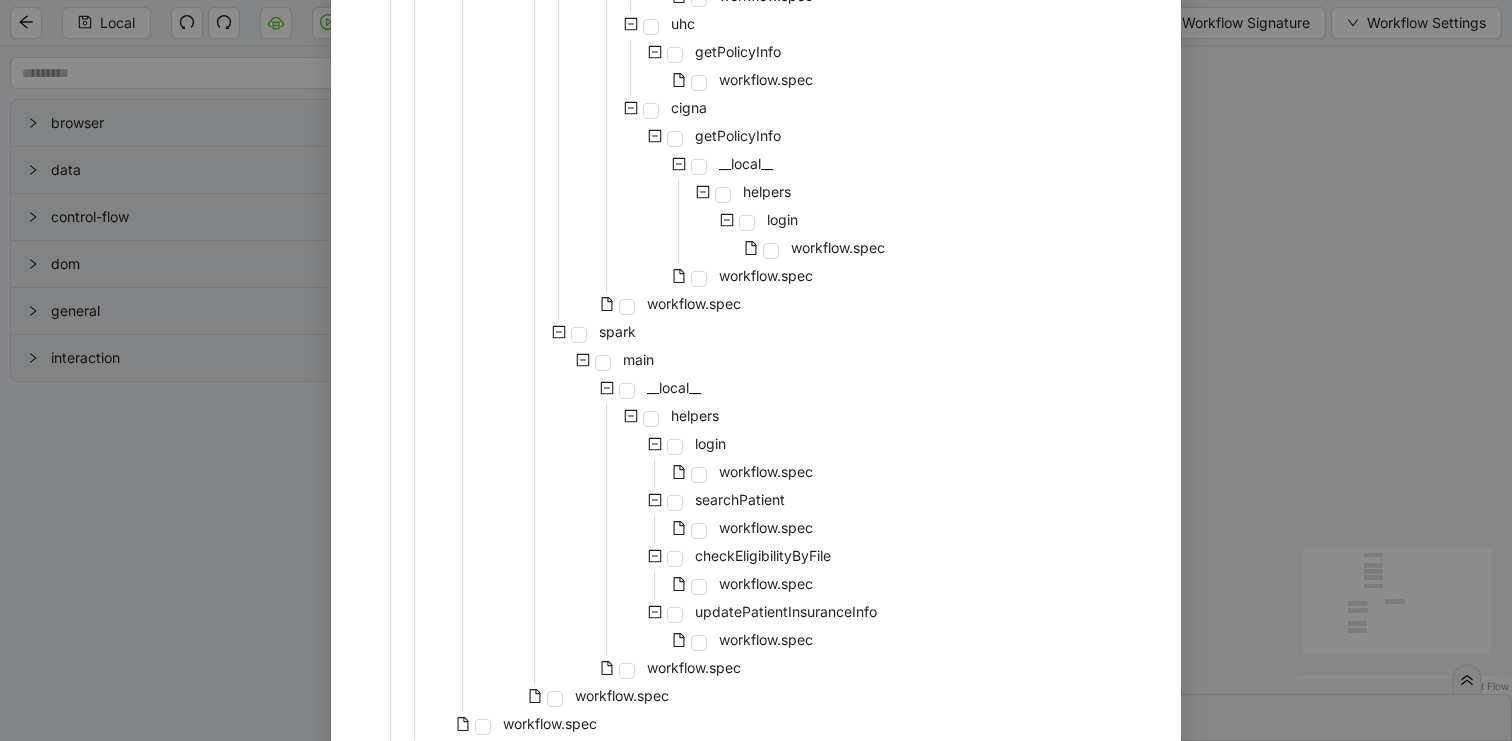 scroll, scrollTop: 1599, scrollLeft: 0, axis: vertical 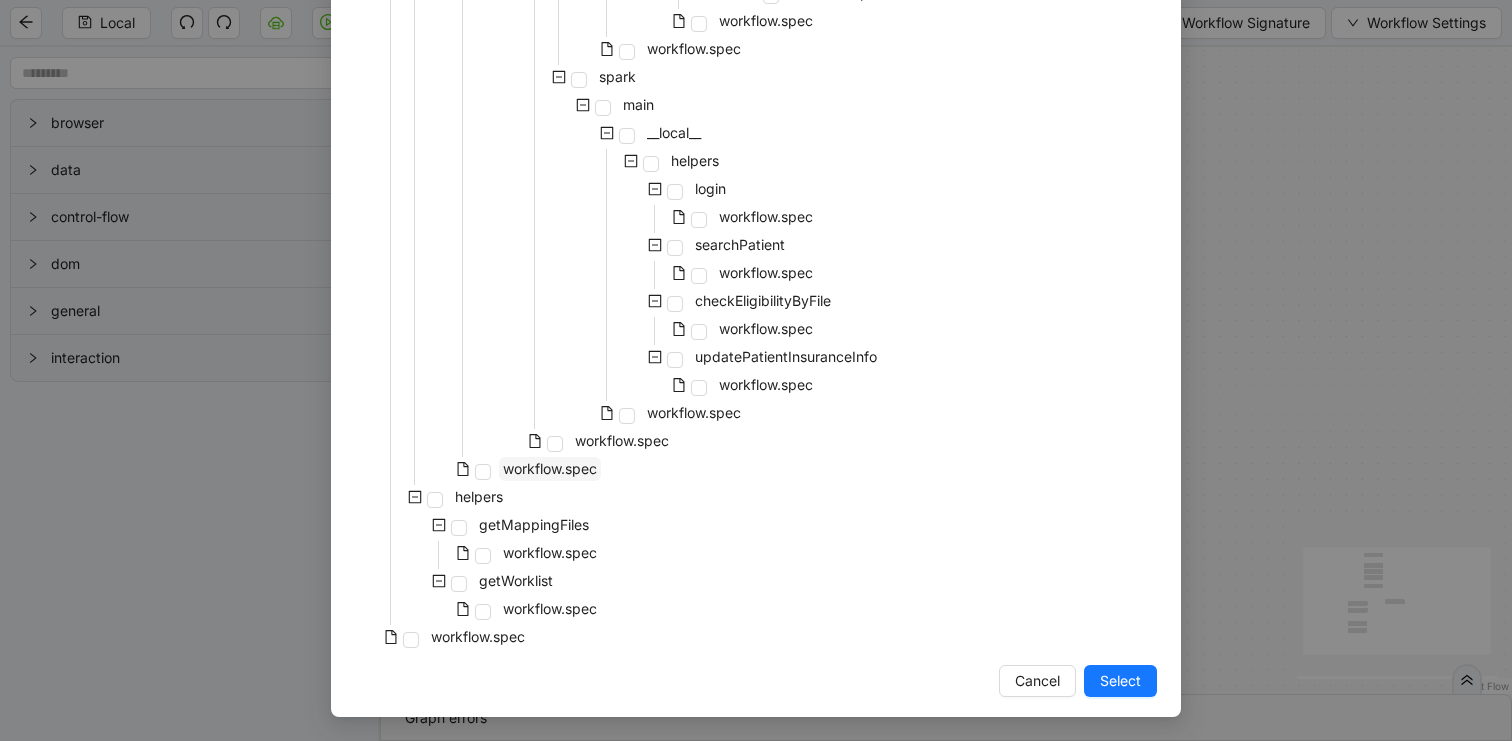 click on "workflow.spec" at bounding box center [550, 468] 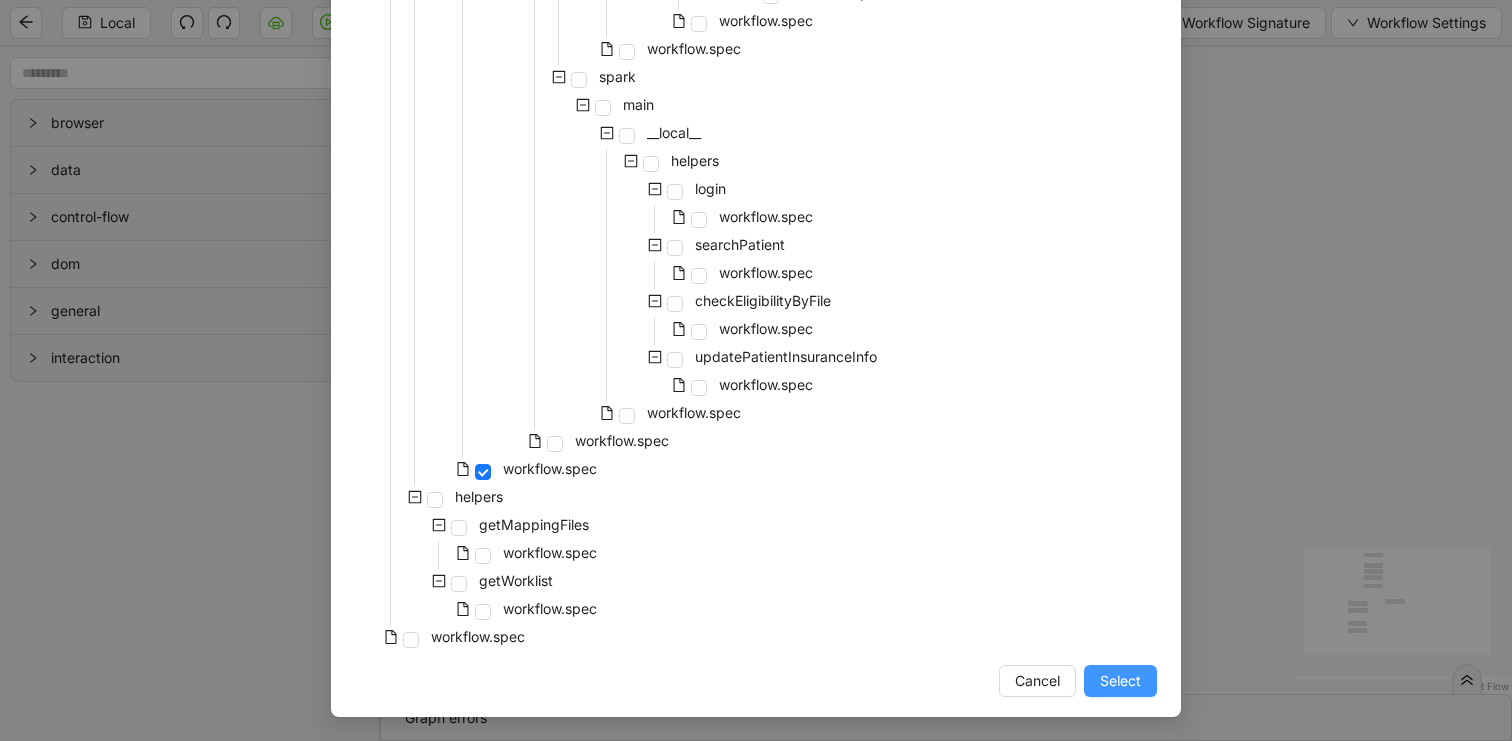 click on "Select" at bounding box center (1120, 681) 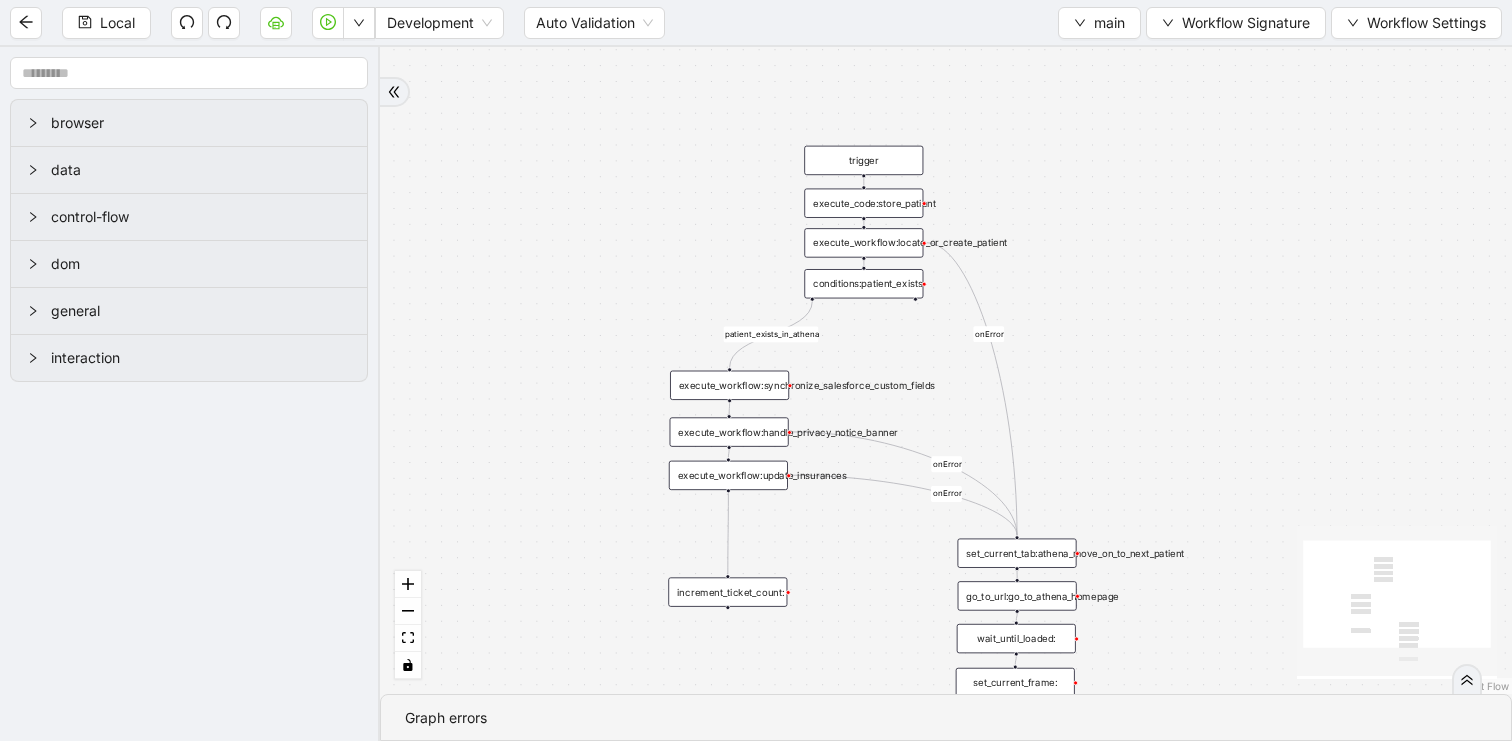 drag, startPoint x: 1157, startPoint y: 386, endPoint x: 1142, endPoint y: 308, distance: 79.429214 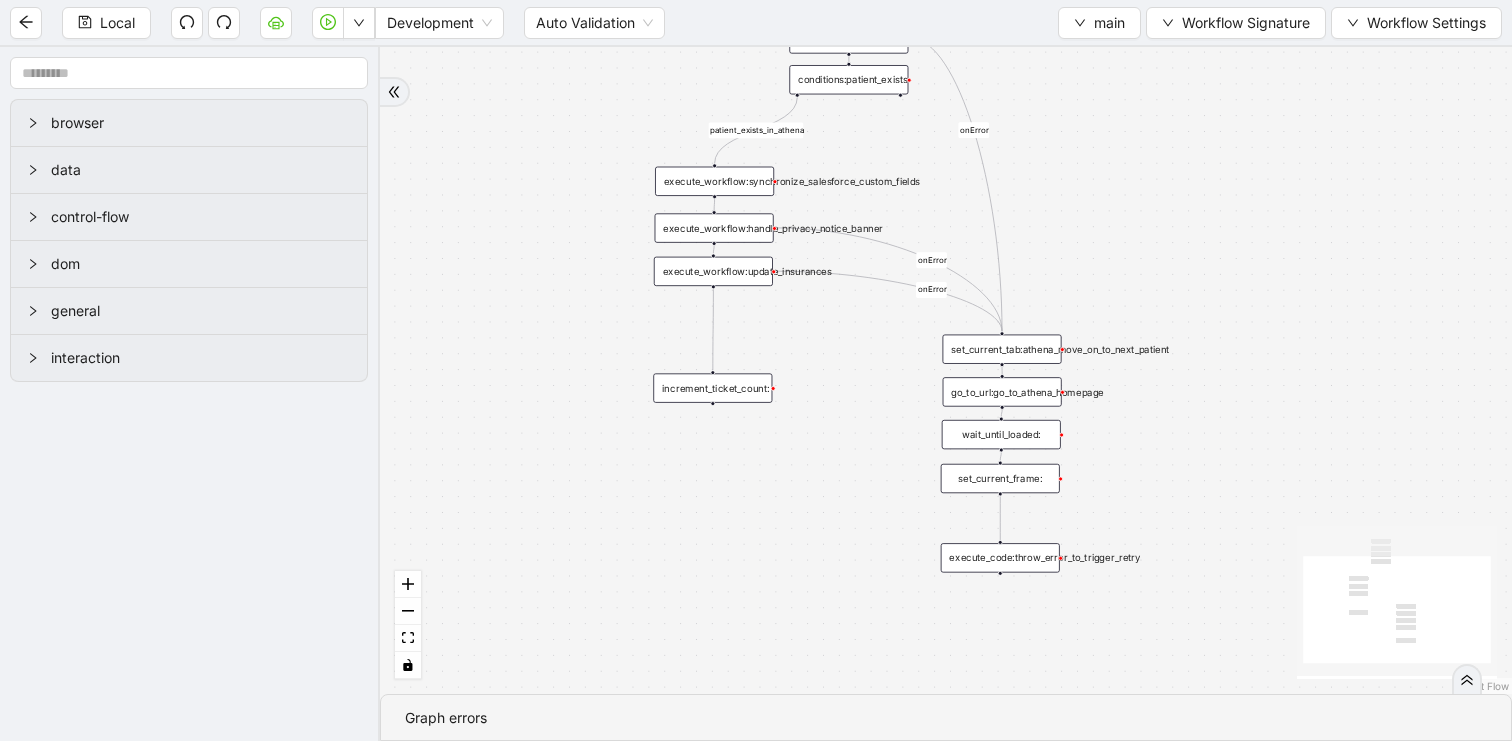 drag, startPoint x: 1119, startPoint y: 410, endPoint x: 1119, endPoint y: 284, distance: 126 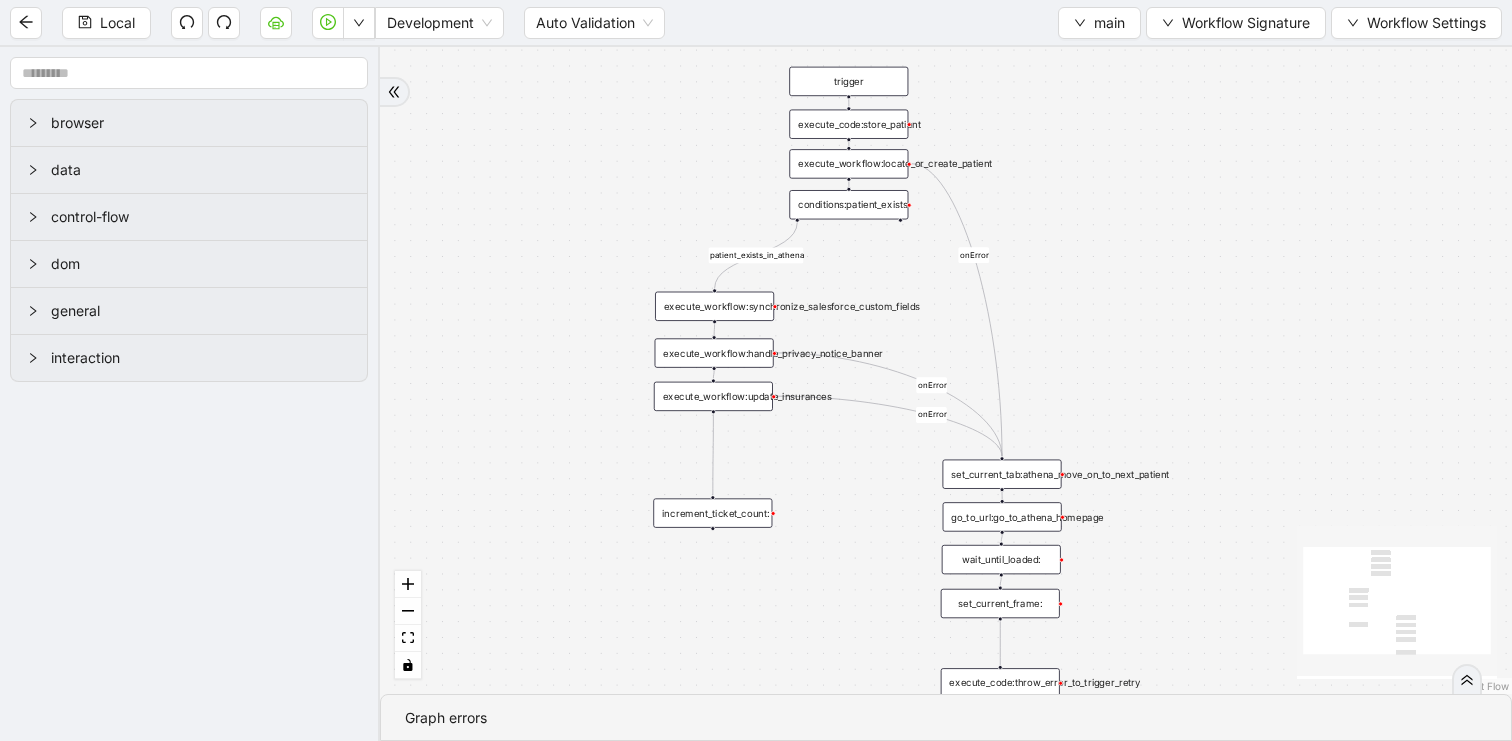 drag, startPoint x: 1158, startPoint y: 196, endPoint x: 1153, endPoint y: 378, distance: 182.06866 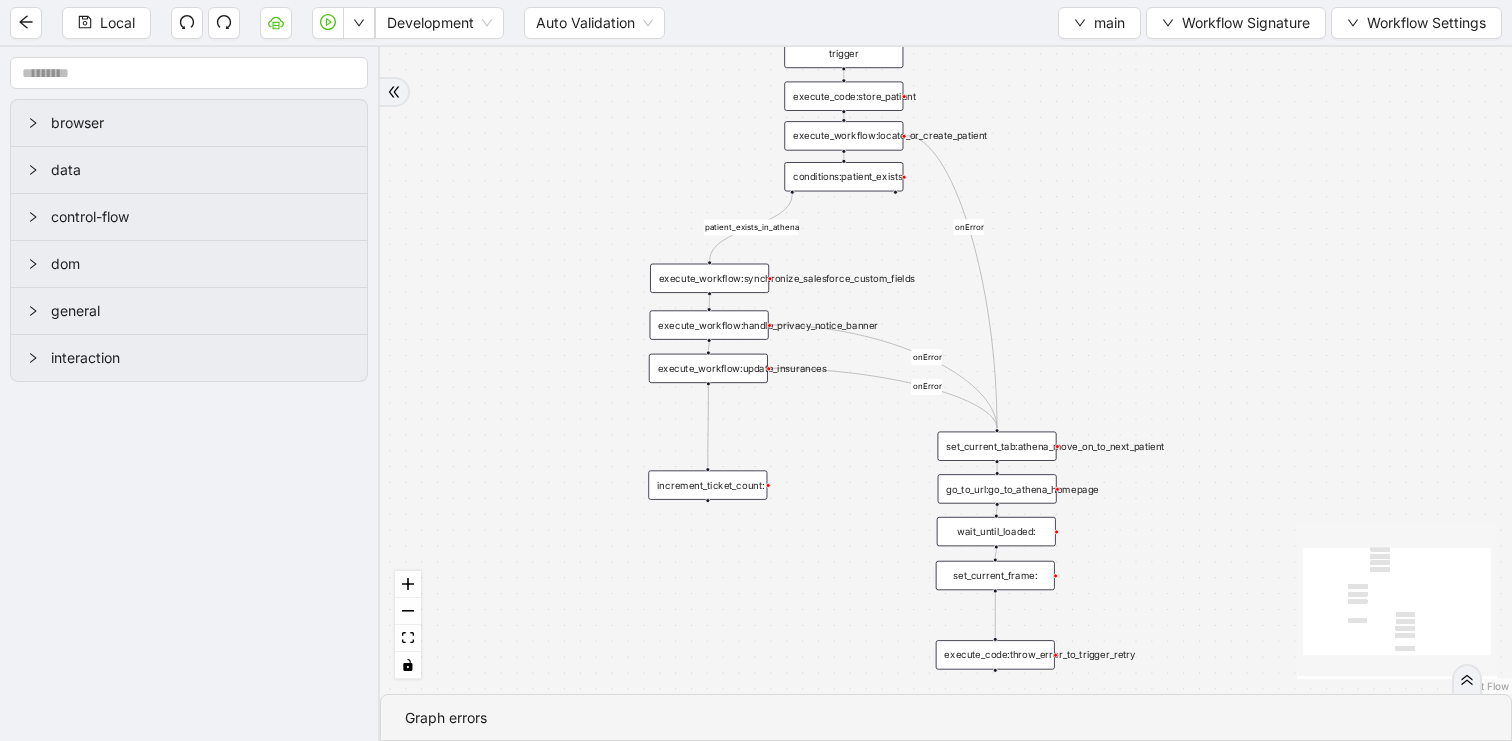 drag, startPoint x: 1064, startPoint y: 394, endPoint x: 1059, endPoint y: 279, distance: 115.10864 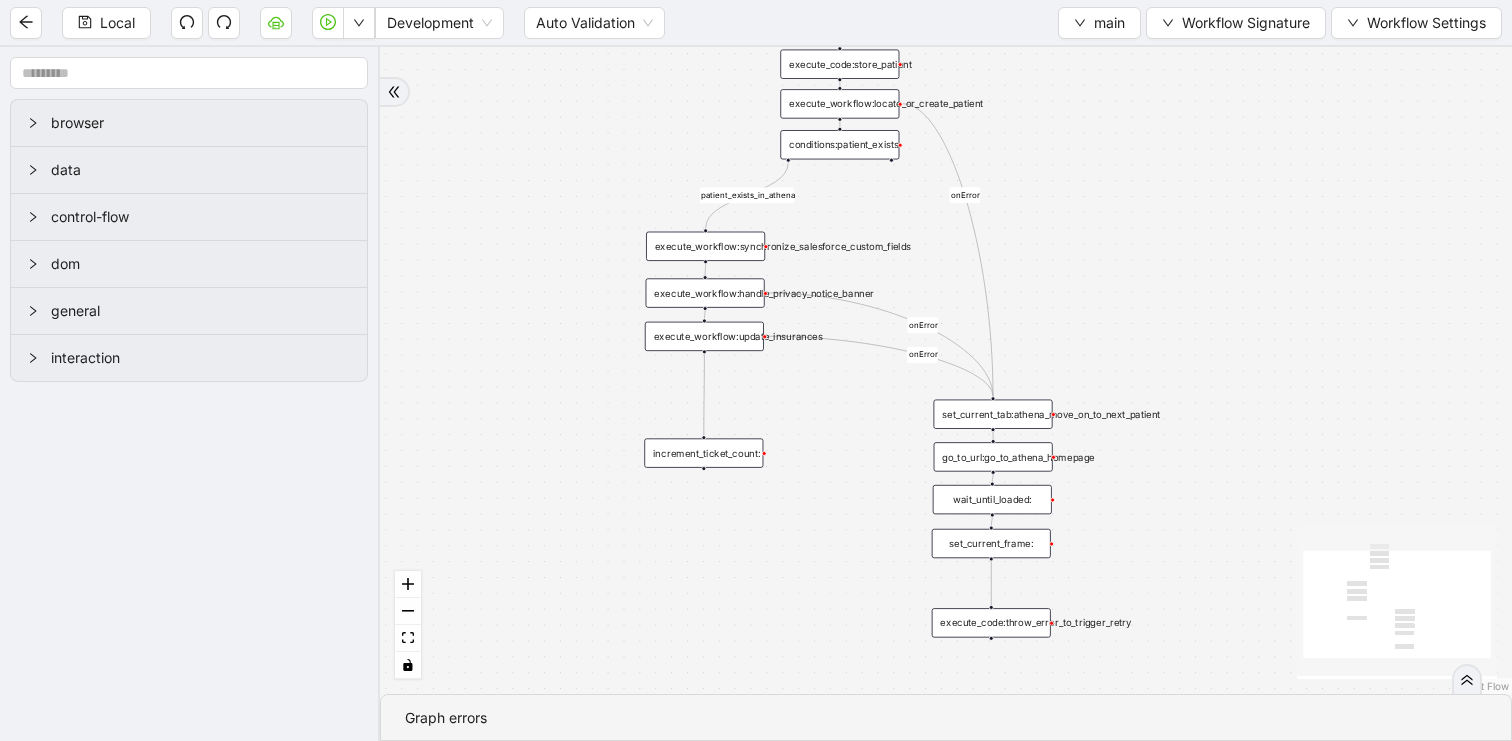 drag, startPoint x: 1099, startPoint y: 262, endPoint x: 1098, endPoint y: 373, distance: 111.0045 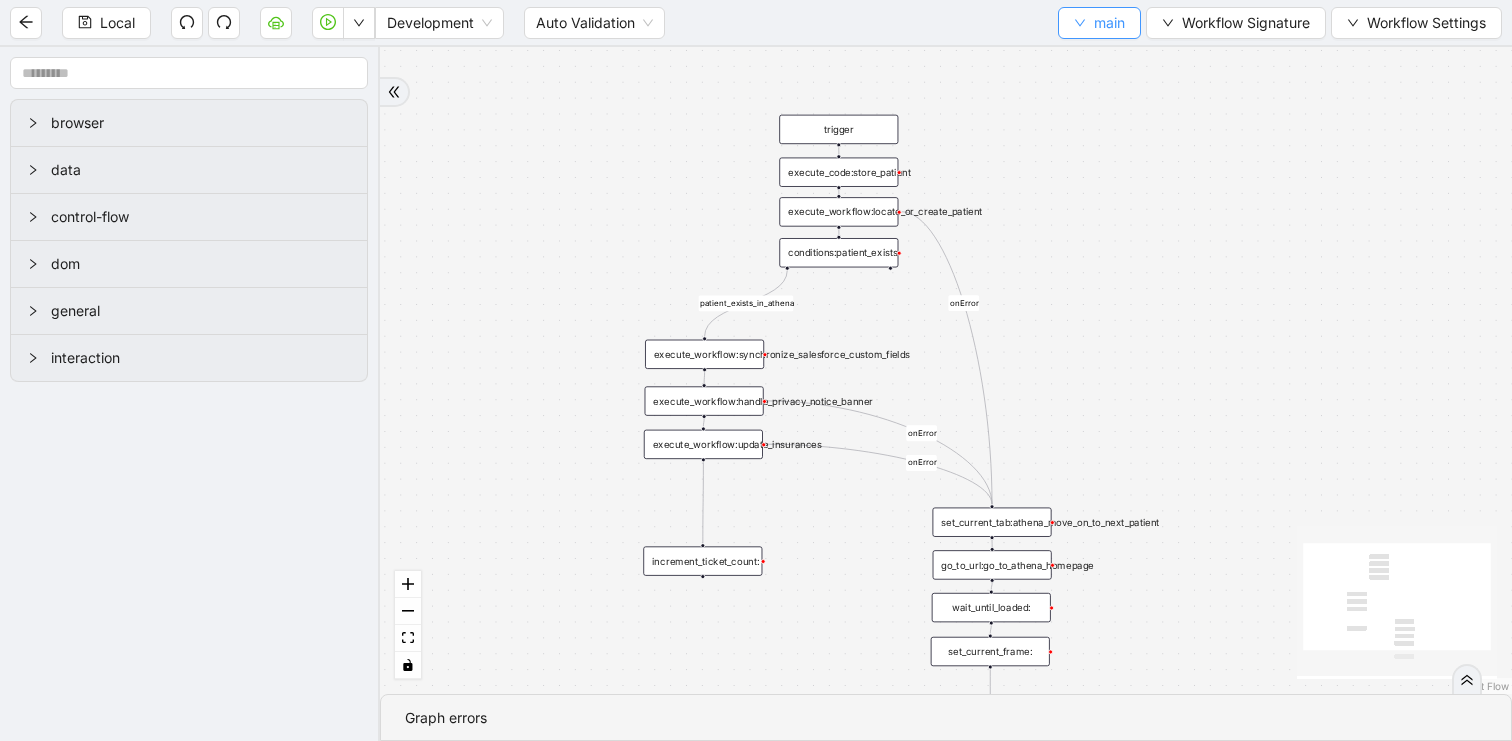 click on "main" at bounding box center (1109, 23) 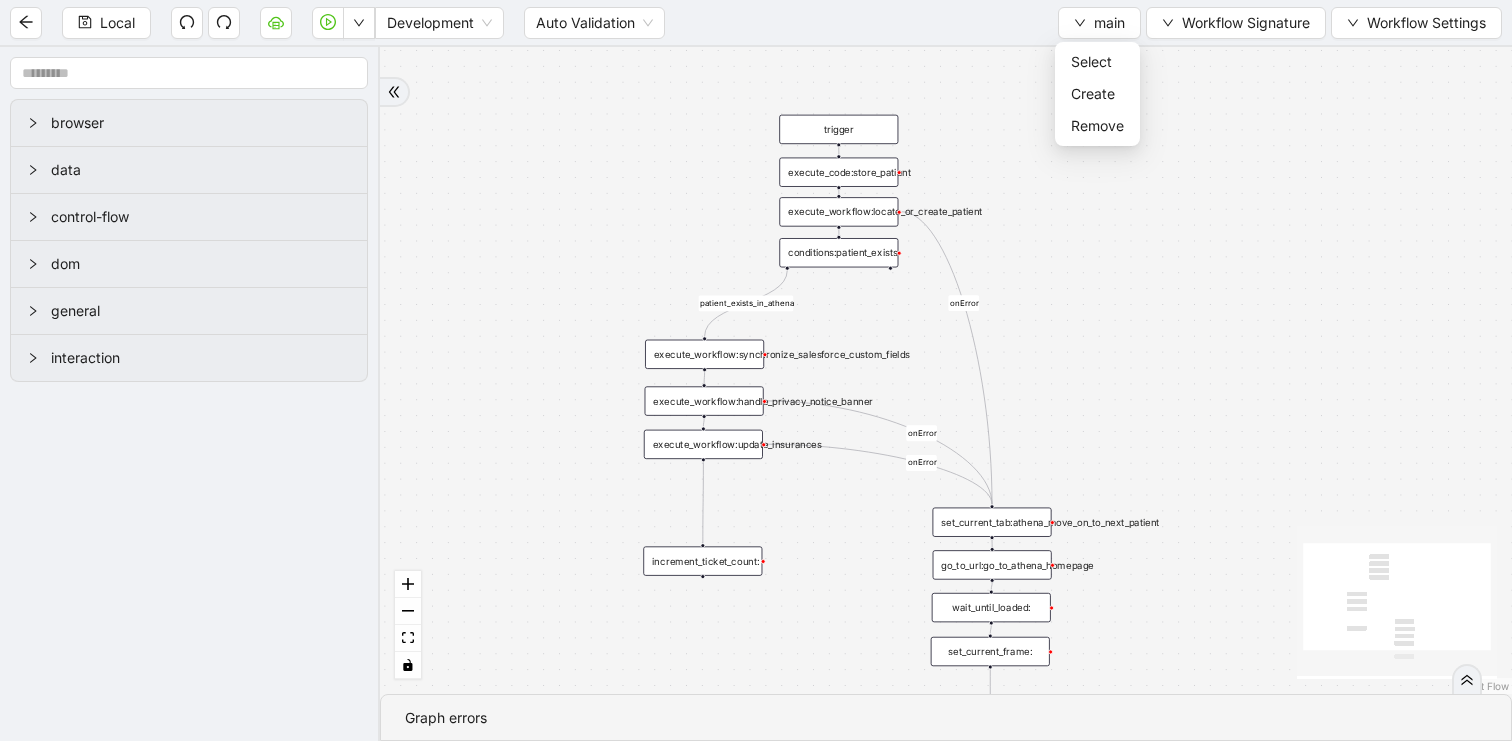 click on "Local Development Auto Validation main Workflow Signature Workflow Settings" at bounding box center [756, 22] 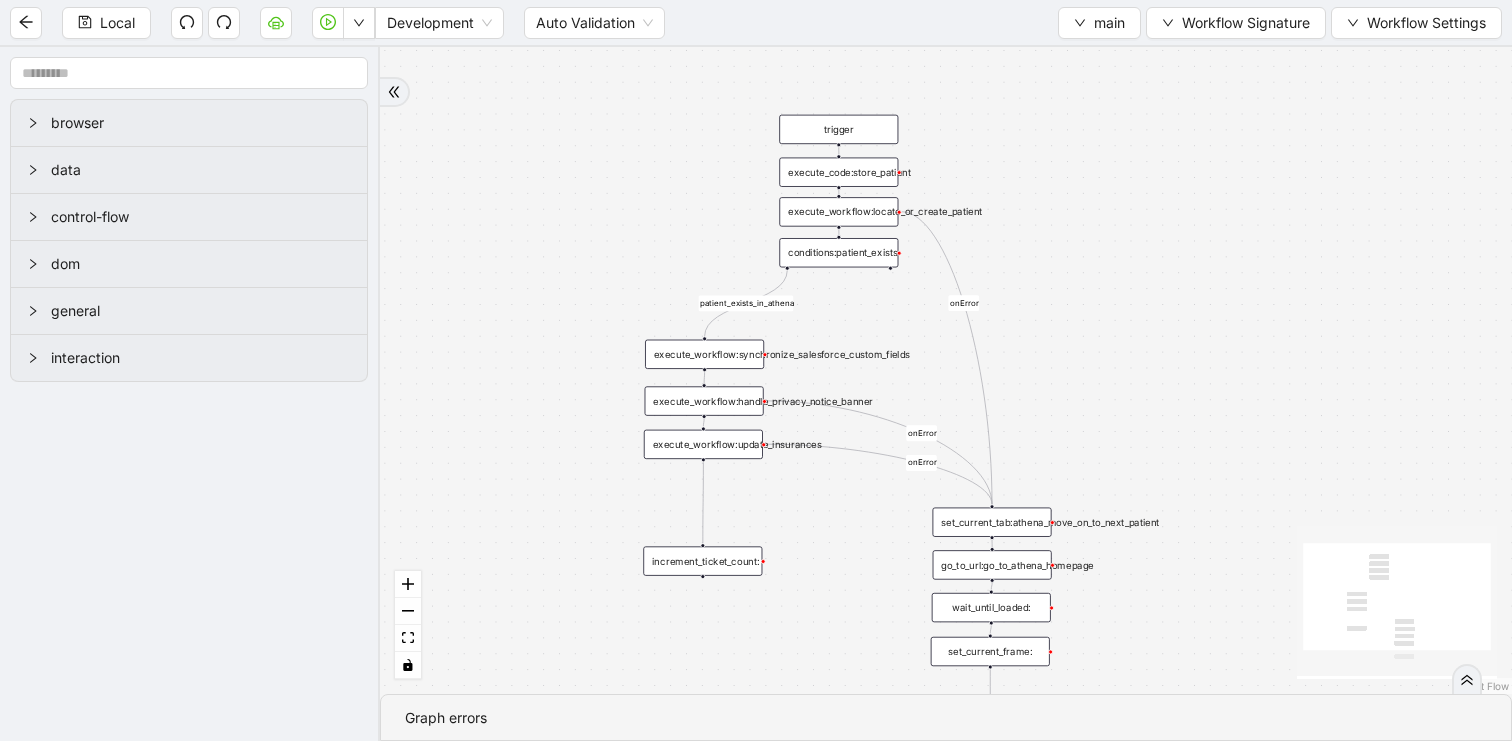 click on "patient_exists_in_athena onError onError onError trigger execute_workflow:synchronize_salesforce_custom_fields execute_workflow:locate_or_create_patient execute_code:store_patient execute_workflow:handle_privacy_notice_banner execute_workflow:update_insurances conditions:patient_exists increment_ticket_count: set_current_tab:athena_move_on_to_next_patient go_to_url:go_to_athena_homepage set_current_frame: wait_until_loaded: execute_code:throw_error_to_trigger_retry" at bounding box center [946, 370] 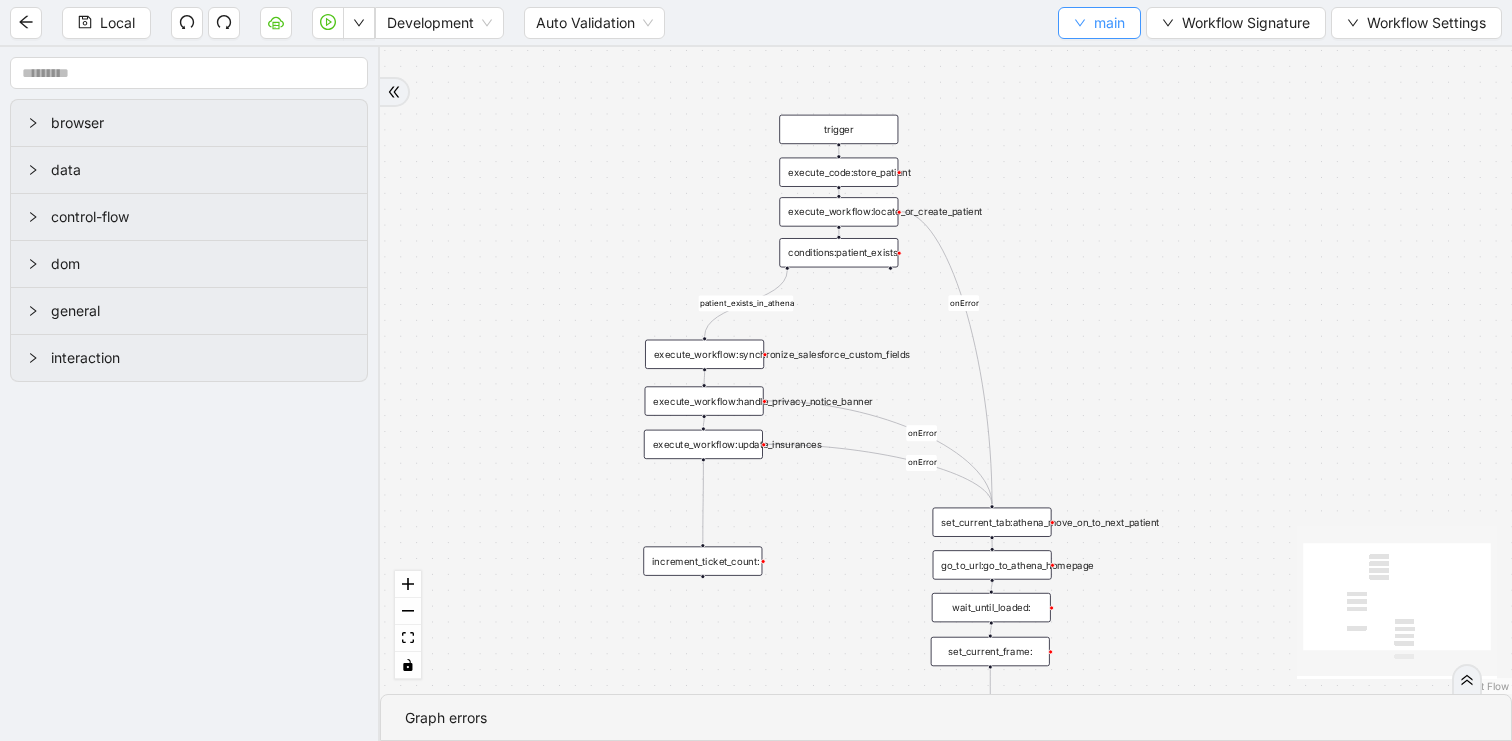 click on "main" at bounding box center [1099, 23] 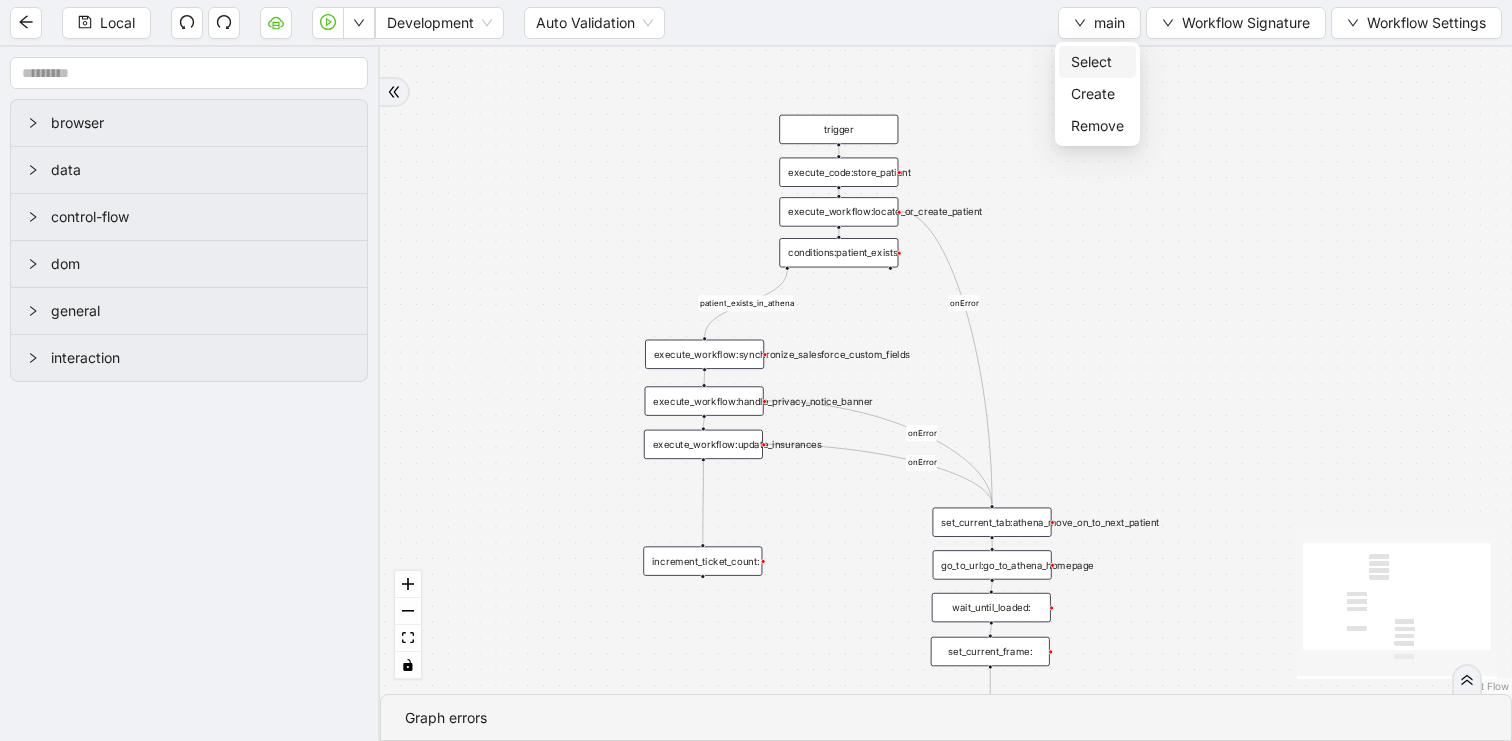 click on "Select" at bounding box center (1097, 62) 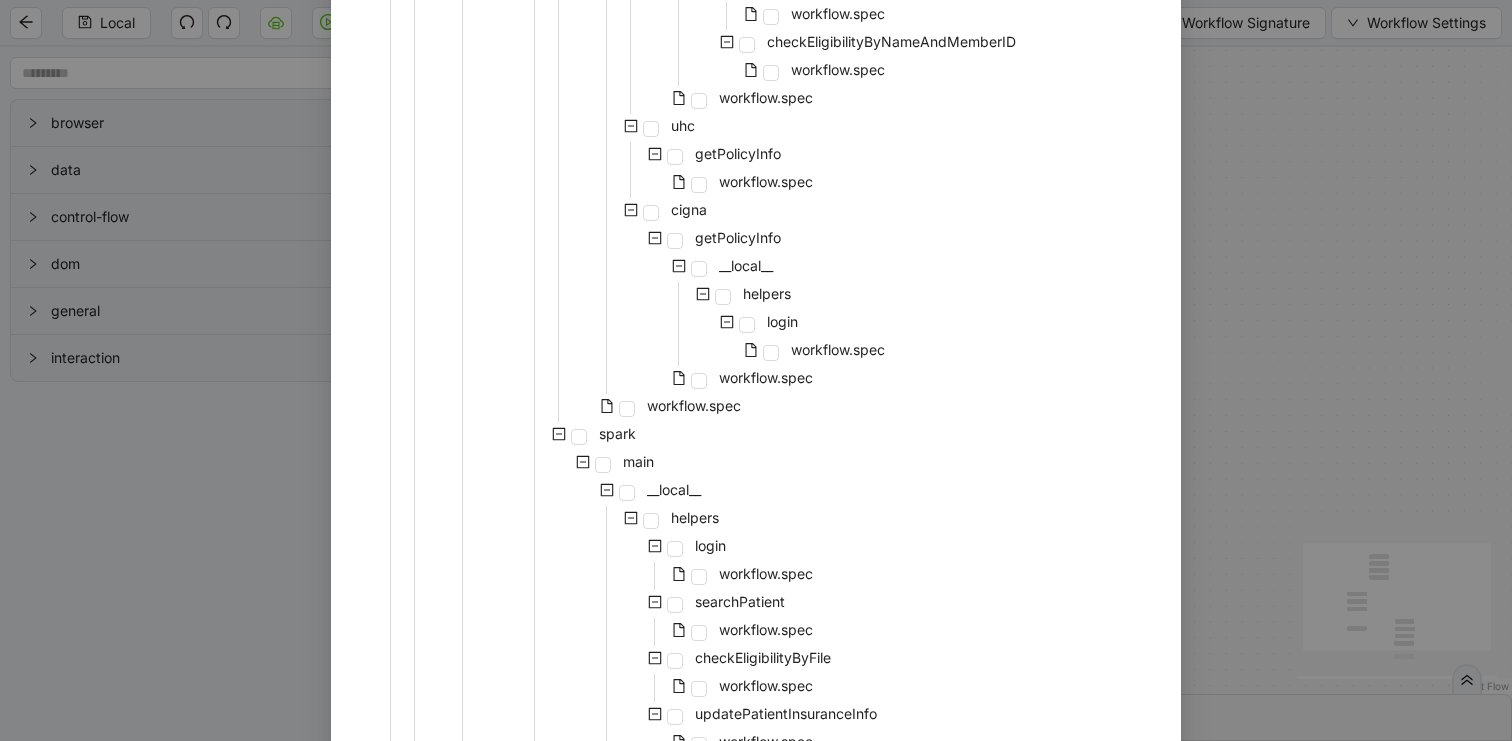 scroll, scrollTop: 1599, scrollLeft: 0, axis: vertical 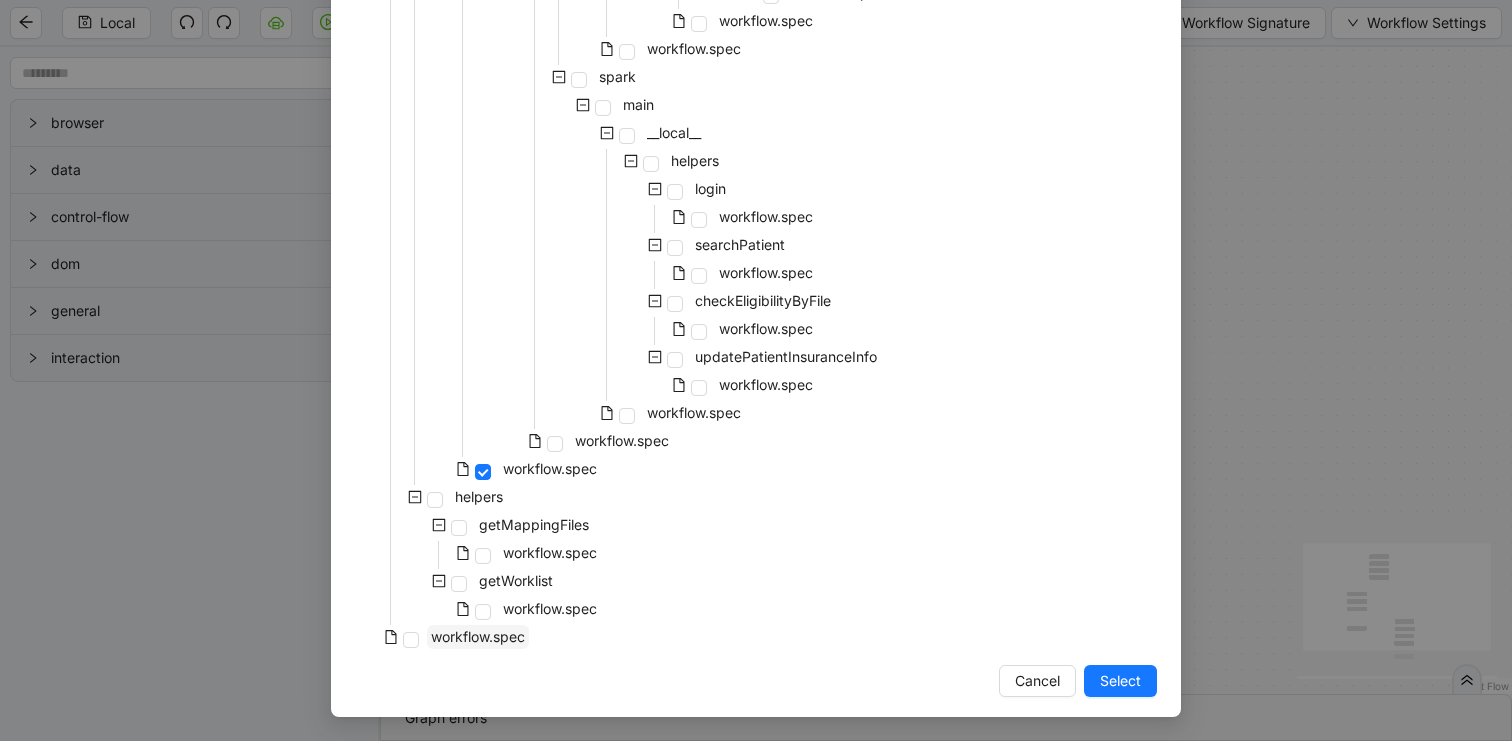 click on "workflow.spec" at bounding box center [478, 636] 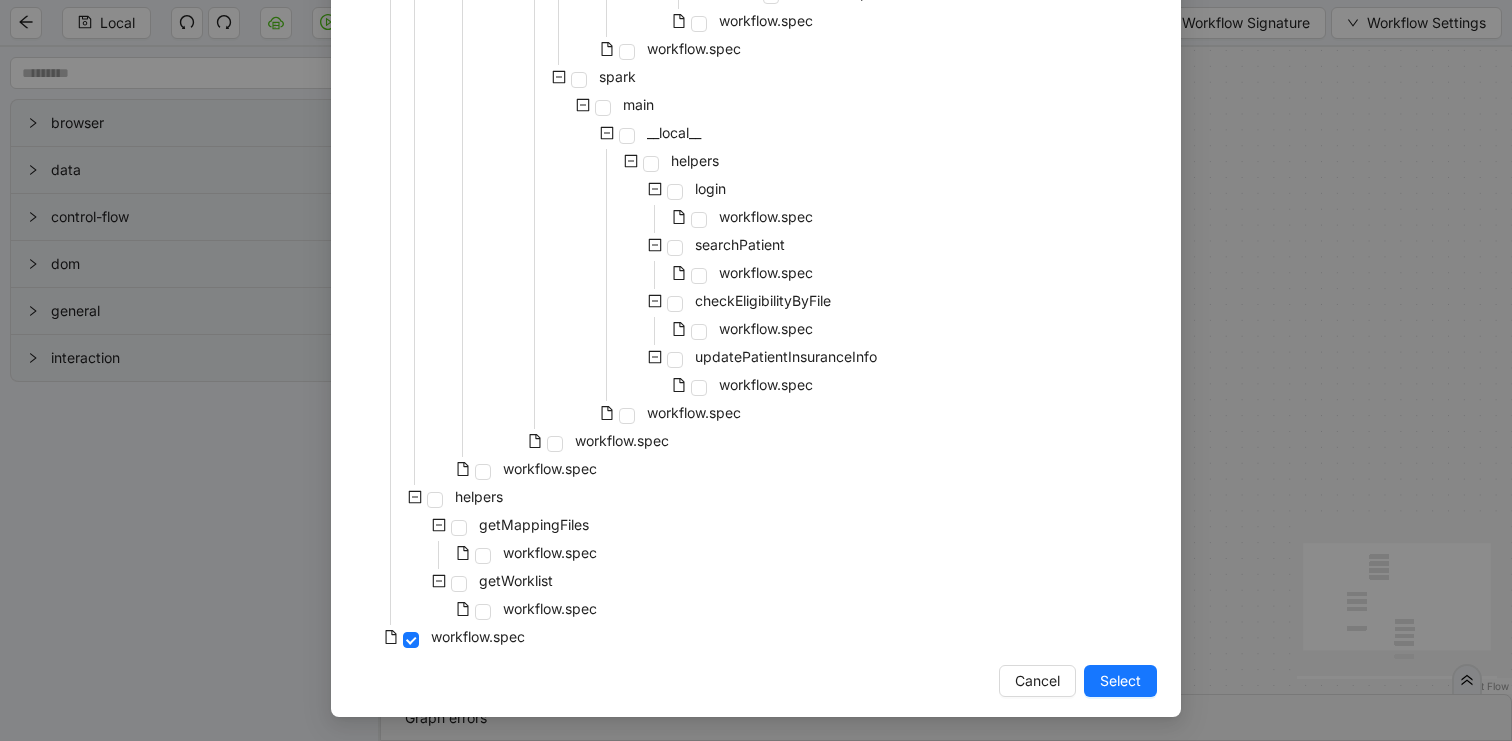 click on "Select" at bounding box center (1120, 681) 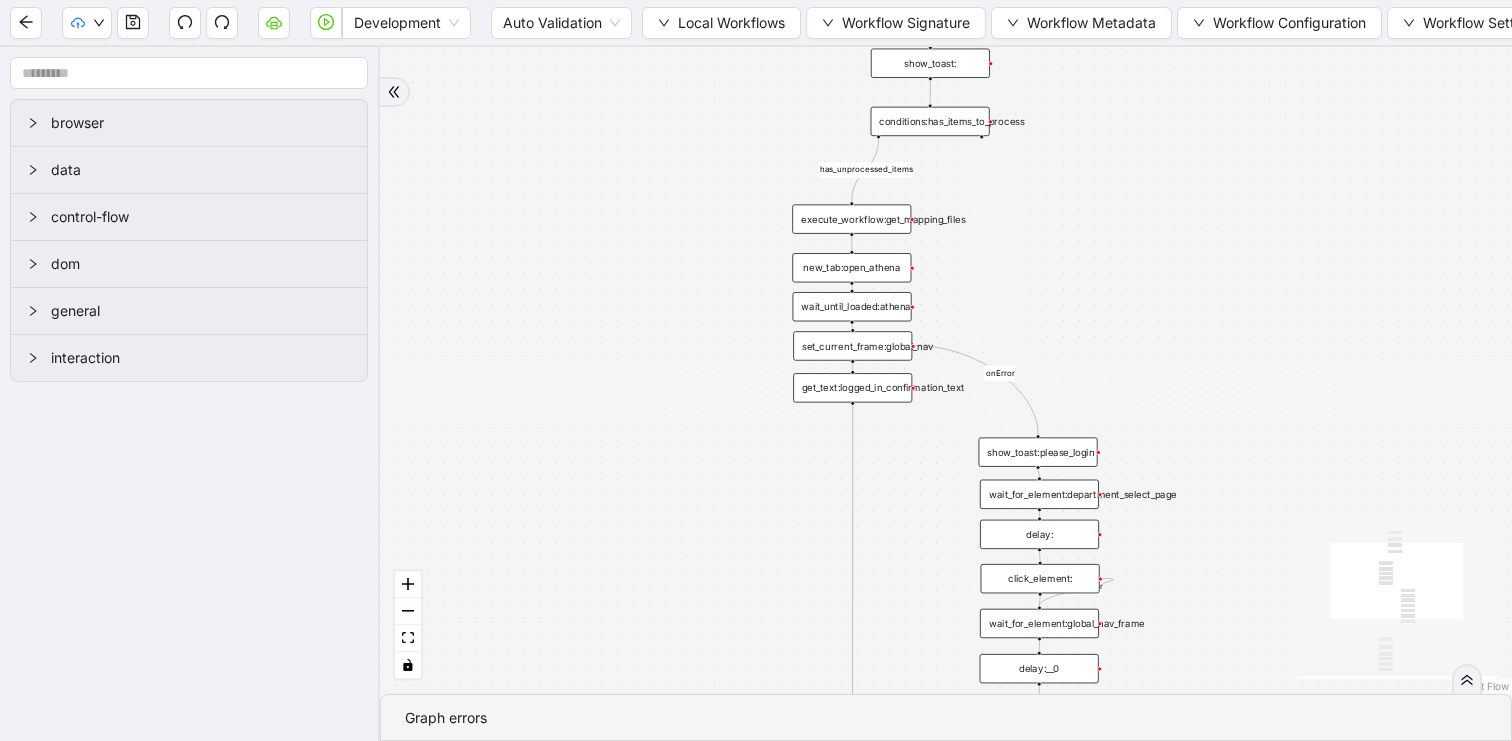 drag, startPoint x: 1151, startPoint y: 171, endPoint x: 1142, endPoint y: 396, distance: 225.17993 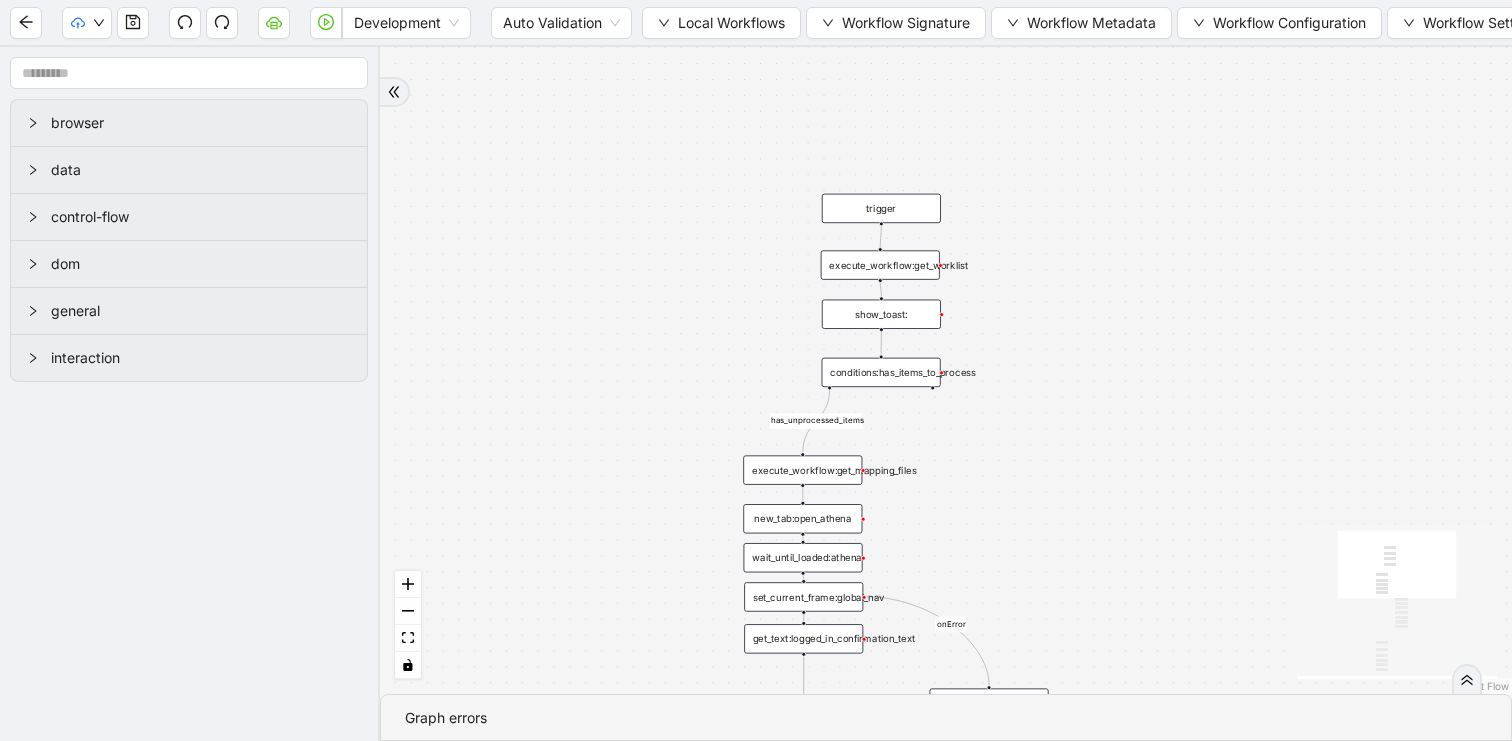 drag, startPoint x: 1111, startPoint y: 365, endPoint x: 1090, endPoint y: 507, distance: 143.54442 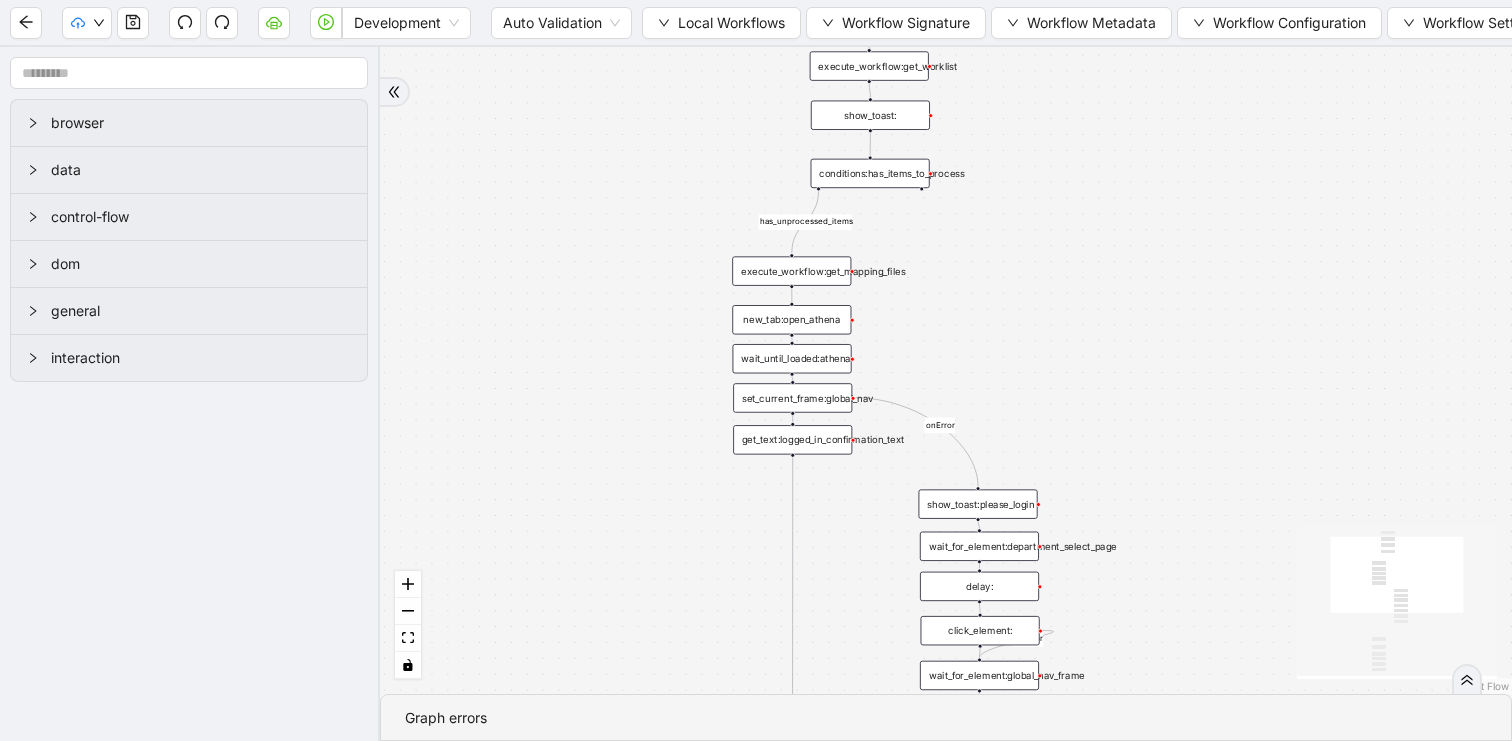 drag, startPoint x: 1058, startPoint y: 573, endPoint x: 1049, endPoint y: 318, distance: 255.15877 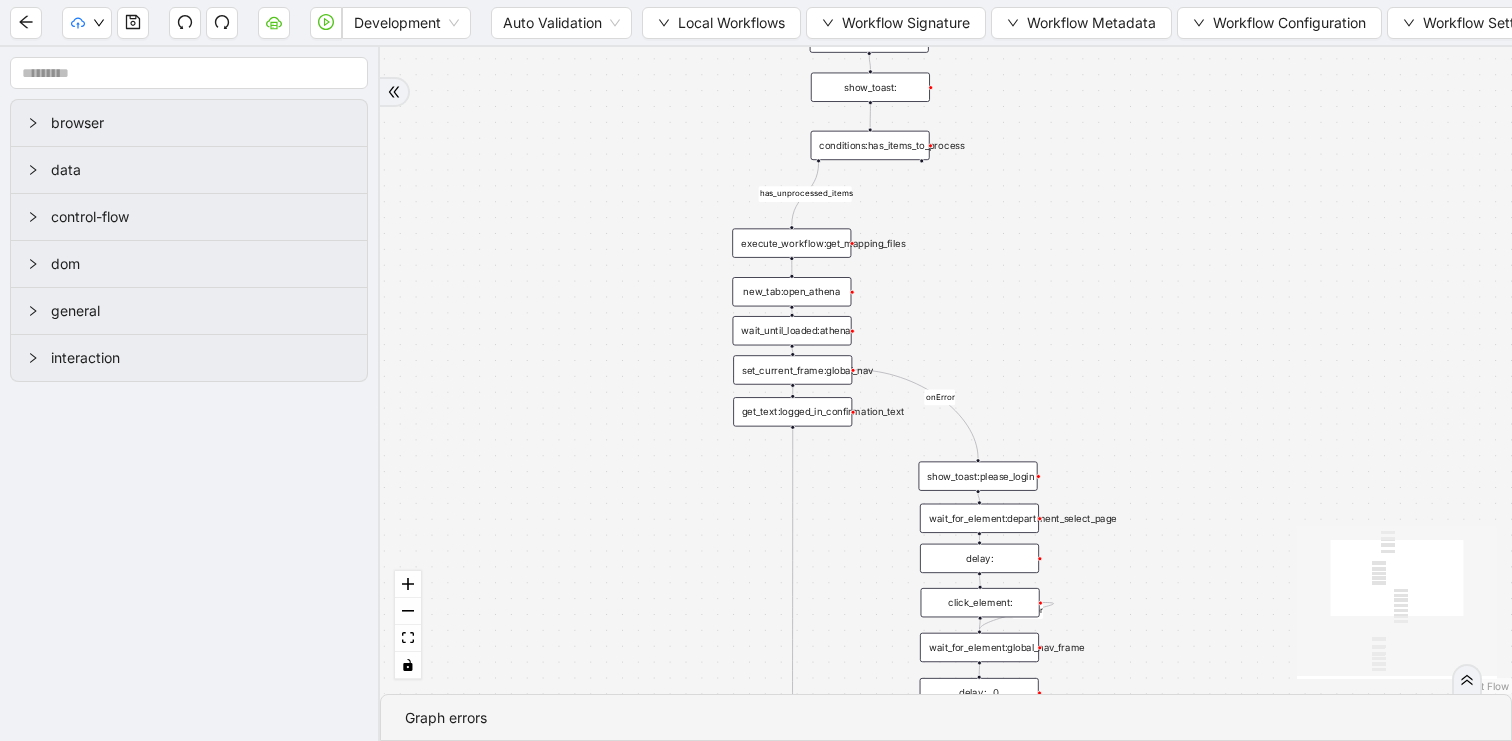 click on "set_current_frame:global_nav" at bounding box center (792, 369) 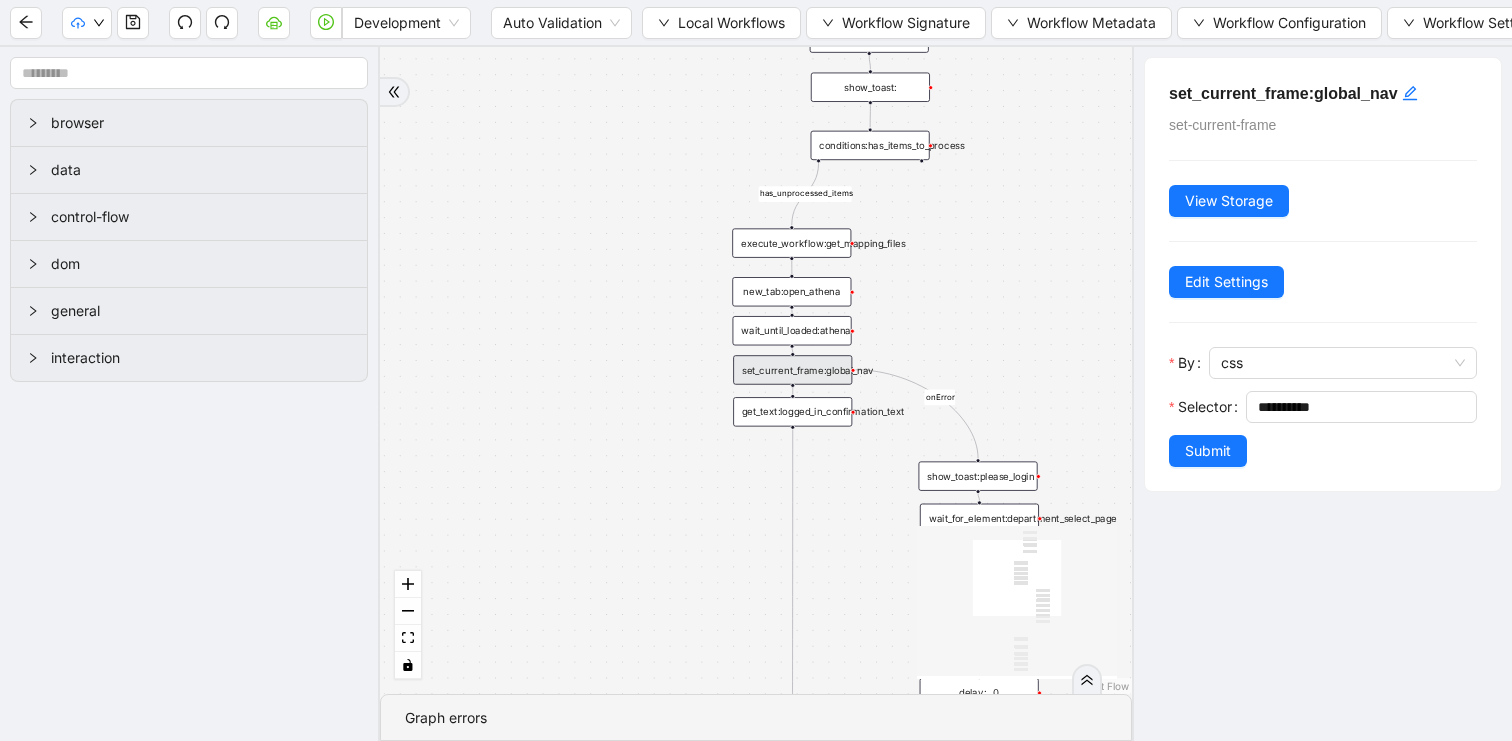 click on "has_unprocessed_items onError onError onError trigger loop_data:patients loop_iterator:patients execute_workflow:handle_single_patient execute_workflow:get_worklist new_tab:open_athena get_text:logged_in_confirmation_text show_toast:please_login wait_until_loaded:athena set_current_frame:global_nav set_current_frame:global_nav__0 wait_for_element:global_nav_frame wait_for_element:department_select_page click_element: delay: delay:__0 conditions:has_items_to_process close_tab:__0 new_tab:__0 wait_until_loaded: execute_workflow:get_mapping_files show_toast:" at bounding box center [756, 370] 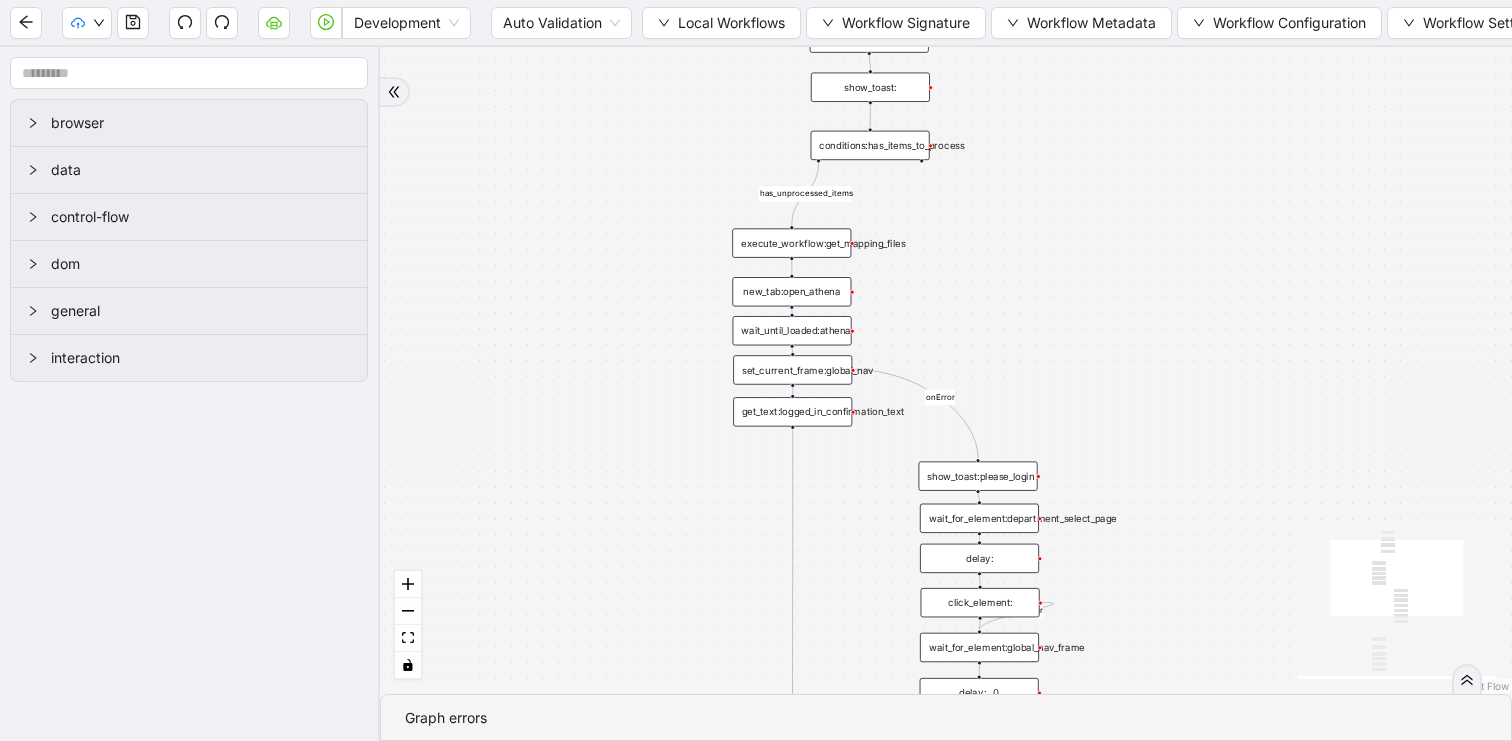 drag, startPoint x: 1061, startPoint y: 378, endPoint x: 1013, endPoint y: 125, distance: 257.5131 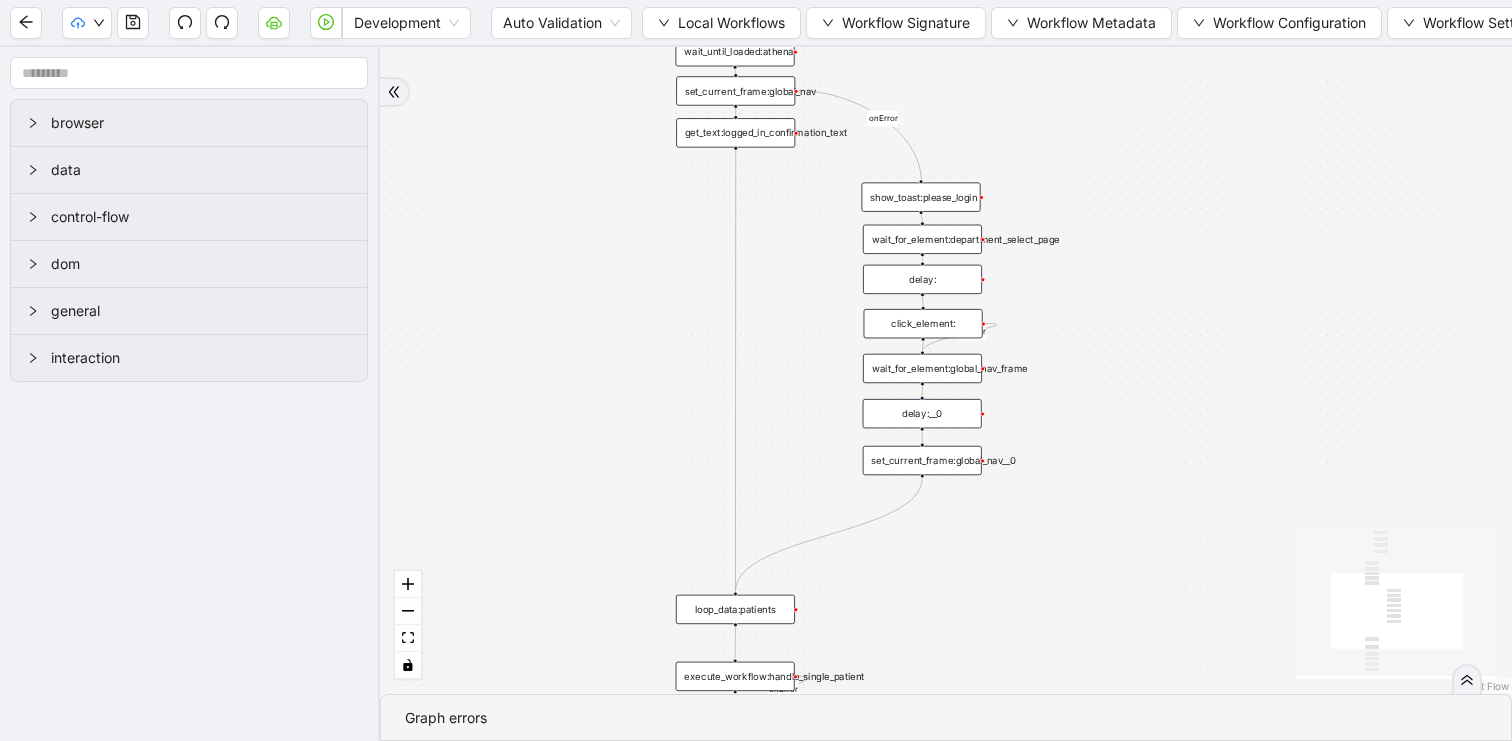 drag, startPoint x: 1144, startPoint y: 558, endPoint x: 1135, endPoint y: 538, distance: 21.931713 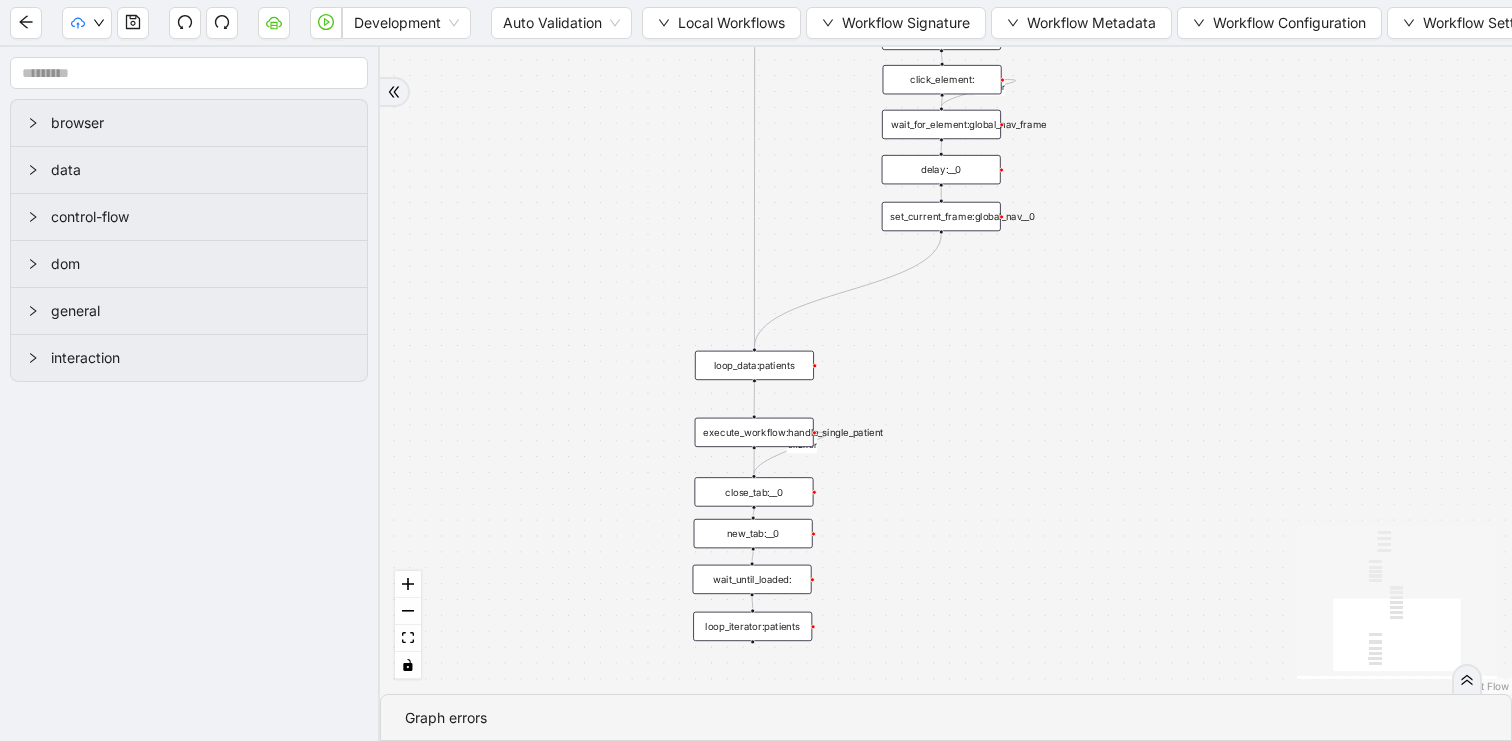 drag, startPoint x: 1000, startPoint y: 599, endPoint x: 973, endPoint y: 546, distance: 59.48109 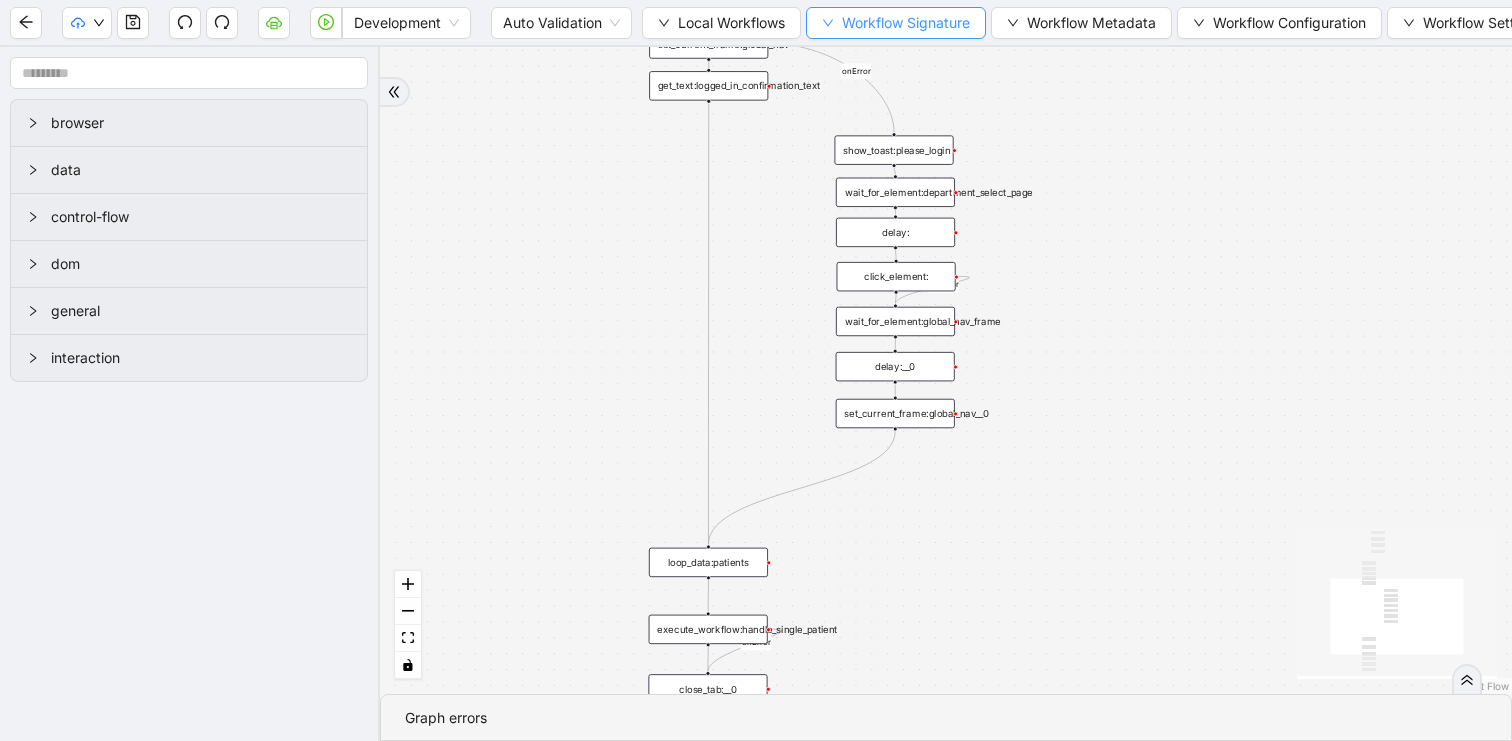 click on "Workflow Signature" at bounding box center (906, 23) 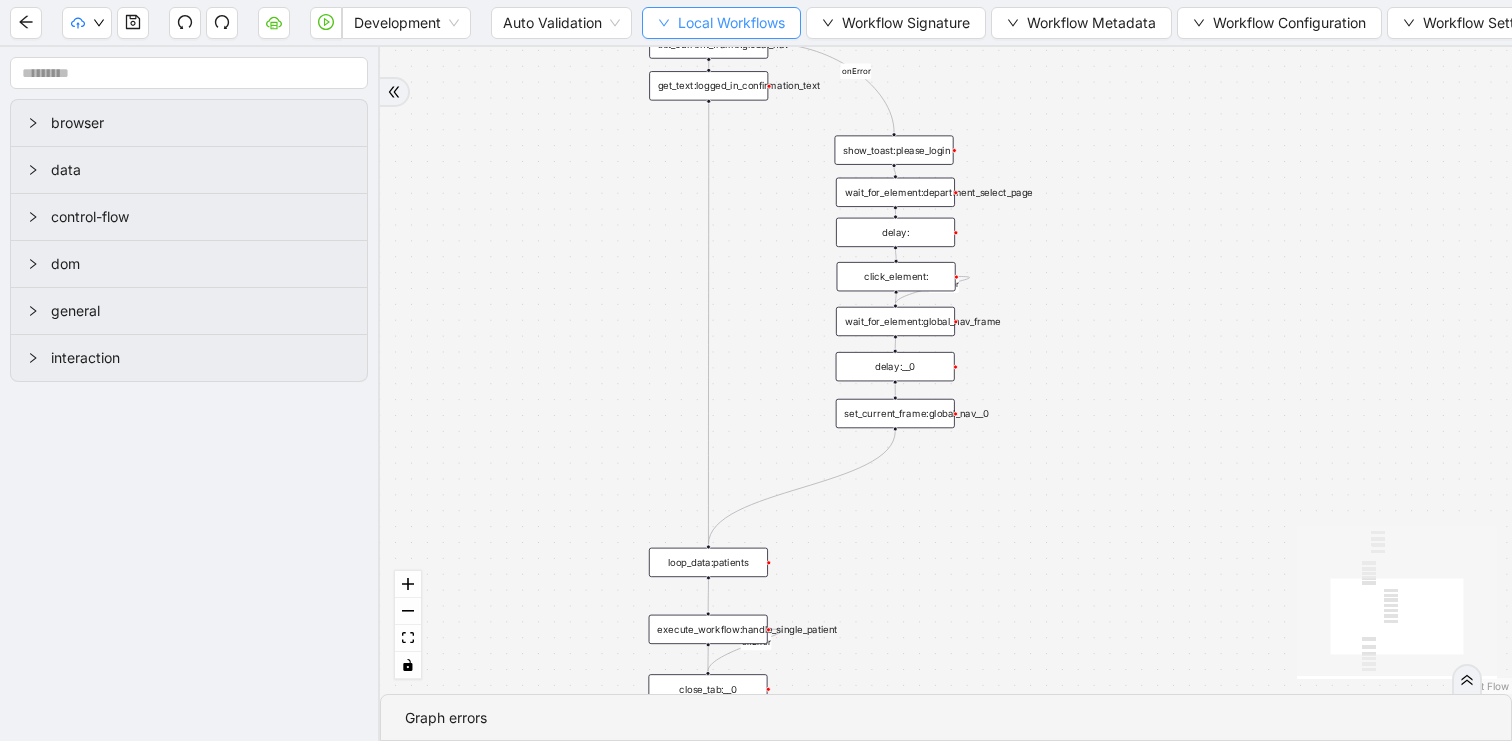 click on "Local Workflows" at bounding box center (731, 23) 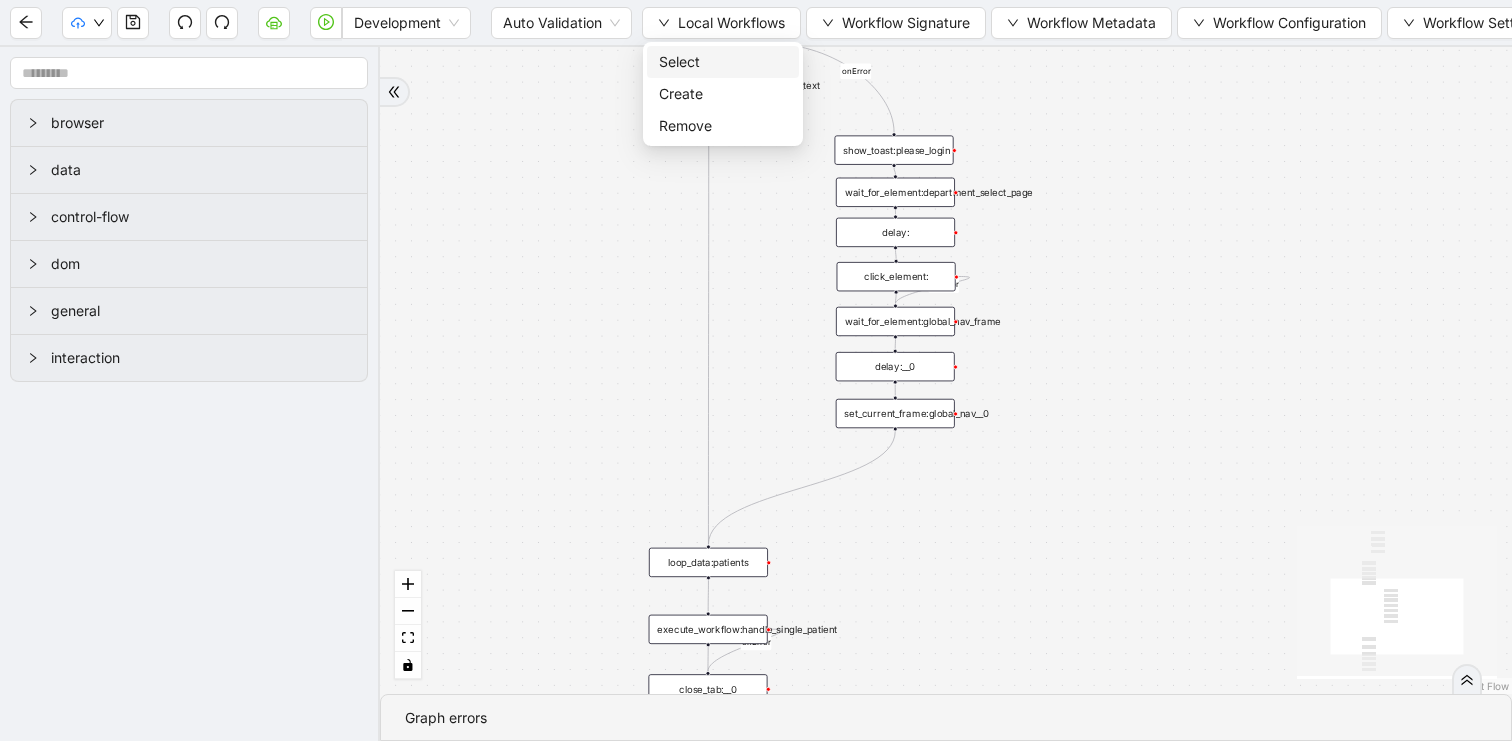click on "Select" at bounding box center [723, 62] 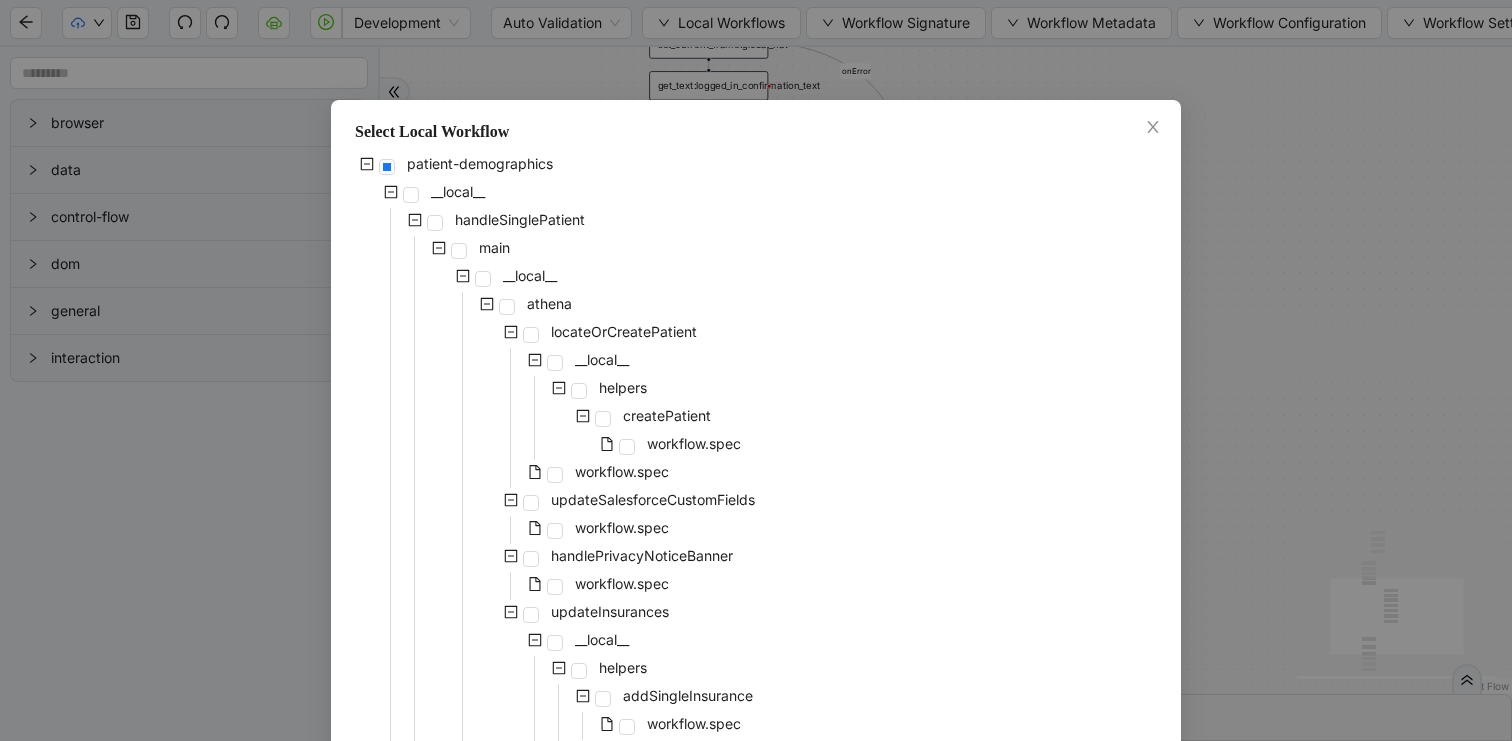 click on "Select Local Workflow patient-demographics __local__ handleSinglePatient main __local__ athena locateOrCreatePatient __local__ helpers createPatient workflow.spec workflow.spec updateSalesforceCustomFields workflow.spec handlePrivacyNoticeBanner workflow.spec updateInsurances __local__ helpers addSingleInsurance workflow.spec overrideEligibilityStatus workflow.spec updateDemographics workflow.spec deactivateSingleInsurance workflow.spec determineInitialInsuranceState workflow.spec runSingleEligibilityCheck workflow.spec getPayerPortalPolicyInfo main __local__ availity getPolicyInfo __local__ helpers login workflow.spec checkEligibilityByNameAndMemberID workflow.spec workflow.spec uhc getPolicyInfo workflow.spec cigna getPolicyInfo __local__ helpers login workflow.spec workflow.spec workflow.spec spark main __local__ helpers login workflow.spec searchPatient workflow.spec checkEligibilityByFile workflow.spec updatePatientInsuranceInfo workflow.spec workflow.spec workflow.spec workflow.spec helpers getWorklist" at bounding box center (756, 370) 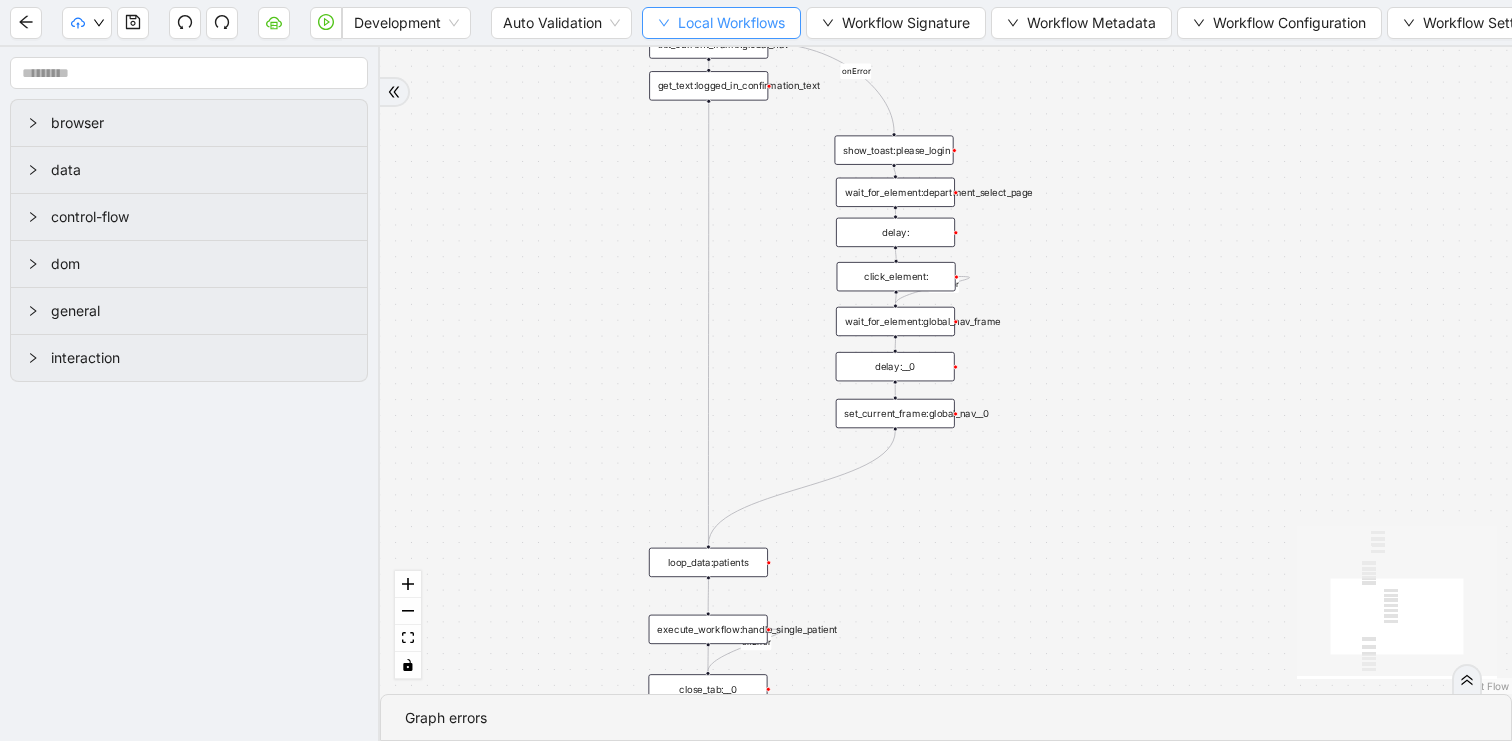click on "Local Workflows" at bounding box center [731, 23] 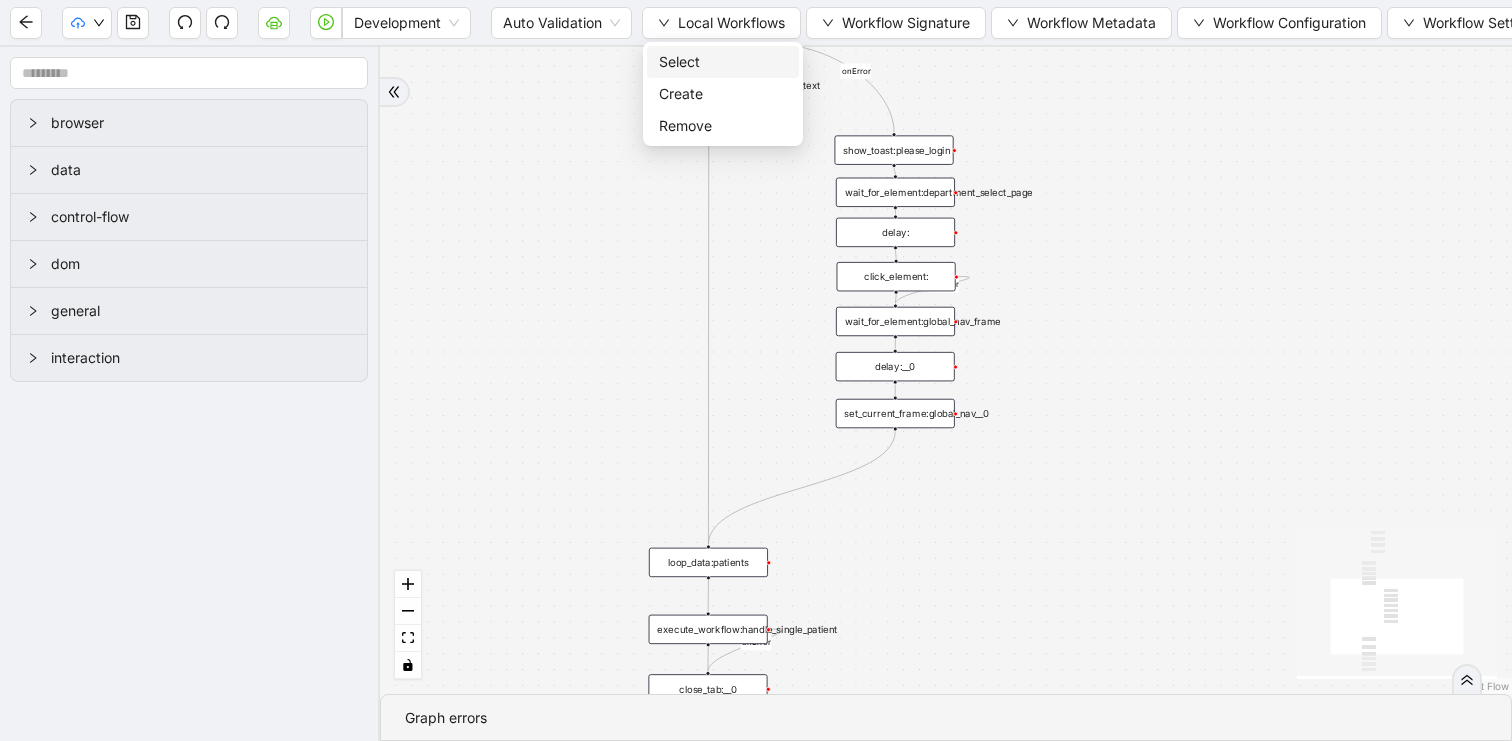 click on "Select" at bounding box center [723, 62] 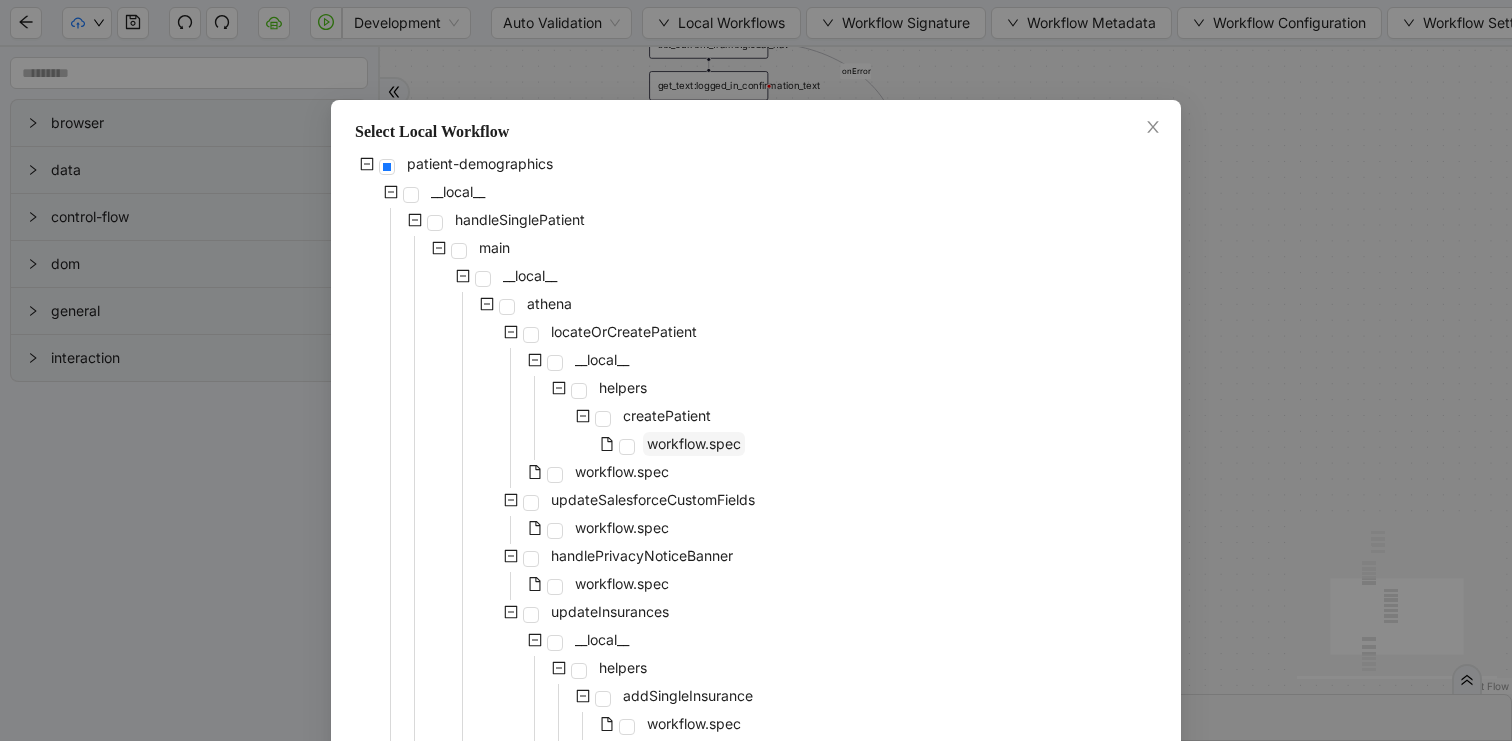 click on "workflow.spec" at bounding box center (694, 443) 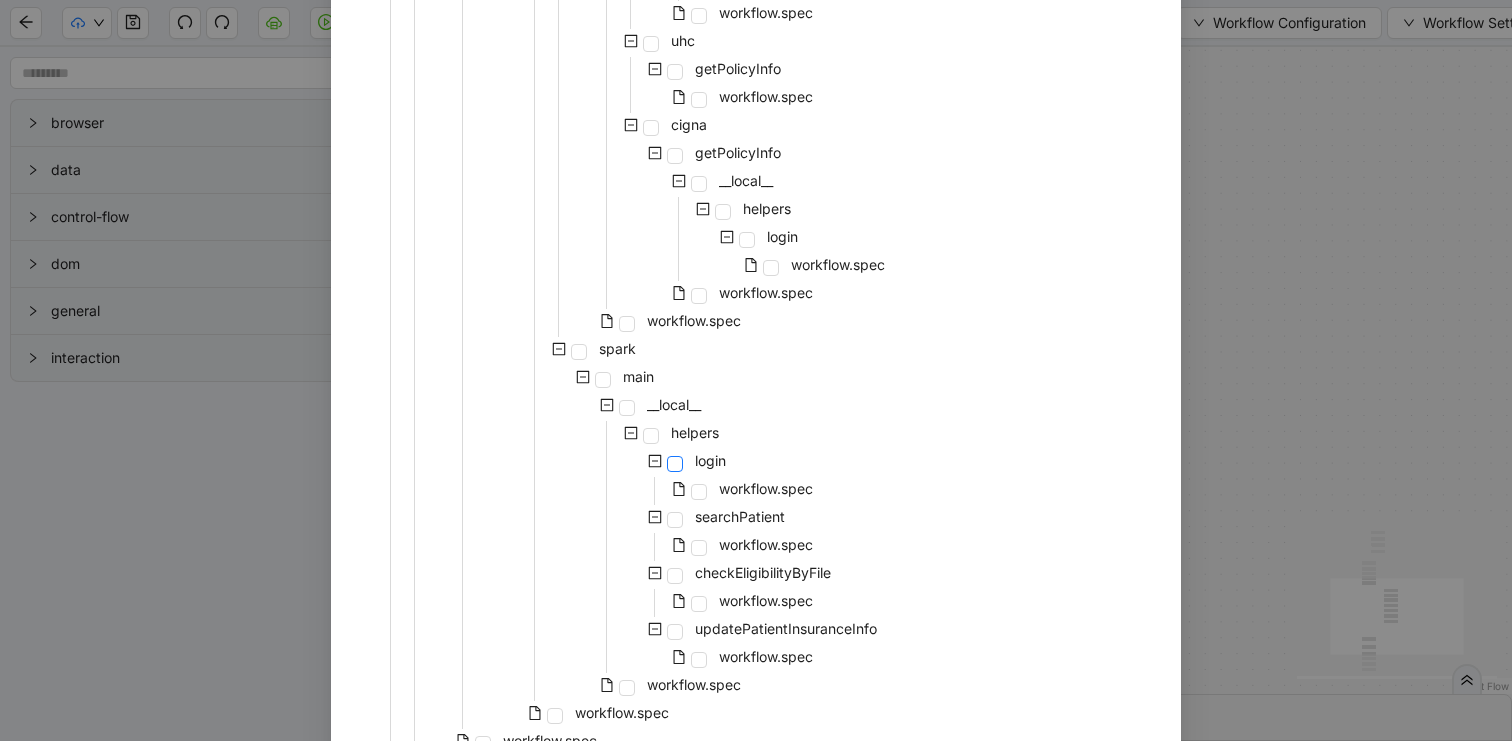 scroll, scrollTop: 1599, scrollLeft: 0, axis: vertical 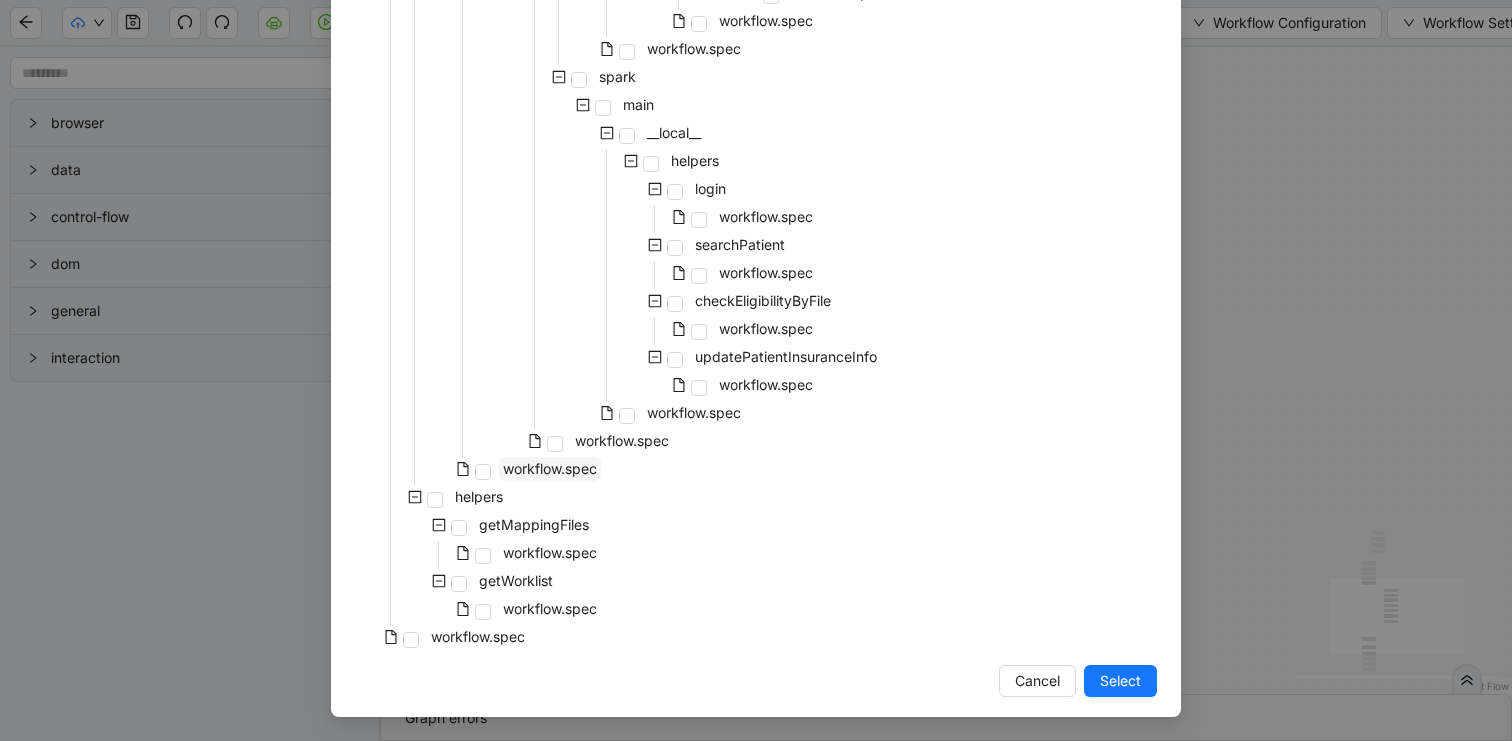 click on "workflow.spec" at bounding box center [550, 468] 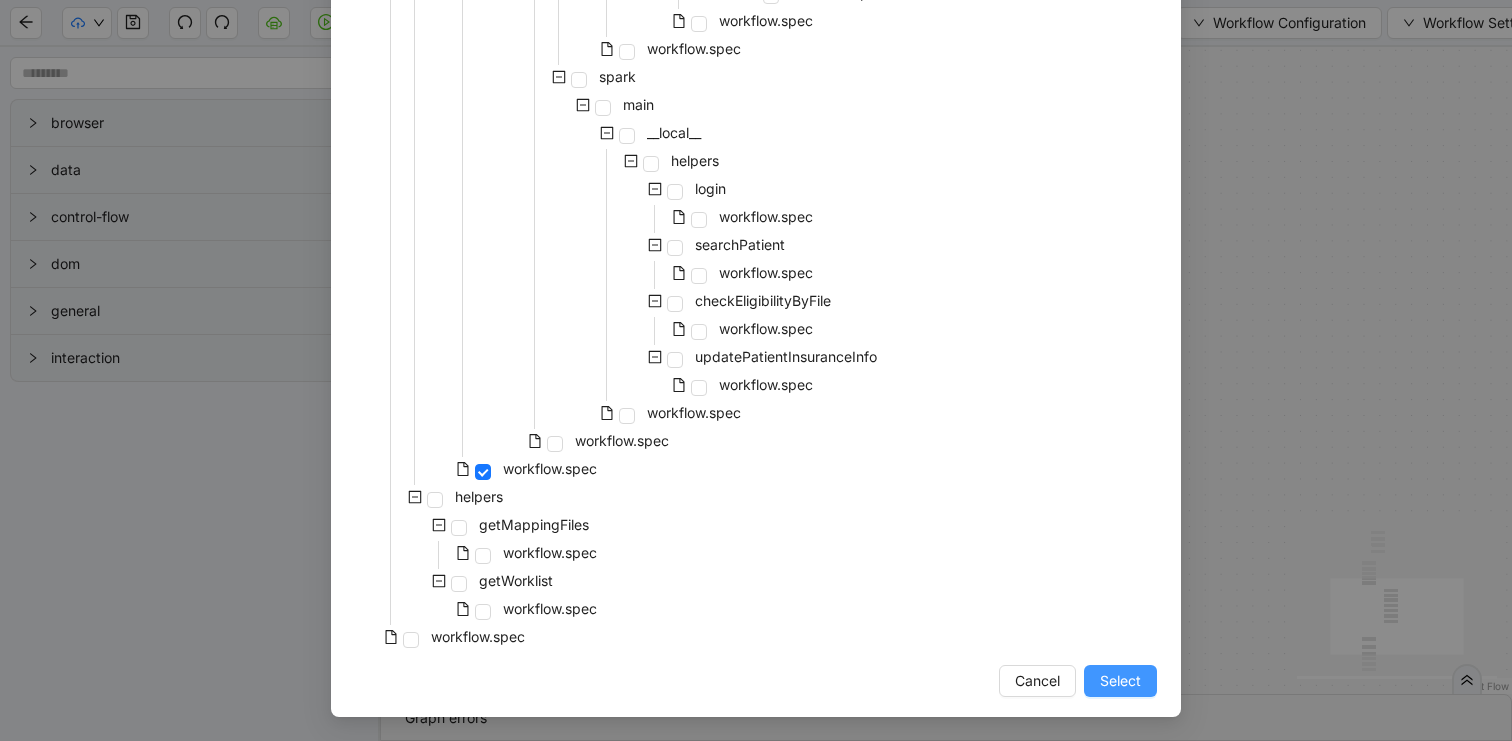 click on "Select" at bounding box center (1120, 681) 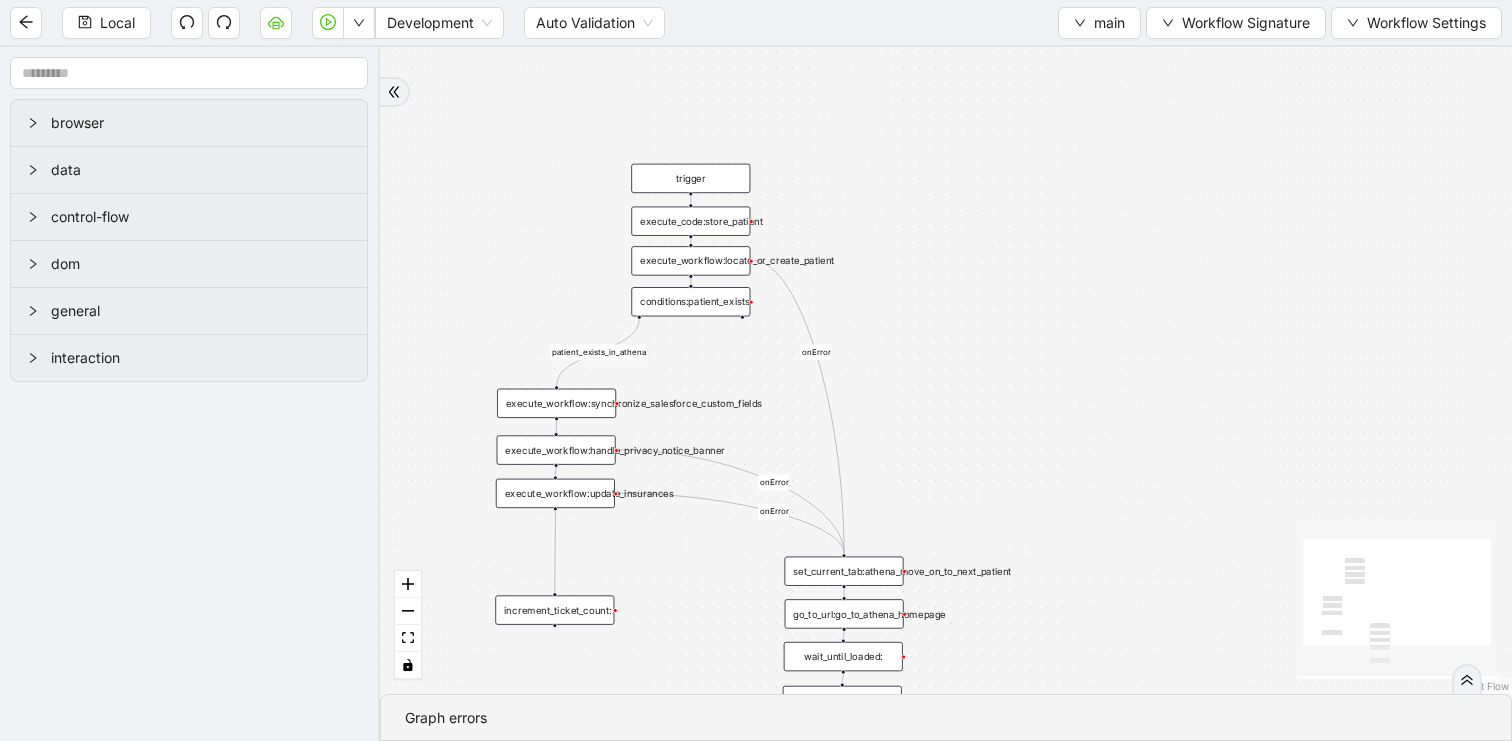 drag, startPoint x: 1079, startPoint y: 157, endPoint x: 1079, endPoint y: 349, distance: 192 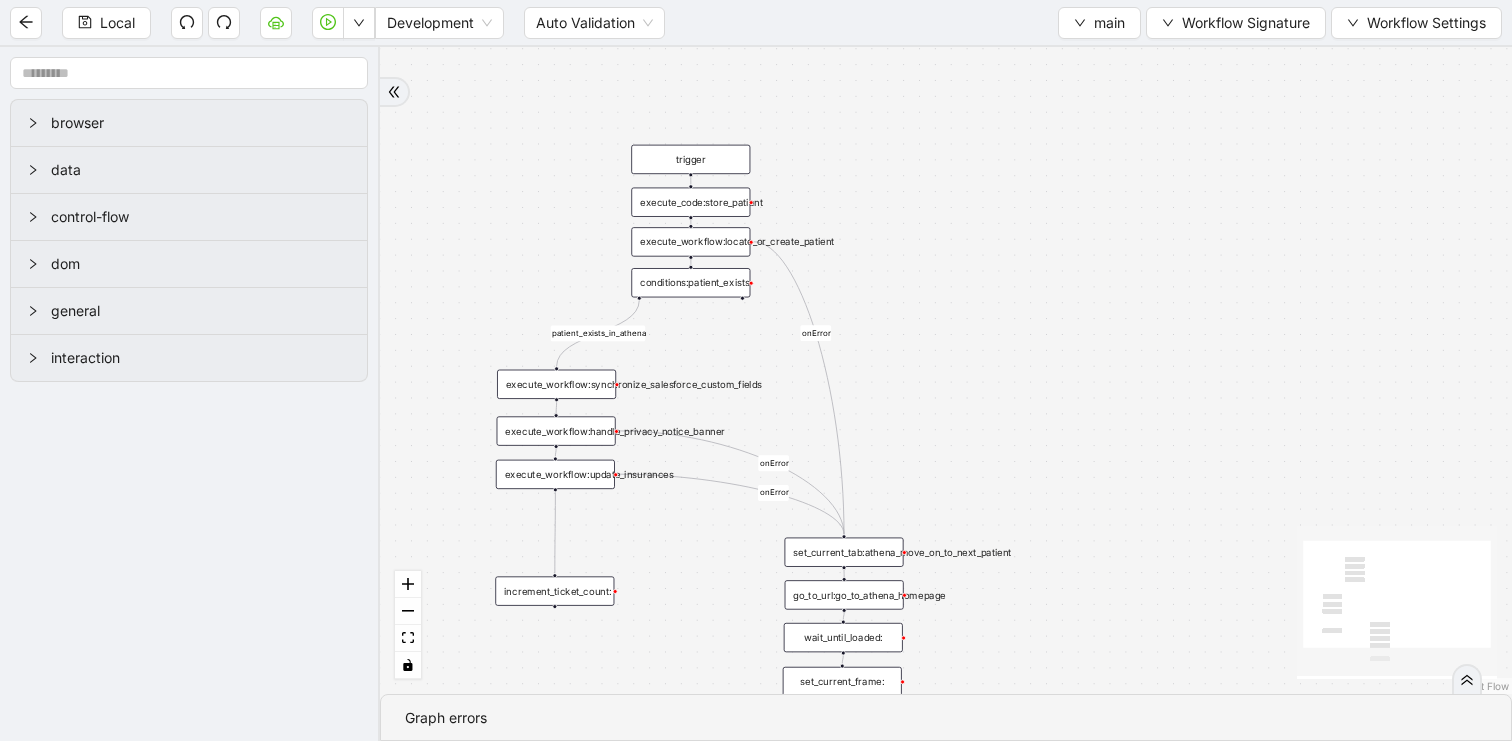 drag, startPoint x: 1070, startPoint y: 388, endPoint x: 1070, endPoint y: 277, distance: 111 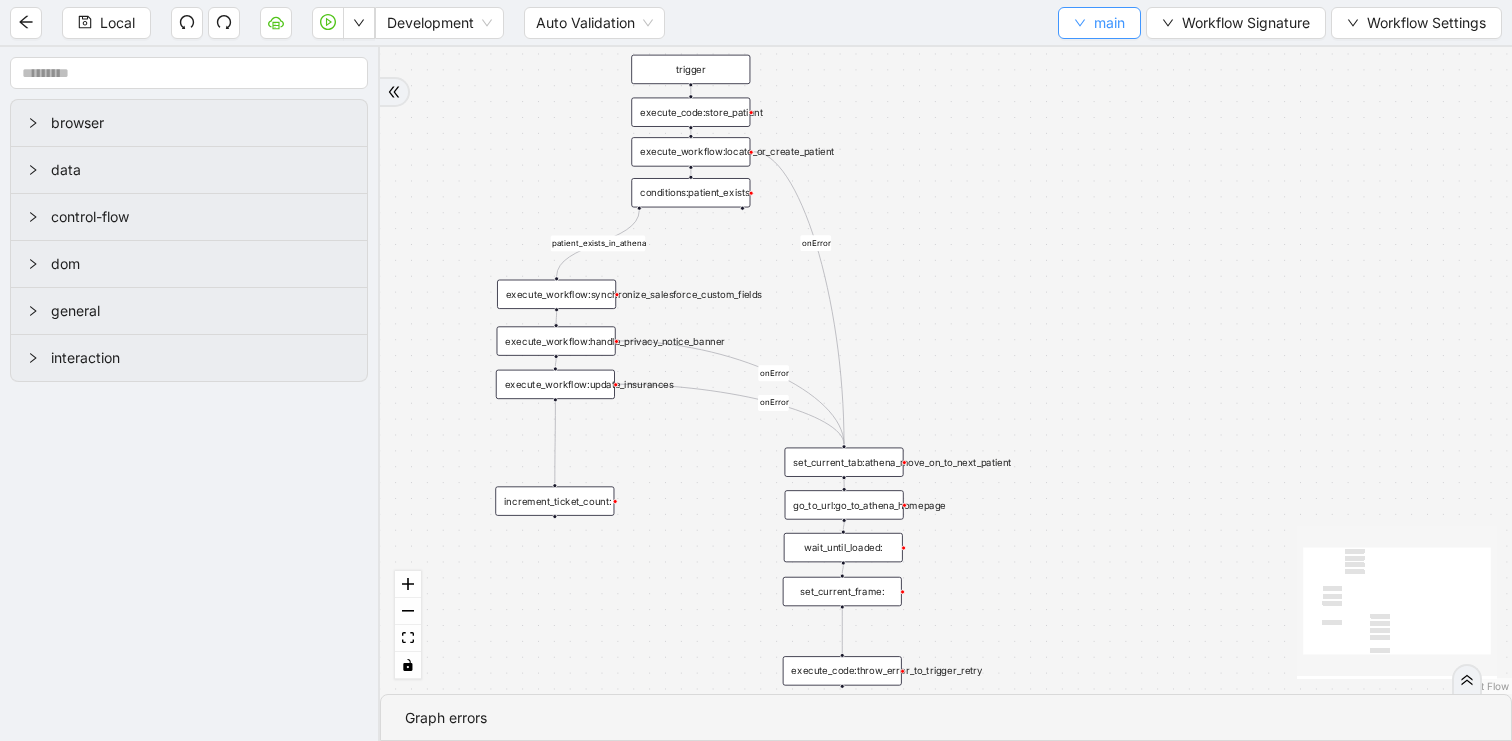 click on "main" at bounding box center [1109, 23] 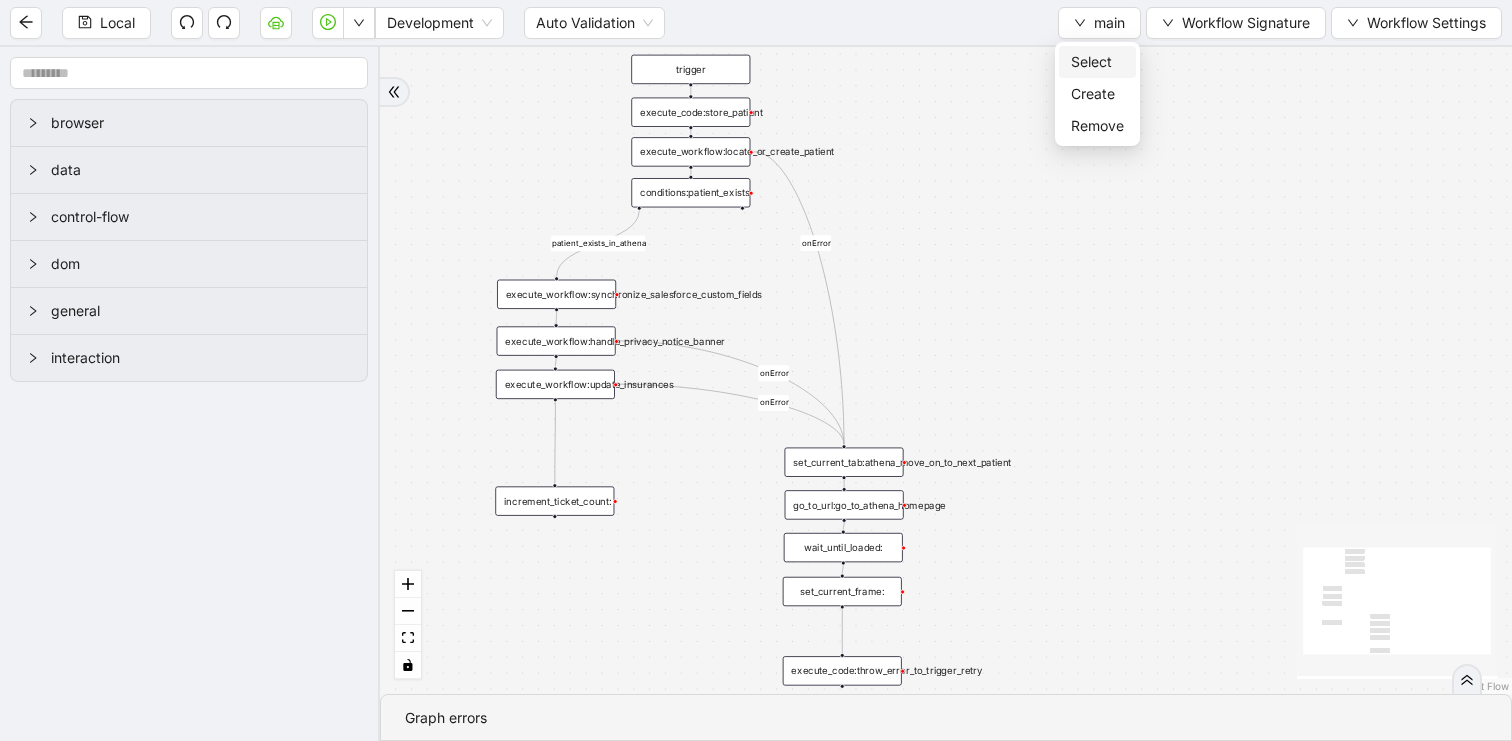 click on "Select" at bounding box center [1097, 62] 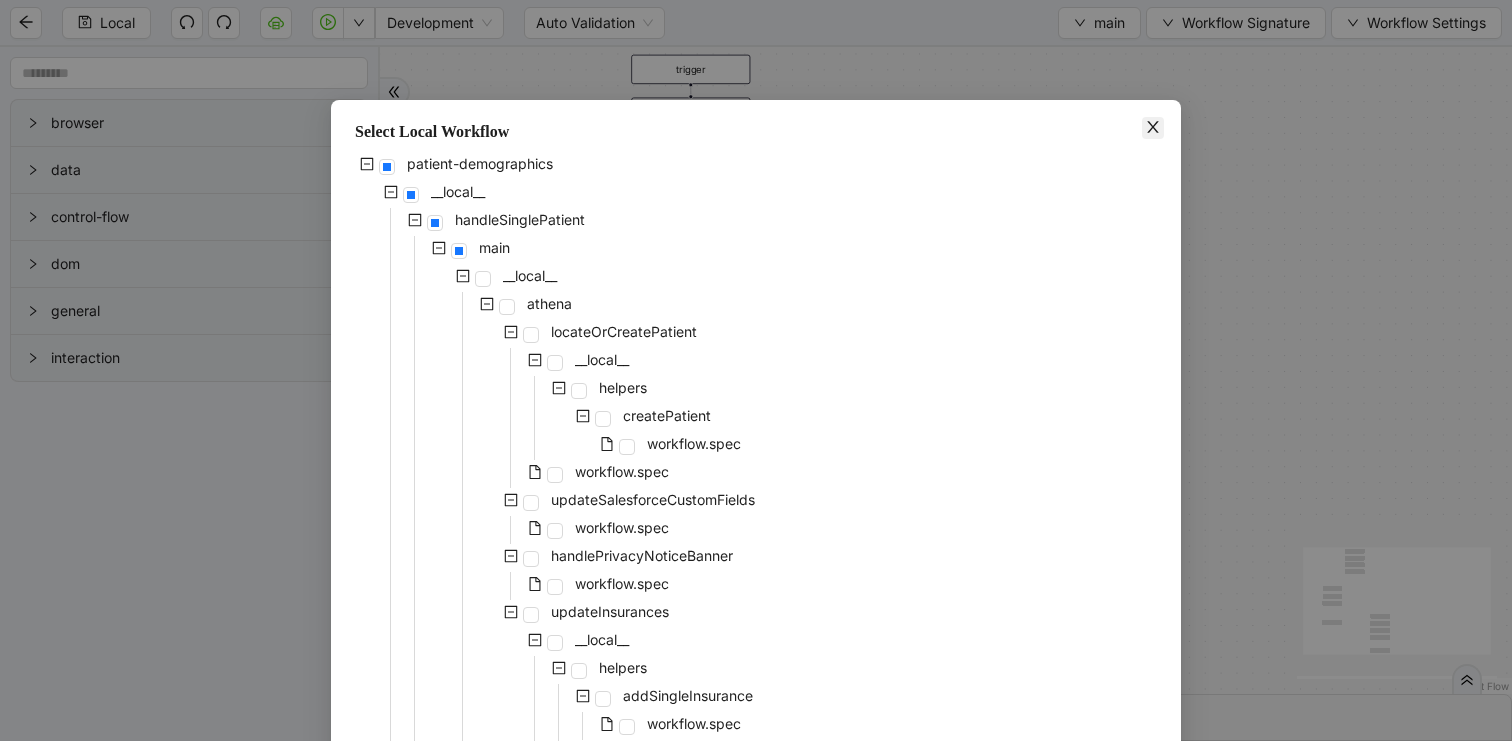 click 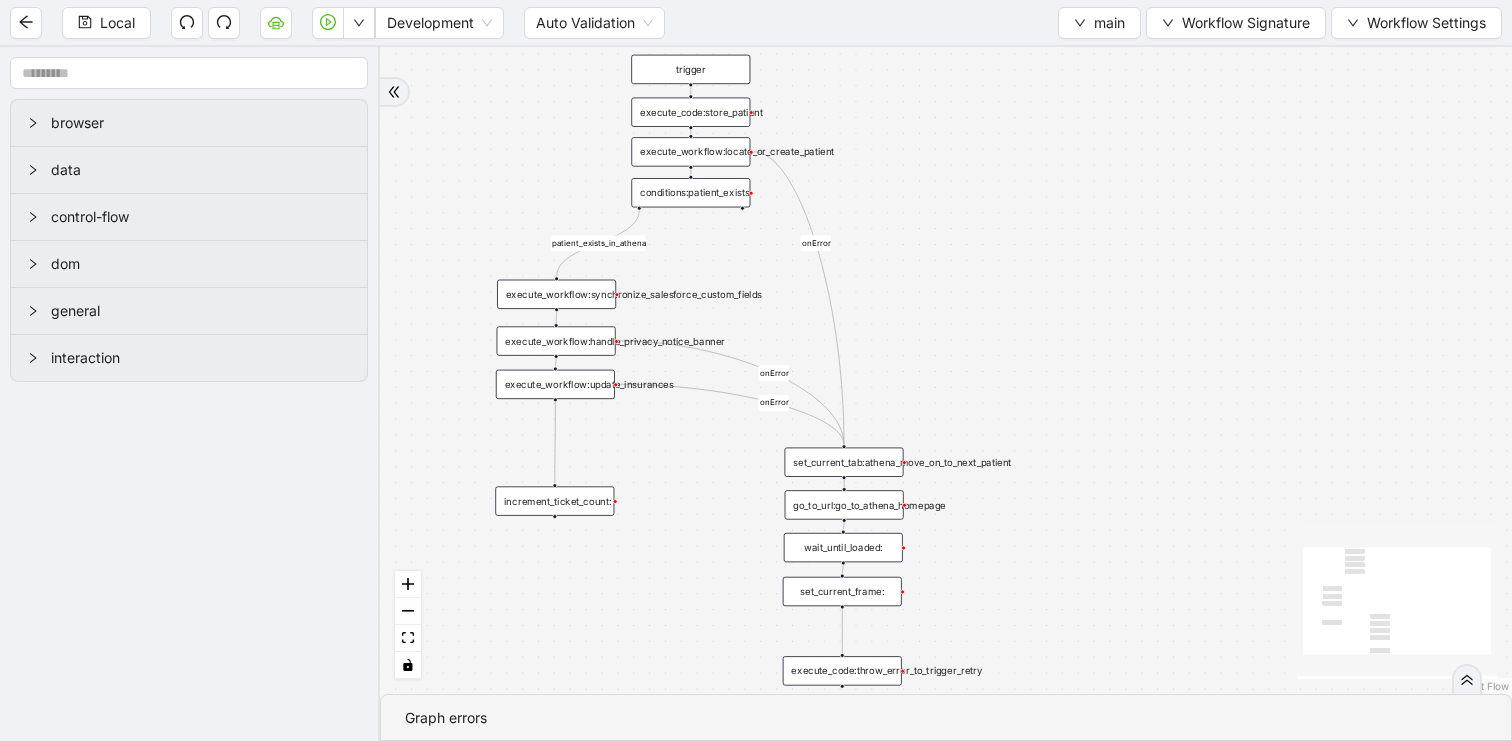 click on "execute_code:store_patient" at bounding box center [690, 112] 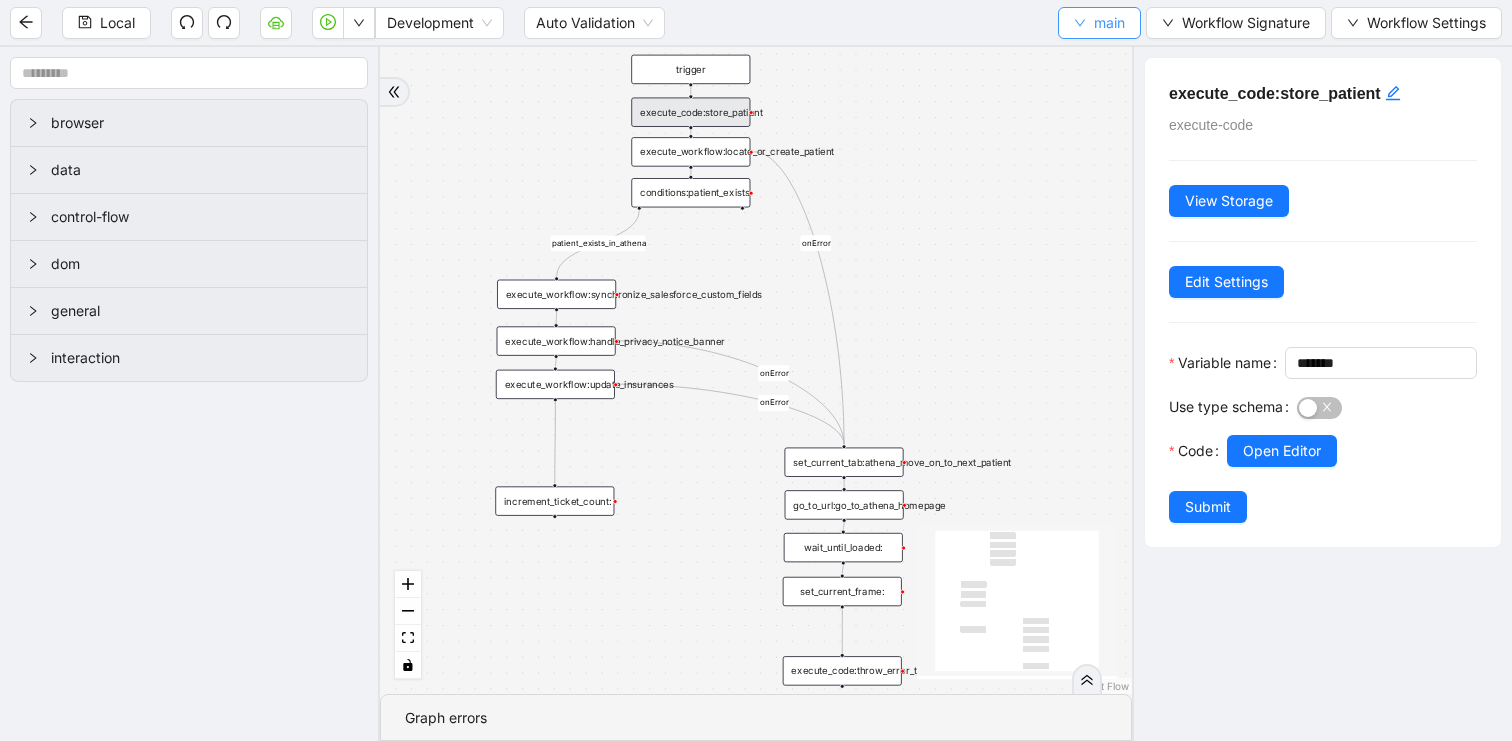 click on "main" at bounding box center [1099, 23] 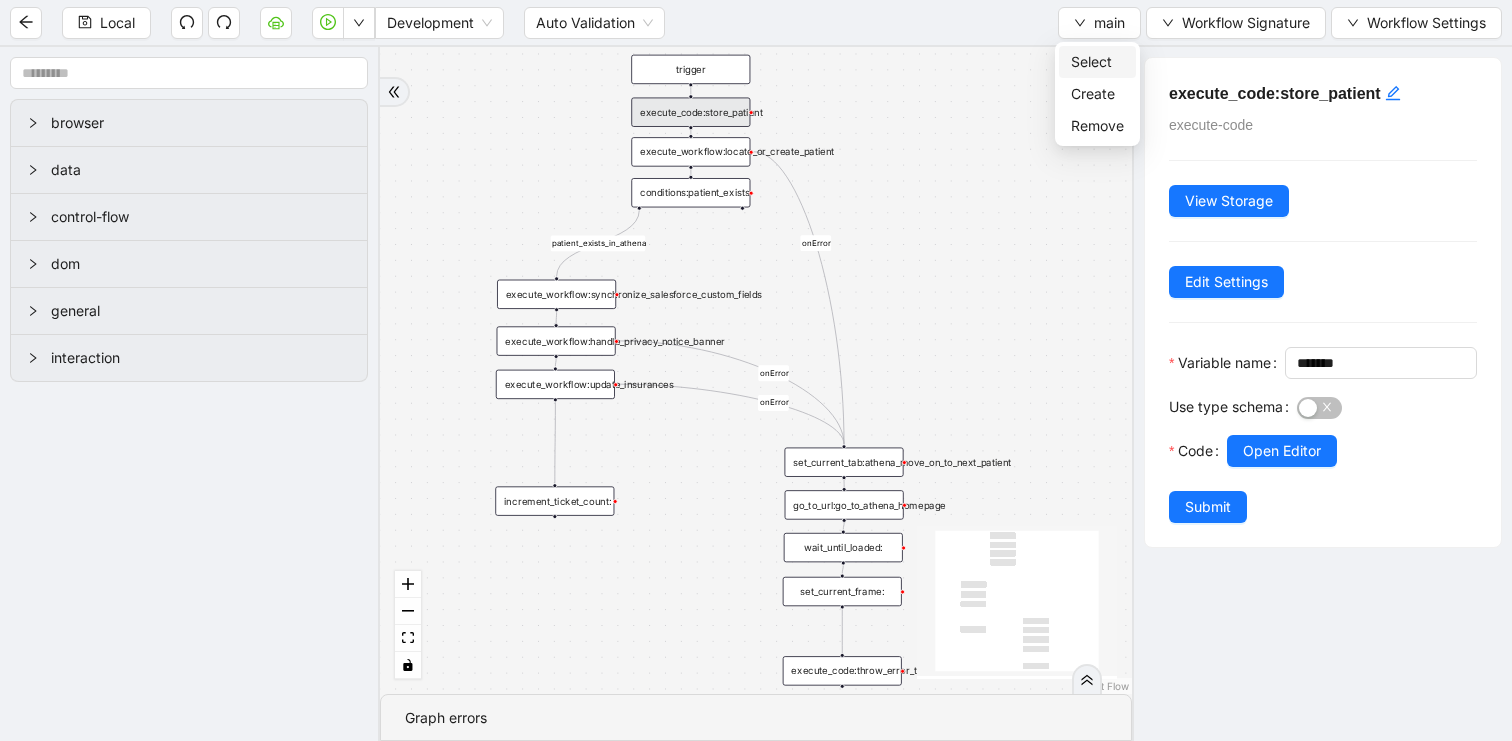 click on "Select" at bounding box center (1097, 62) 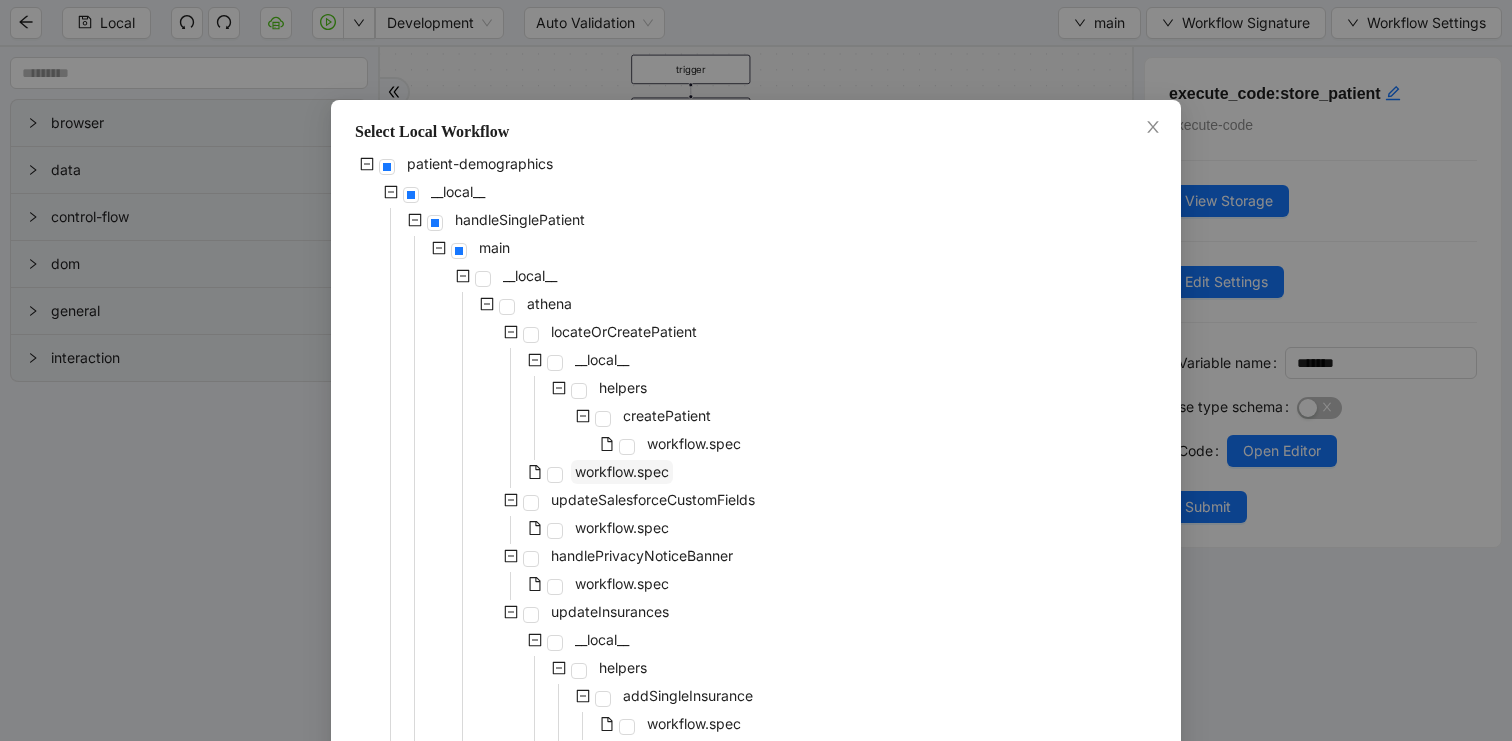 click on "workflow.spec" at bounding box center [622, 471] 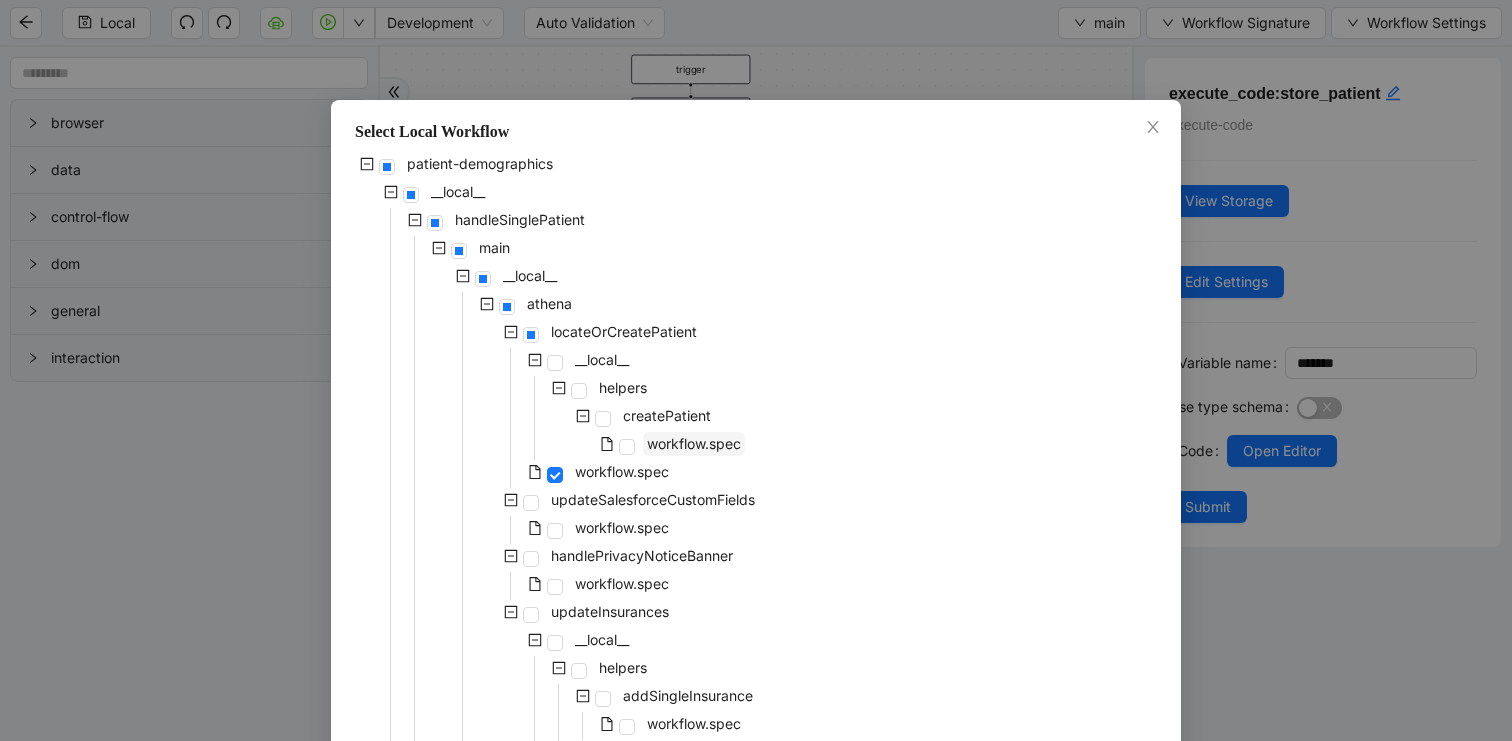 click on "workflow.spec" at bounding box center (694, 443) 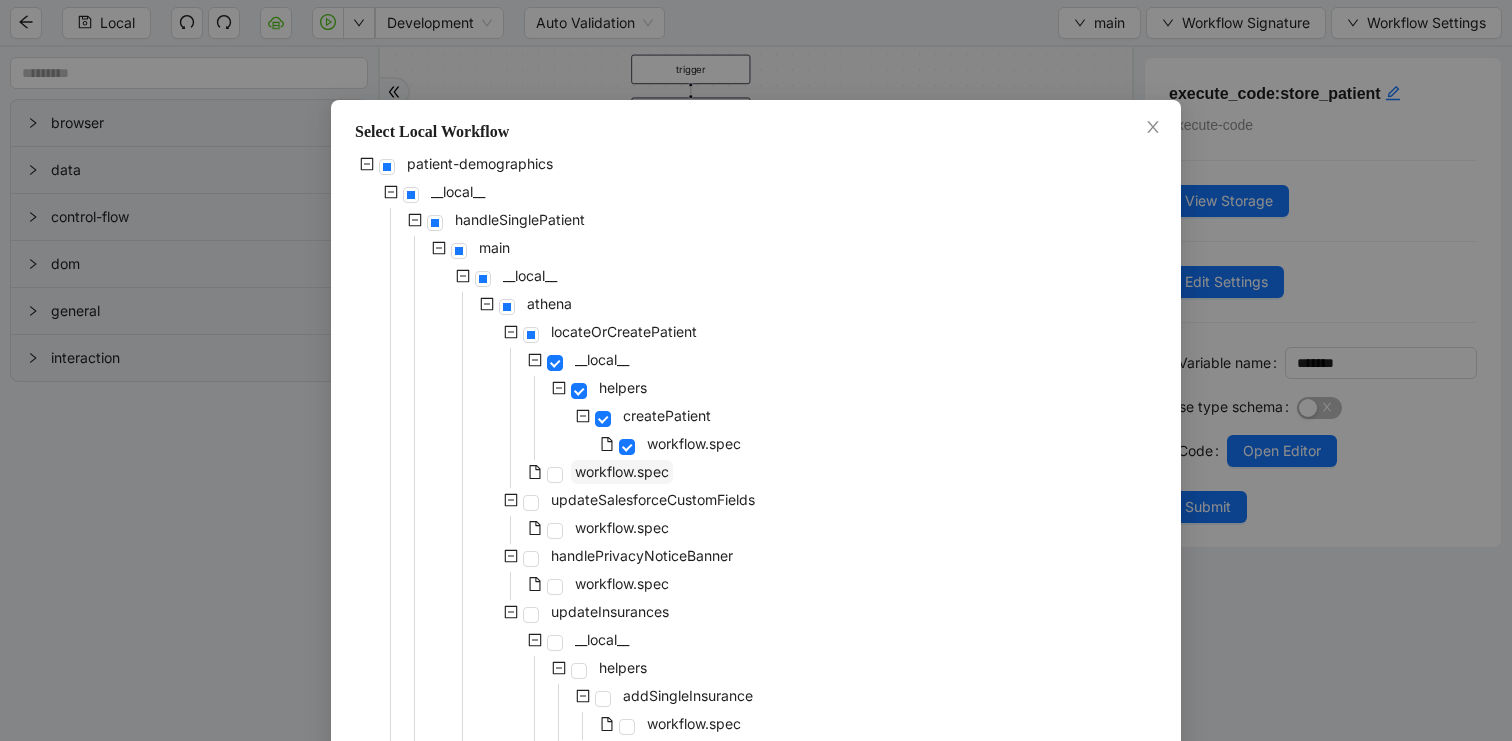 click on "workflow.spec" at bounding box center (622, 471) 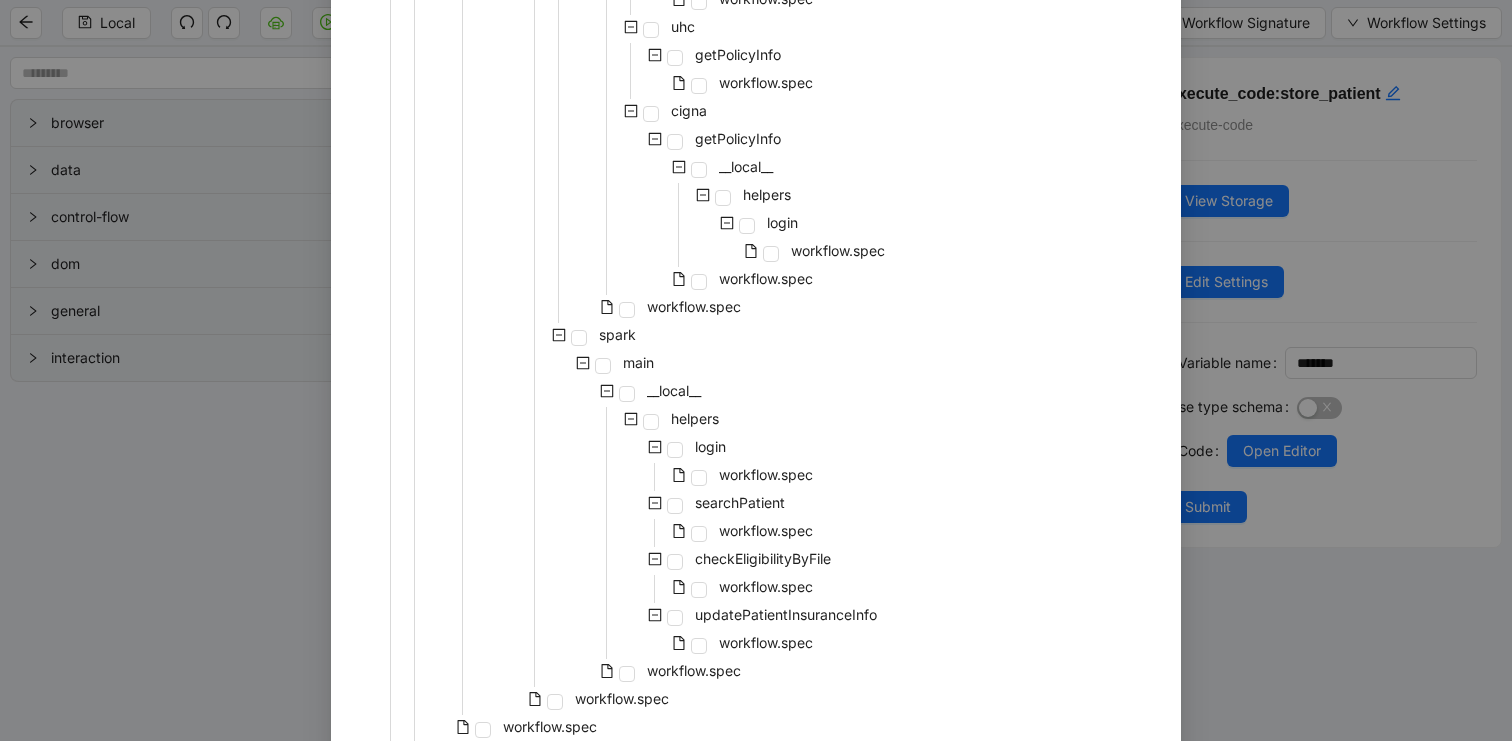 scroll, scrollTop: 1599, scrollLeft: 0, axis: vertical 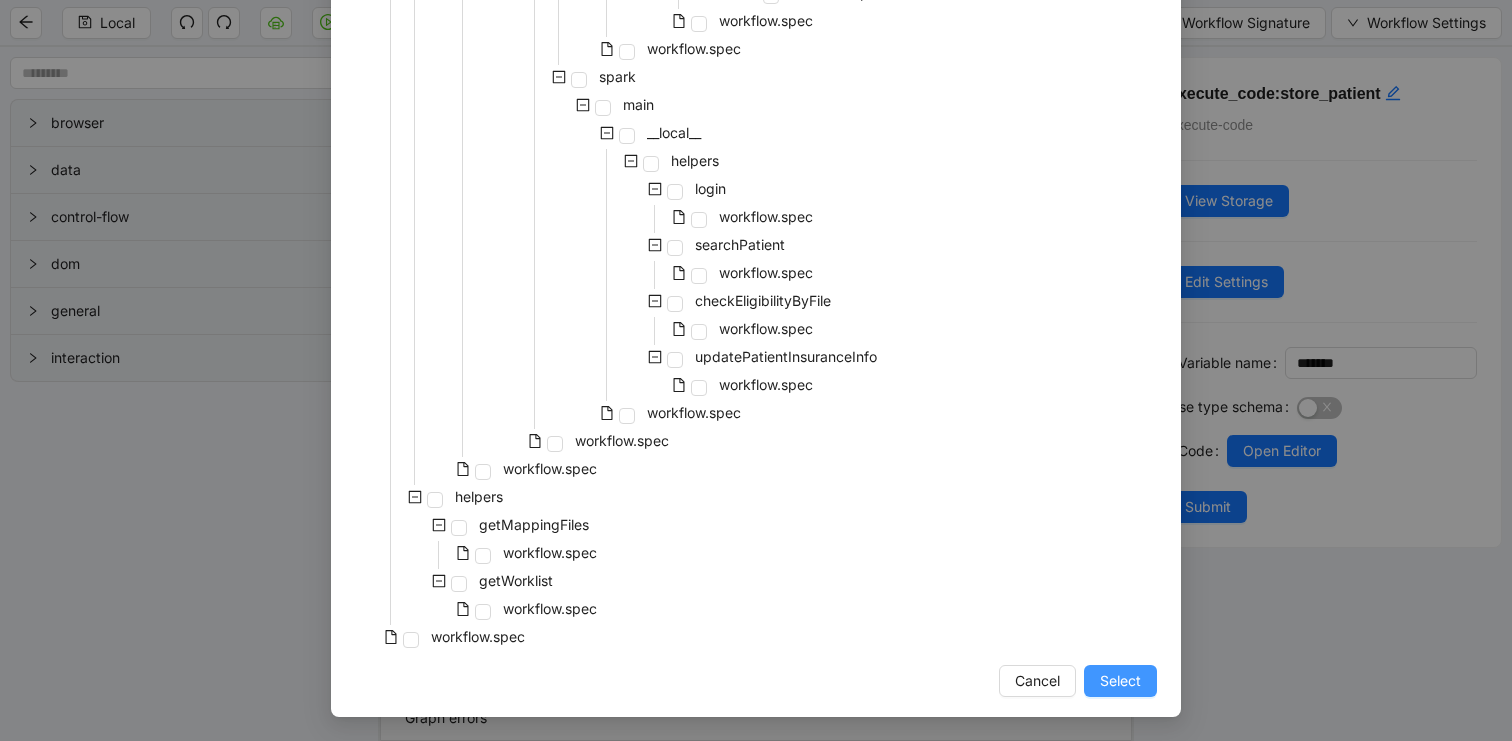 click on "Select" at bounding box center [1120, 681] 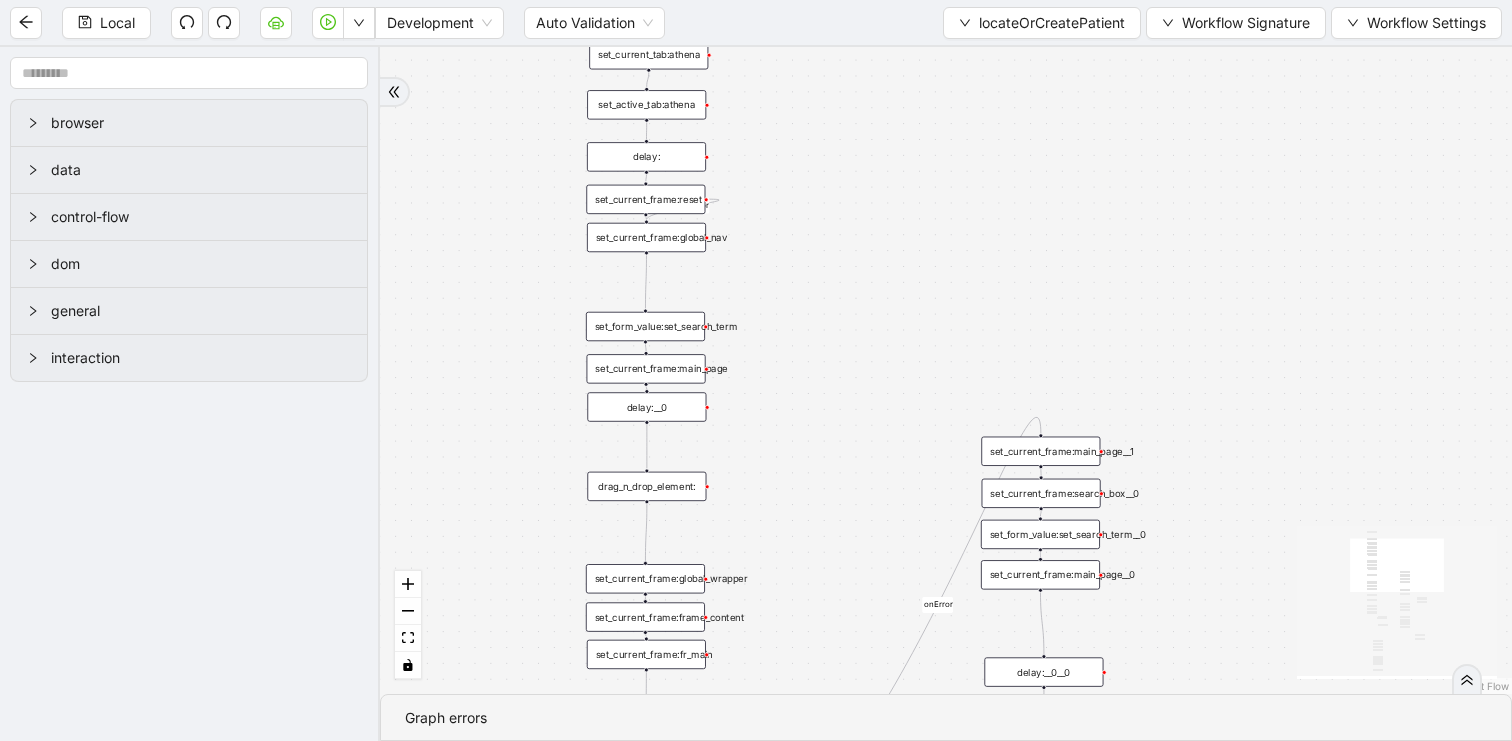 drag, startPoint x: 1072, startPoint y: 297, endPoint x: 1072, endPoint y: 515, distance: 218 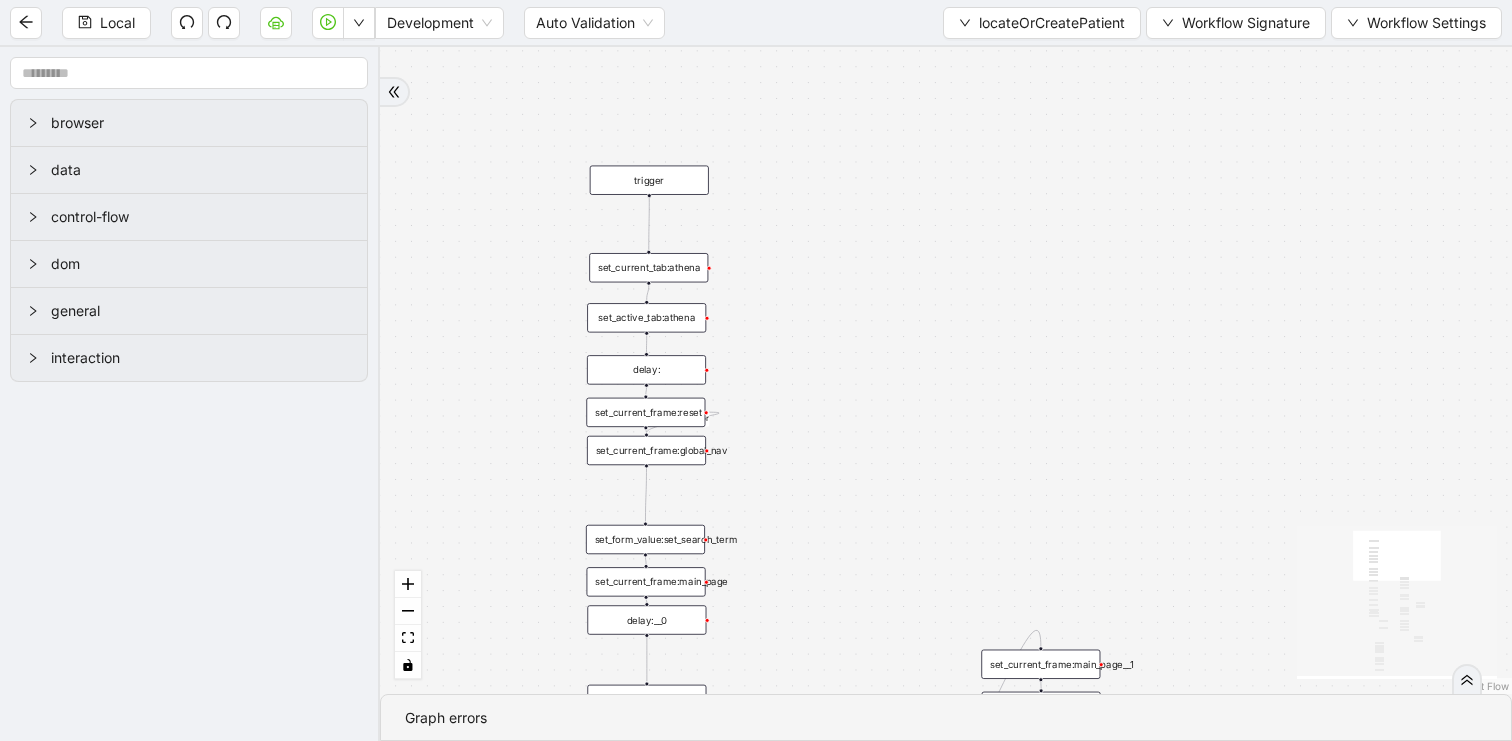click on "set_current_frame:reset" at bounding box center (645, 412) 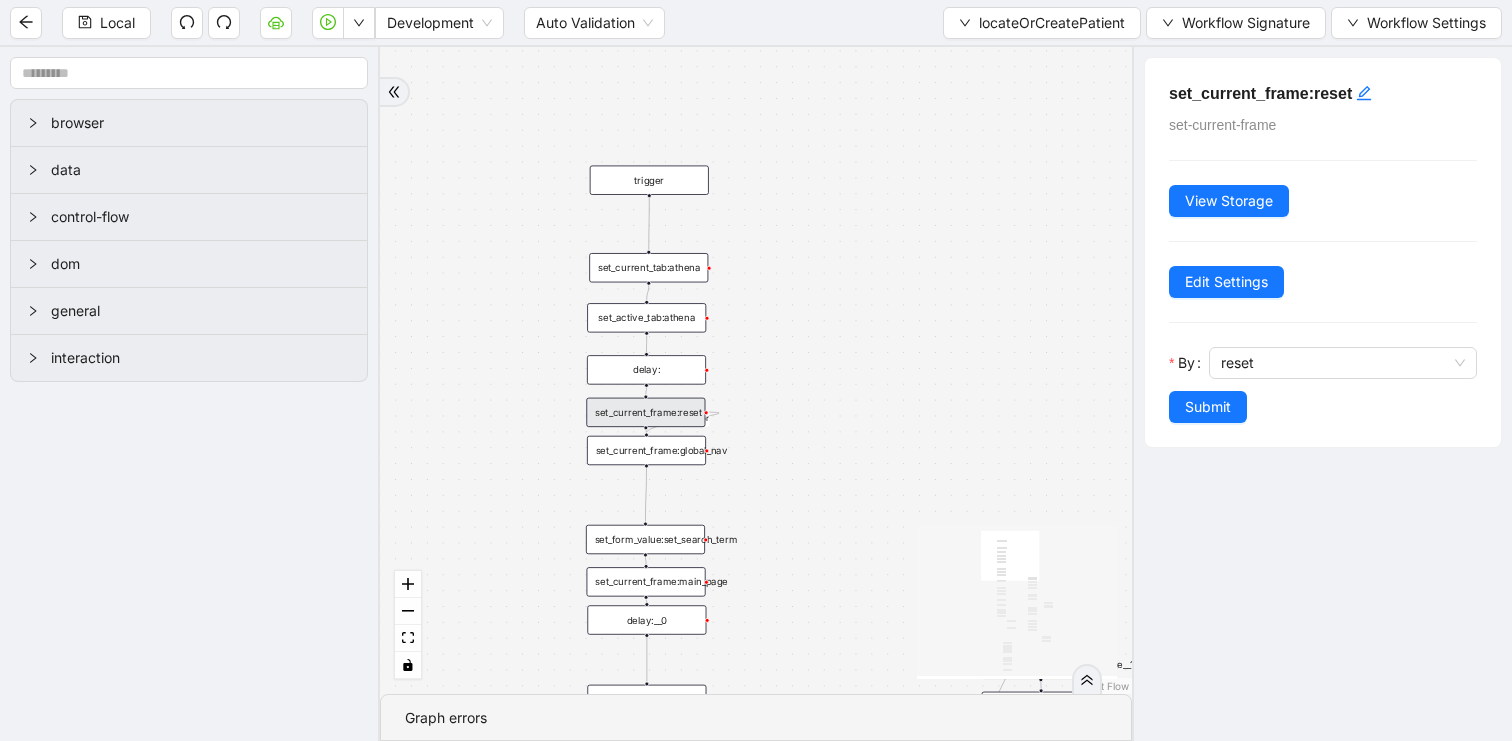 click on "fallback found_patient_by_name_dob found_patient_by_id fallback success fallback onError onError onError onError onError trigger delay: delay:__0 set_form_value:set_search_term set_current_frame:main_page set_current_frame:global_wrapper set_current_frame:fr_main set_current_frame:frame_content get_text:results_table_body set_current_frame:search_box__0 set_form_value:set_search_term__0 delay:__0__0 set_current_frame:main_page__0 set_current_frame:global_wrapper__0 set_current_frame:fr_main__0 set_current_frame:frame_content__0 set_current_frame:main_page__1 luminai_server_request:log_multiple_patients_error get_text:get_results_table_body conditions:found_patient_by_name_dob conditions:found_patient_by_virta_id delay:__0__1 set_current_frame:search_box__1 set_form_value:set_search_term__1 set_current_frame:main_page__2 execute_code:get_patient_id execute_code:get_patient_id__0 set_current_frame:search_box__1__0 delay:__2 hover_element:search_by_athena_id click_element:search_by_athena_id drag_n_drop_element:" at bounding box center [756, 370] 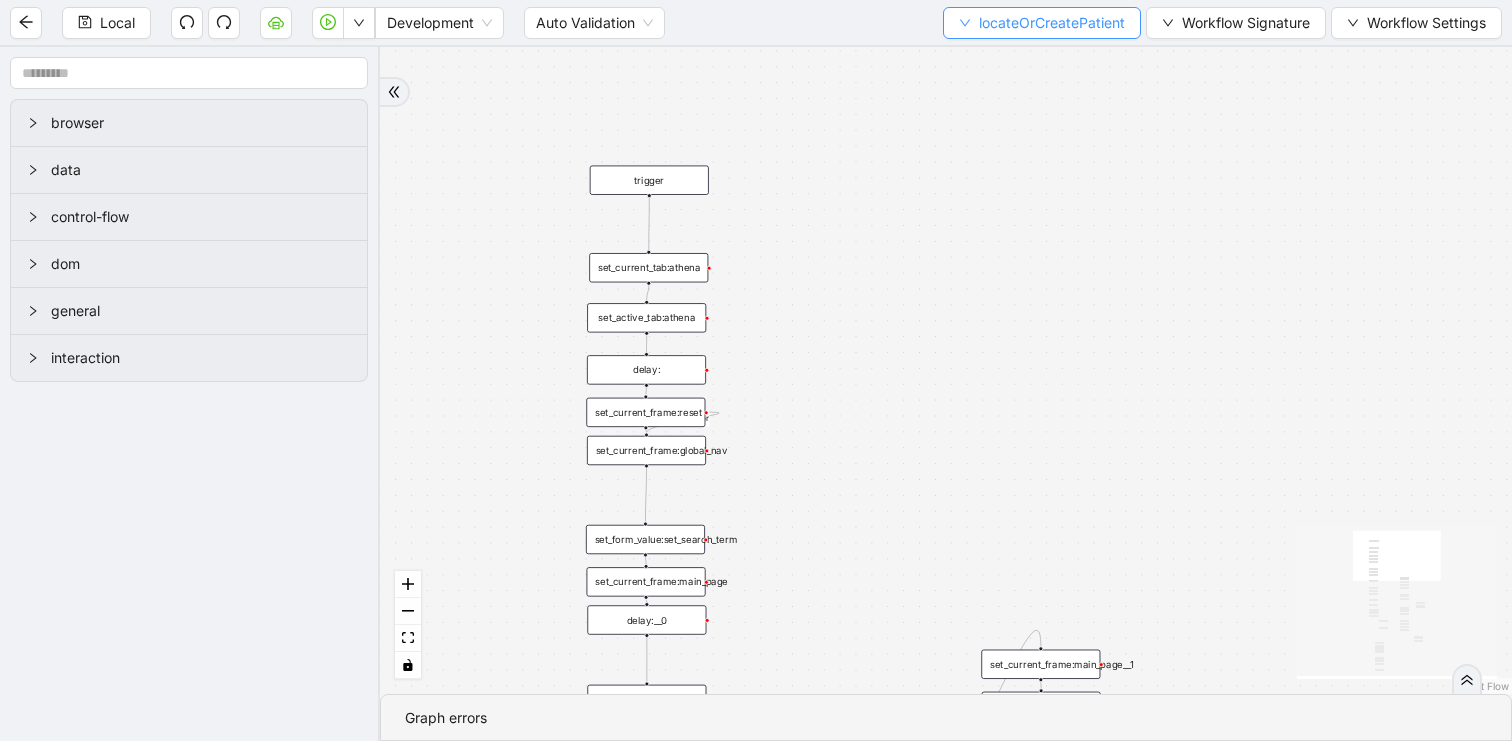 click on "locateOrCreatePatient" at bounding box center [1052, 23] 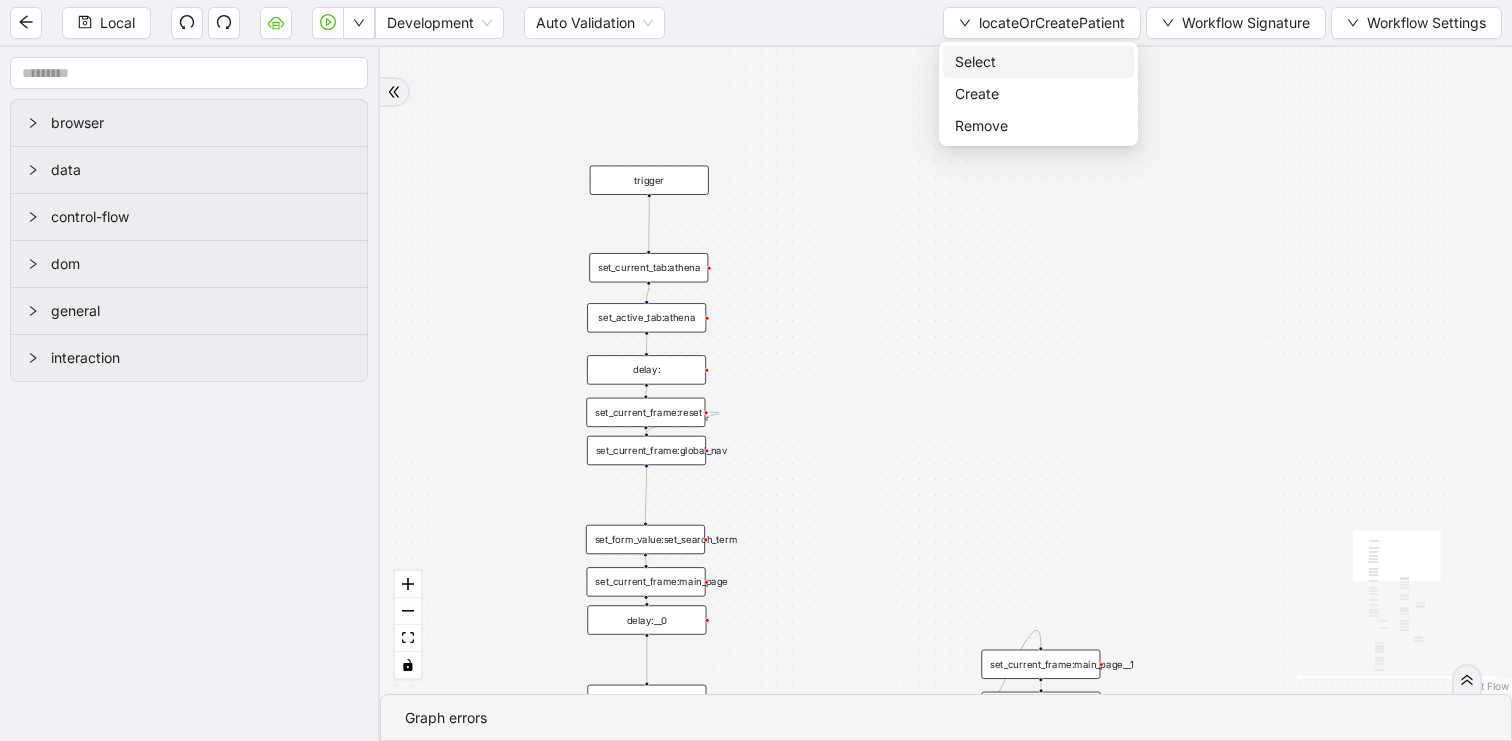 click on "Select" at bounding box center (1038, 62) 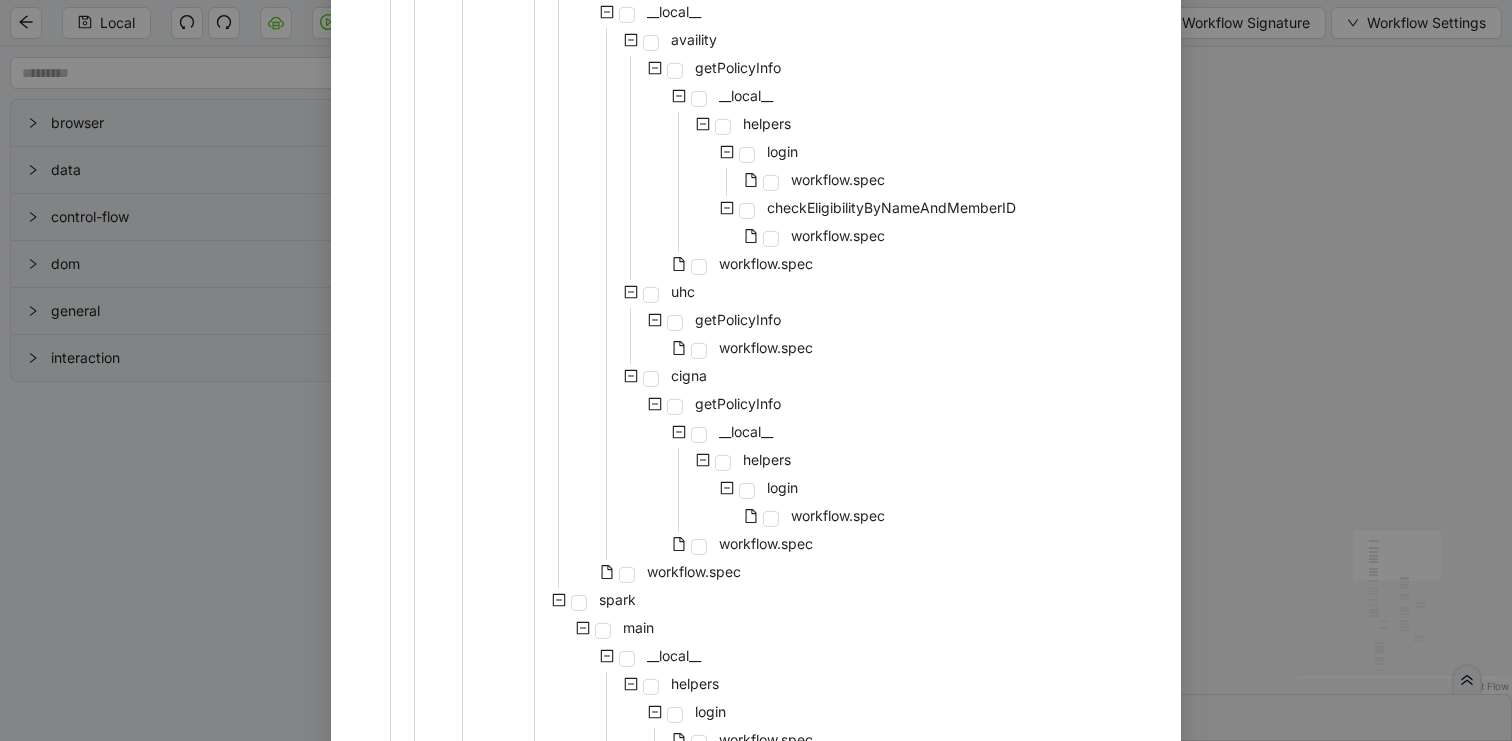 scroll, scrollTop: 1158, scrollLeft: 0, axis: vertical 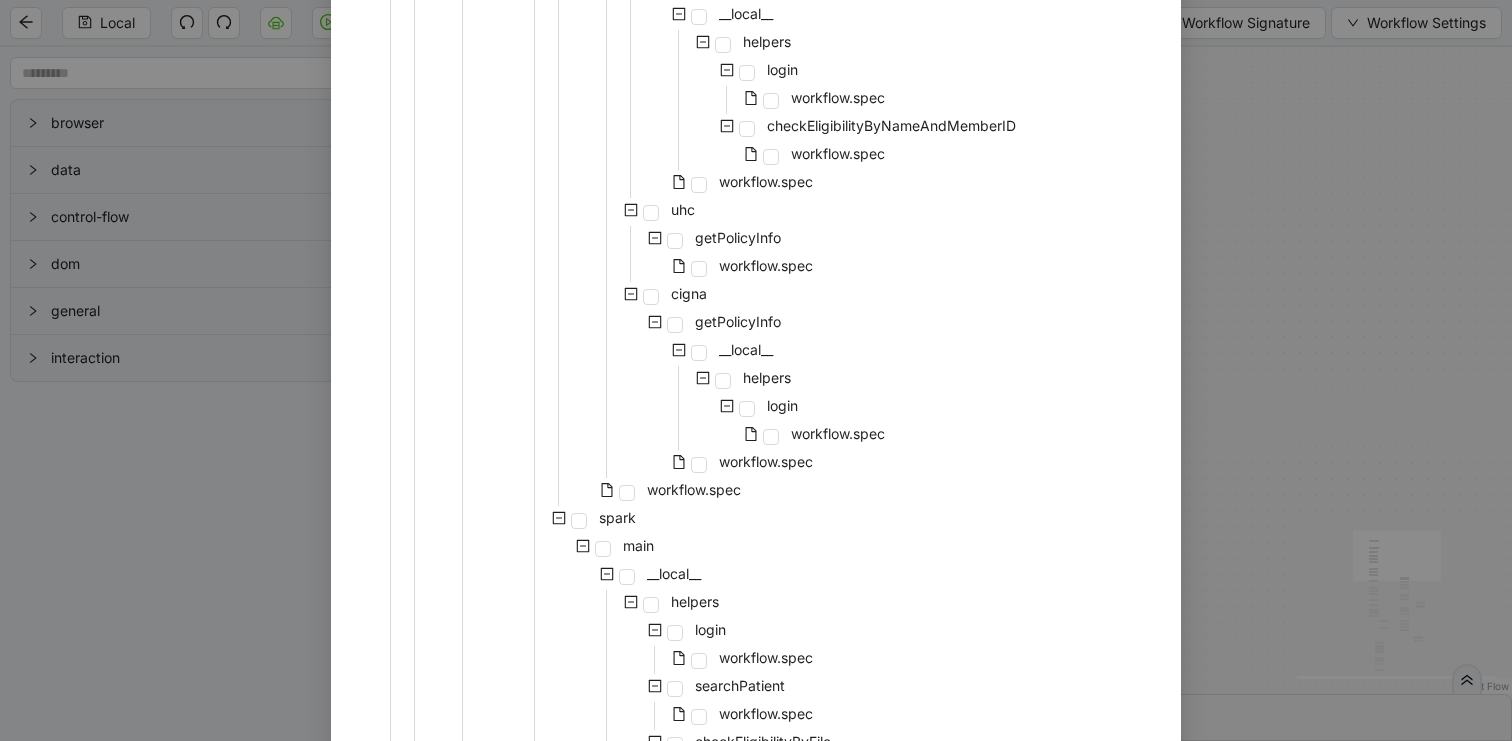 click on "Select Local Workflow patient-demographics __local__ handleSinglePatient main __local__ athena locateOrCreatePatient __local__ helpers createPatient workflow.spec workflow.spec updateSalesforceCustomFields workflow.spec handlePrivacyNoticeBanner workflow.spec updateInsurances __local__ helpers addSingleInsurance workflow.spec overrideEligibilityStatus workflow.spec updateDemographics workflow.spec deactivateSingleInsurance workflow.spec determineInitialInsuranceState workflow.spec runSingleEligibilityCheck workflow.spec getPayerPortalPolicyInfo main __local__ availity getPolicyInfo __local__ helpers login workflow.spec checkEligibilityByNameAndMemberID workflow.spec workflow.spec uhc getPolicyInfo workflow.spec cigna getPolicyInfo __local__ helpers login workflow.spec workflow.spec workflow.spec spark main __local__ helpers login workflow.spec searchPatient workflow.spec checkEligibilityByFile workflow.spec updatePatientInsuranceInfo workflow.spec workflow.spec workflow.spec workflow.spec helpers getWorklist" at bounding box center (756, 370) 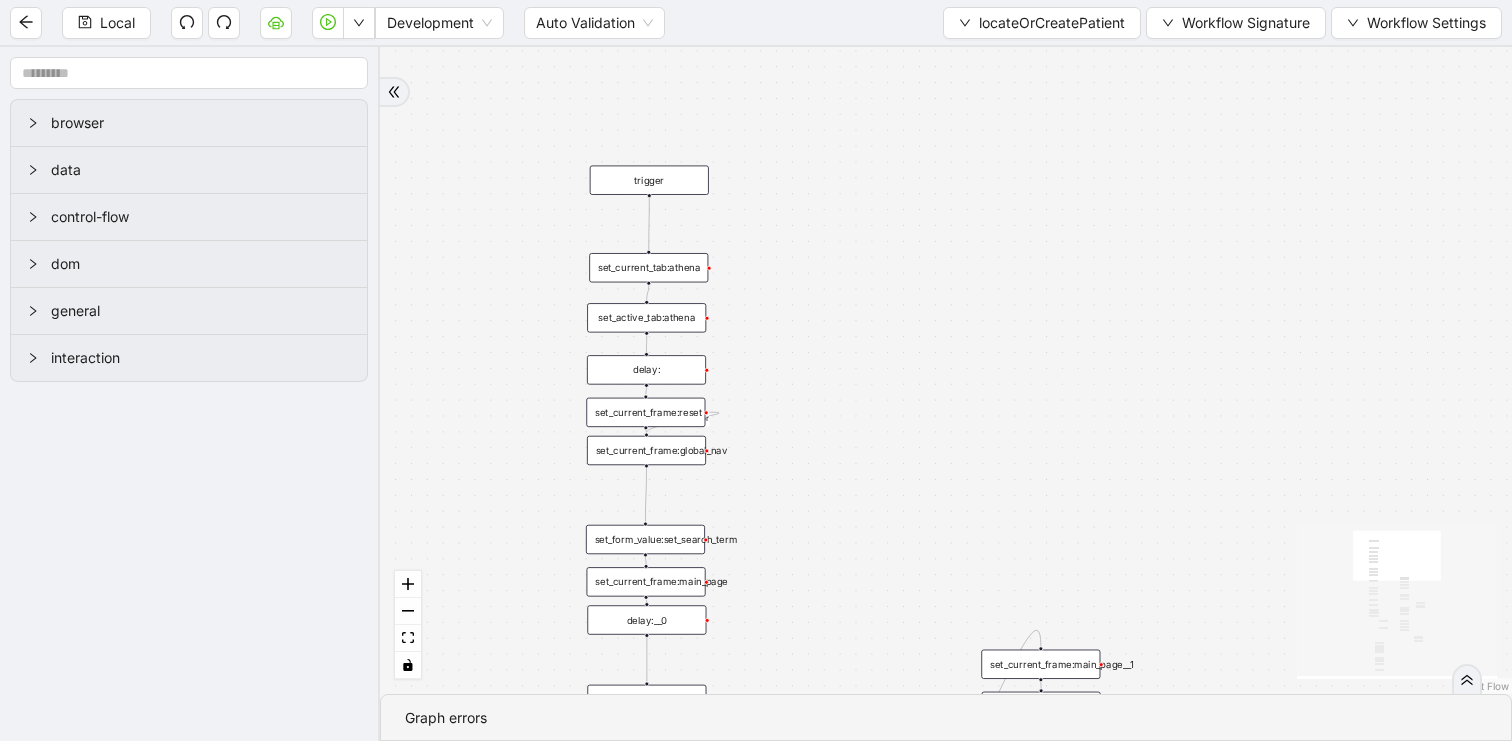 click on "set_current_frame:global_nav" at bounding box center (646, 450) 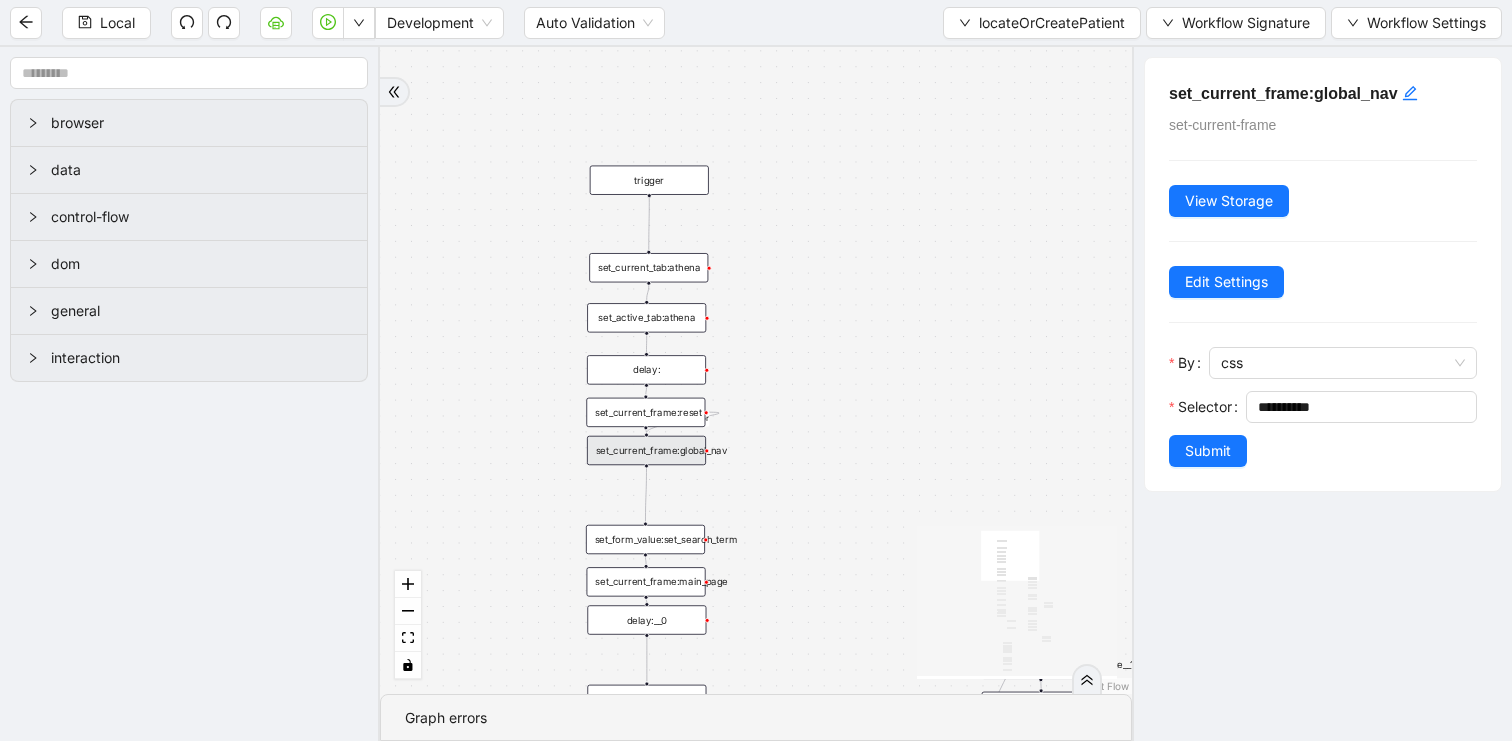 click on "fallback found_patient_by_name_dob found_patient_by_id fallback success fallback onError onError onError onError onError trigger delay: delay:__0 set_form_value:set_search_term set_current_frame:main_page set_current_frame:global_wrapper set_current_frame:fr_main set_current_frame:frame_content get_text:results_table_body set_current_frame:search_box__0 set_form_value:set_search_term__0 delay:__0__0 set_current_frame:main_page__0 set_current_frame:global_wrapper__0 set_current_frame:fr_main__0 set_current_frame:frame_content__0 set_current_frame:main_page__1 luminai_server_request:log_multiple_patients_error get_text:get_results_table_body conditions:found_patient_by_name_dob conditions:found_patient_by_virta_id delay:__0__1 set_current_frame:search_box__1 set_form_value:set_search_term__1 set_current_frame:main_page__2 execute_code:get_patient_id execute_code:get_patient_id__0 set_current_frame:search_box__1__0 delay:__2 hover_element:search_by_athena_id click_element:search_by_athena_id drag_n_drop_element:" at bounding box center (756, 370) 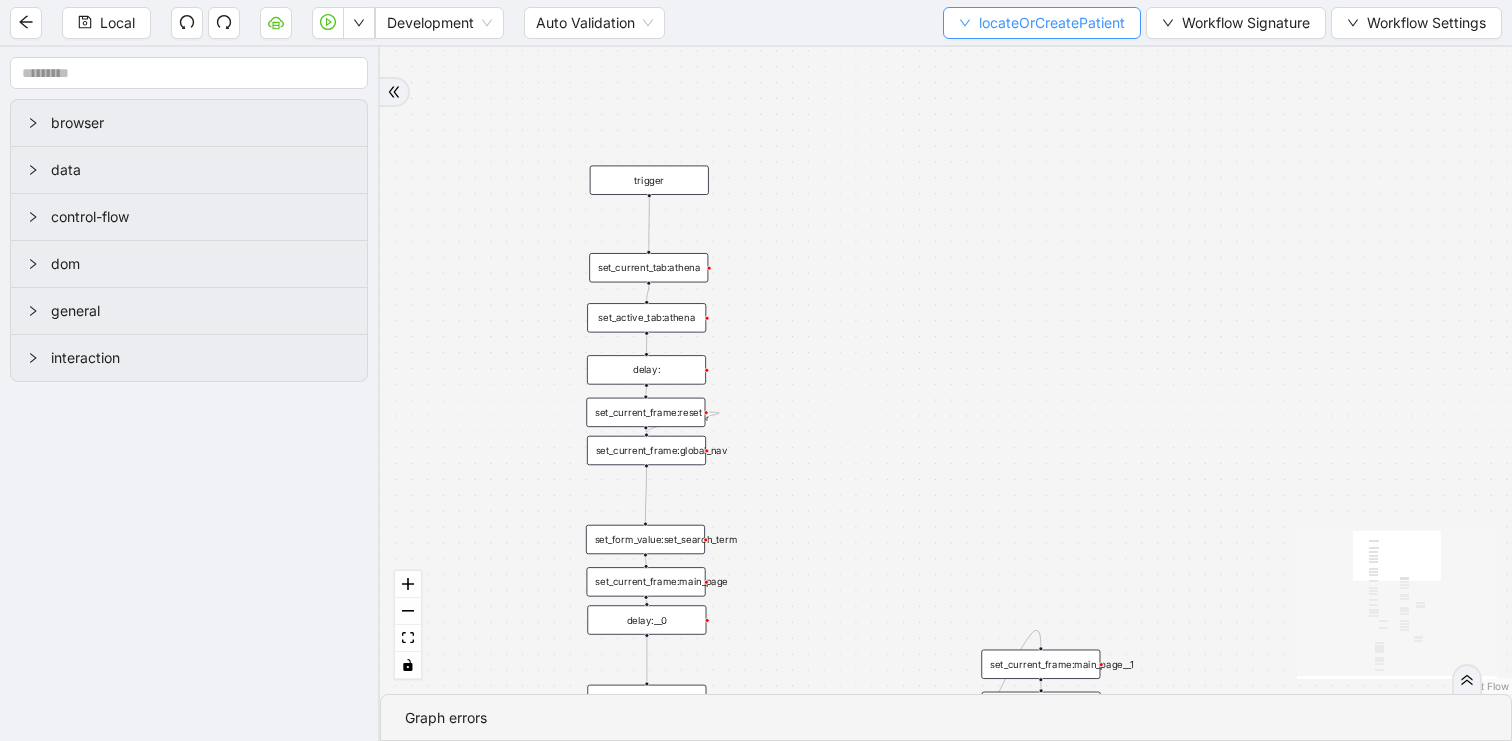 click on "locateOrCreatePatient" at bounding box center (1052, 23) 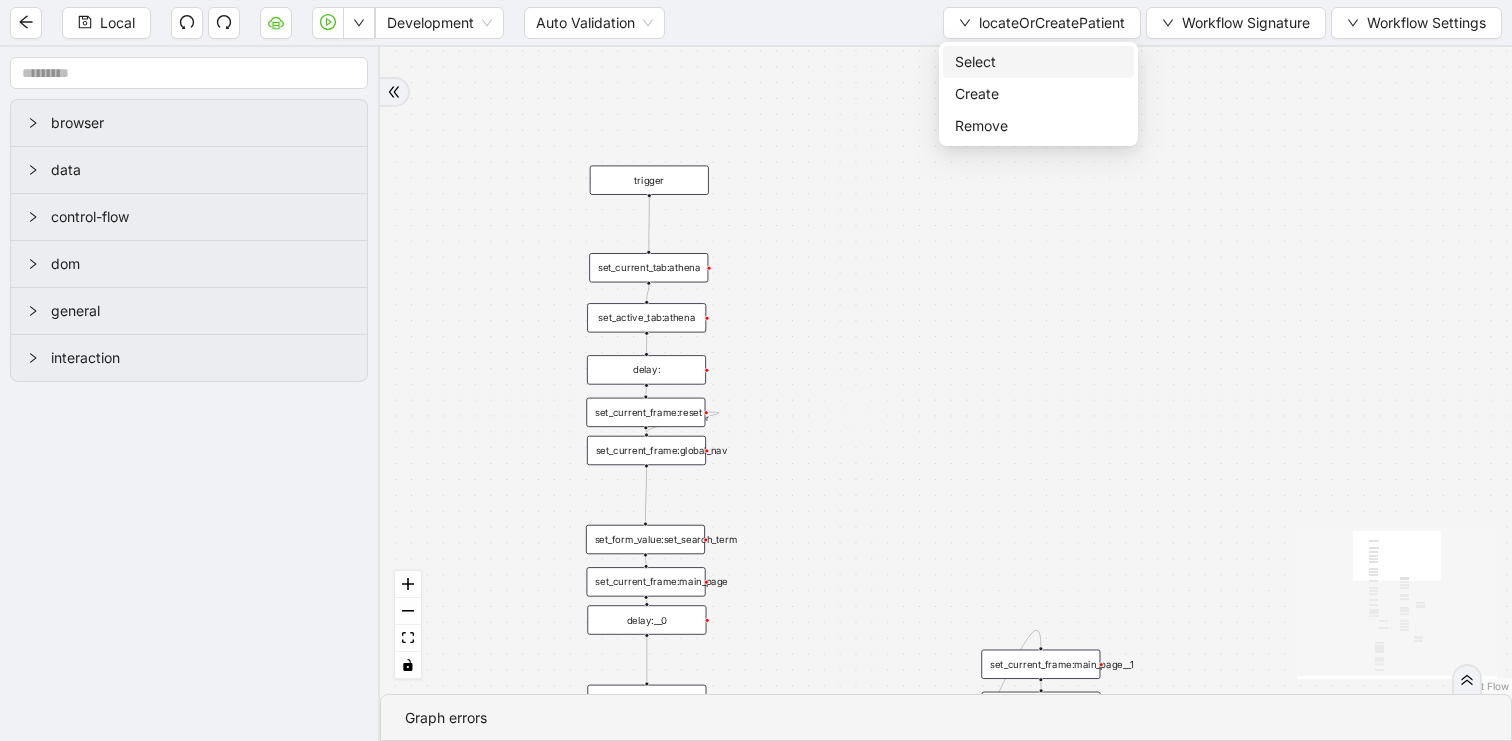 click on "Select" at bounding box center [1038, 62] 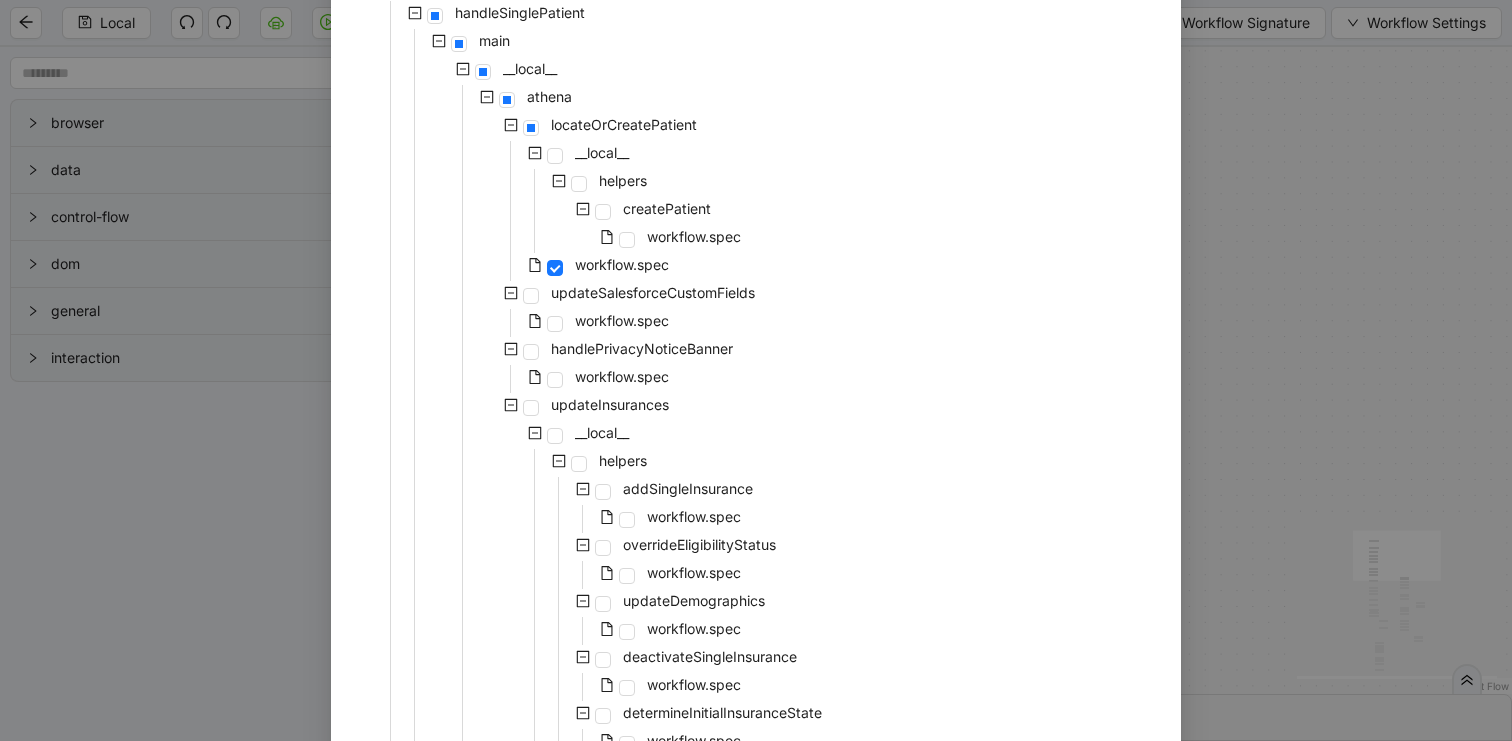scroll, scrollTop: 0, scrollLeft: 0, axis: both 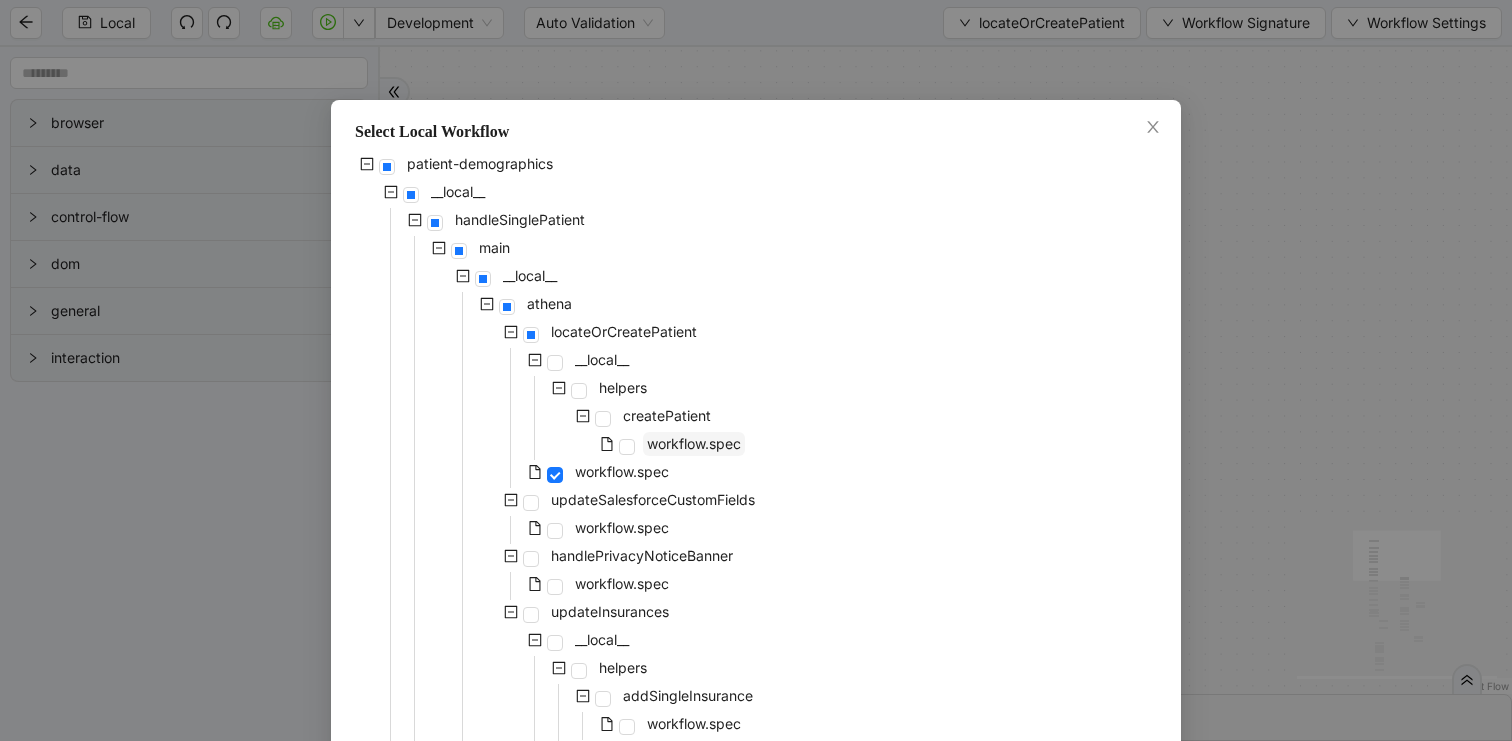 click on "workflow.spec" at bounding box center (694, 444) 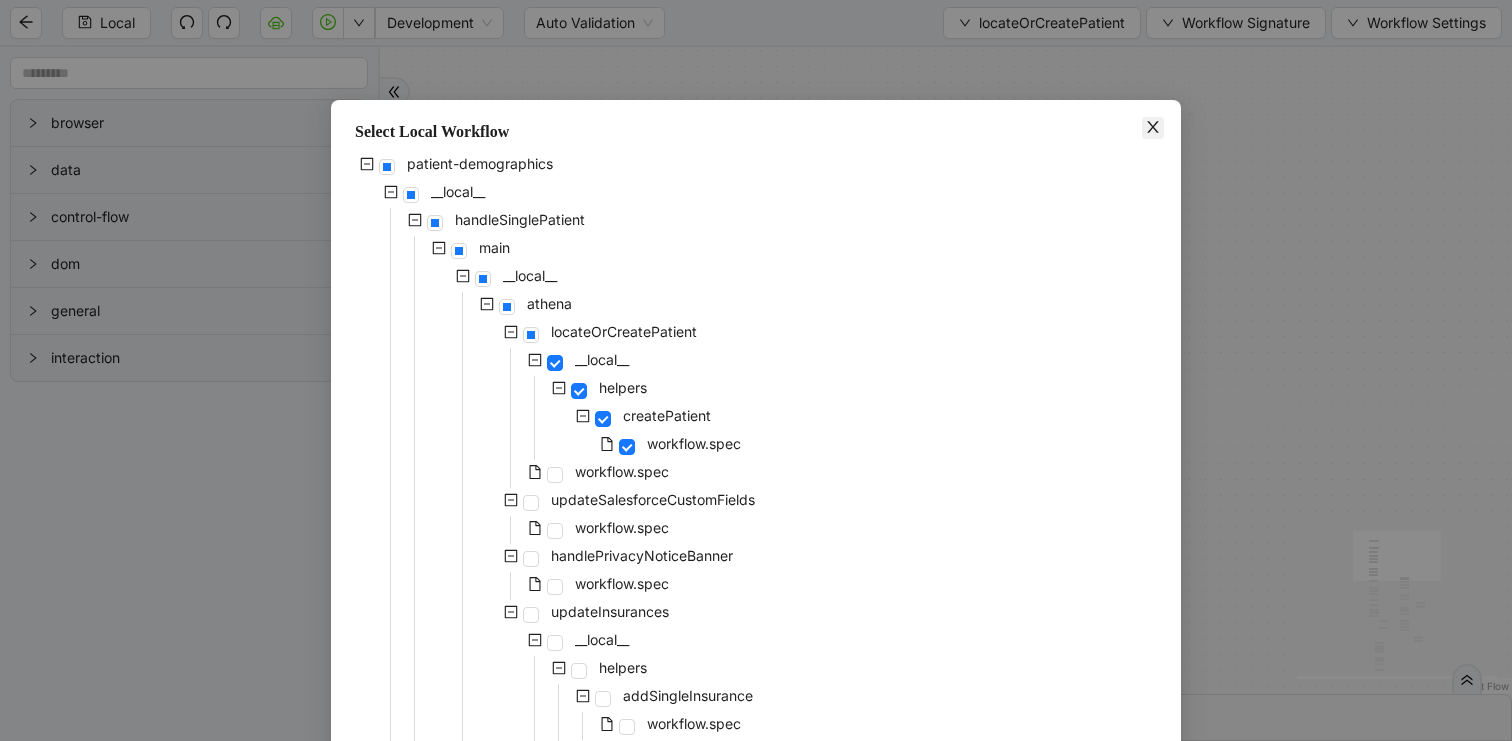 click 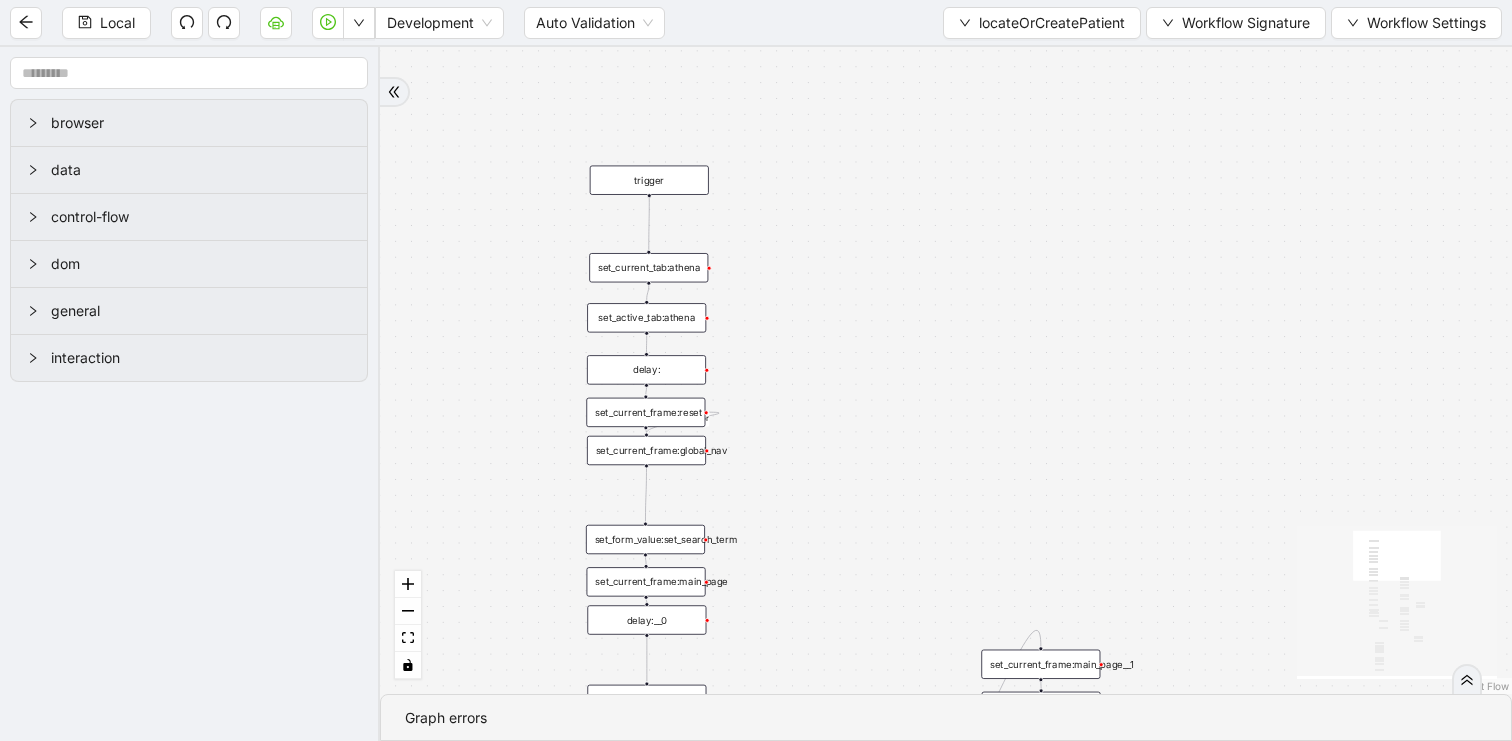 drag, startPoint x: 952, startPoint y: 349, endPoint x: 996, endPoint y: 199, distance: 156.32019 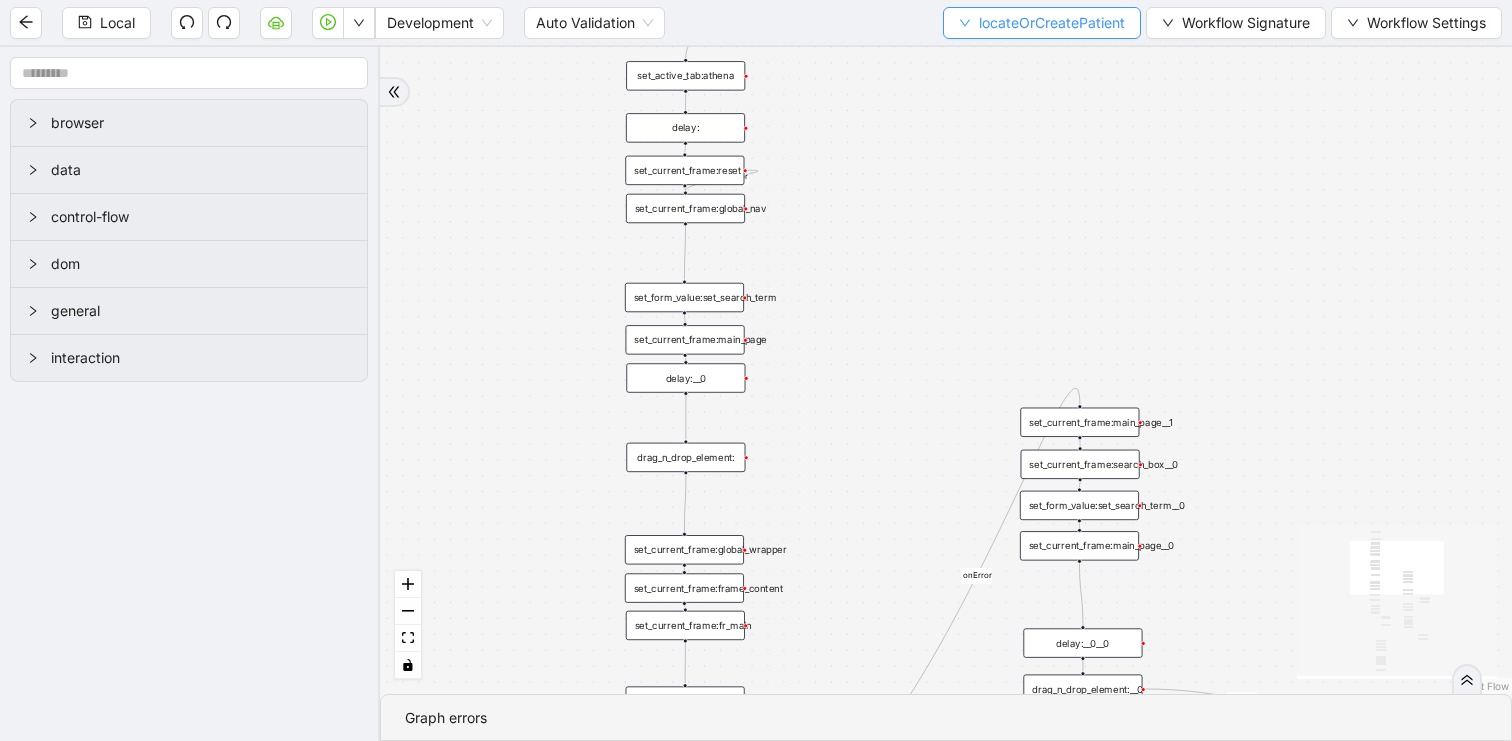 click on "locateOrCreatePatient" at bounding box center (1052, 23) 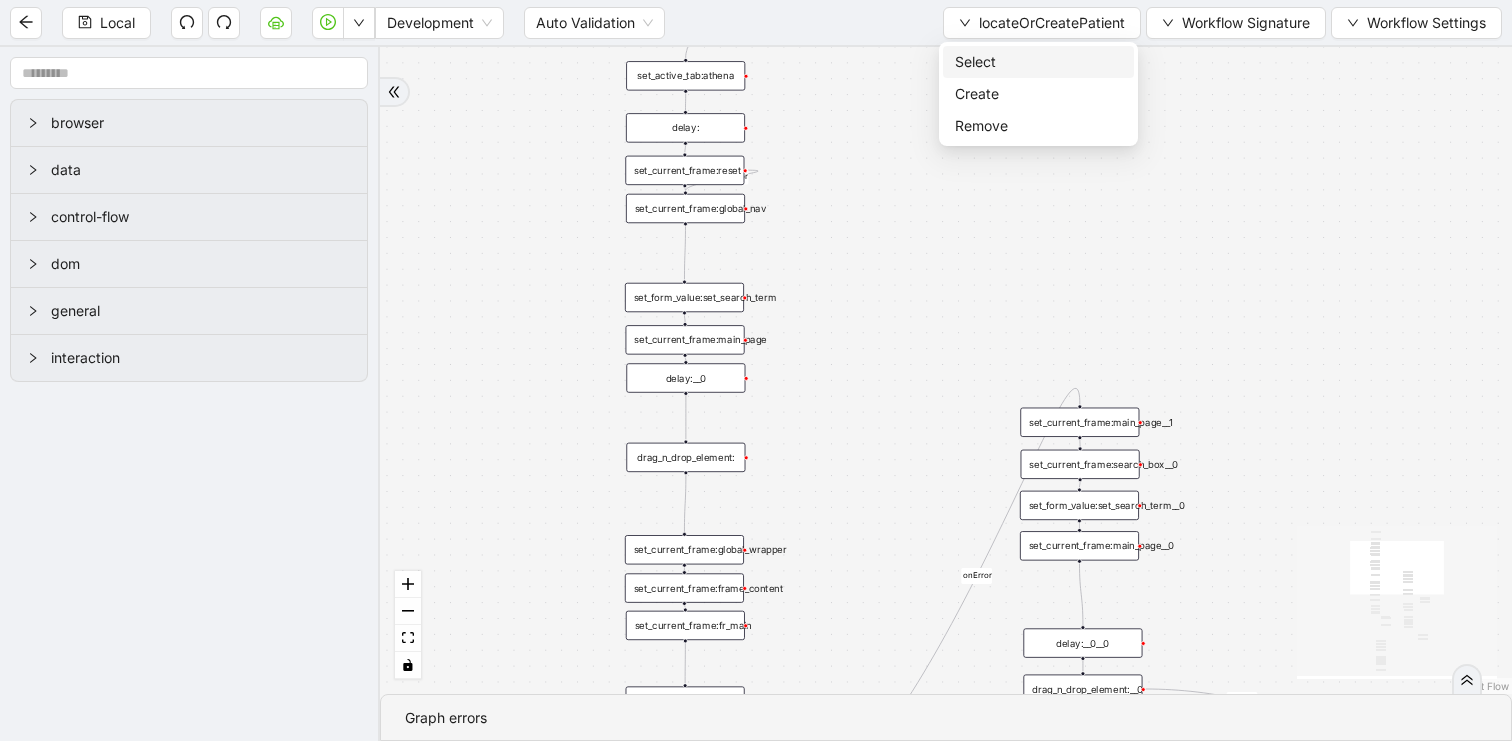 click on "Select" at bounding box center (1038, 62) 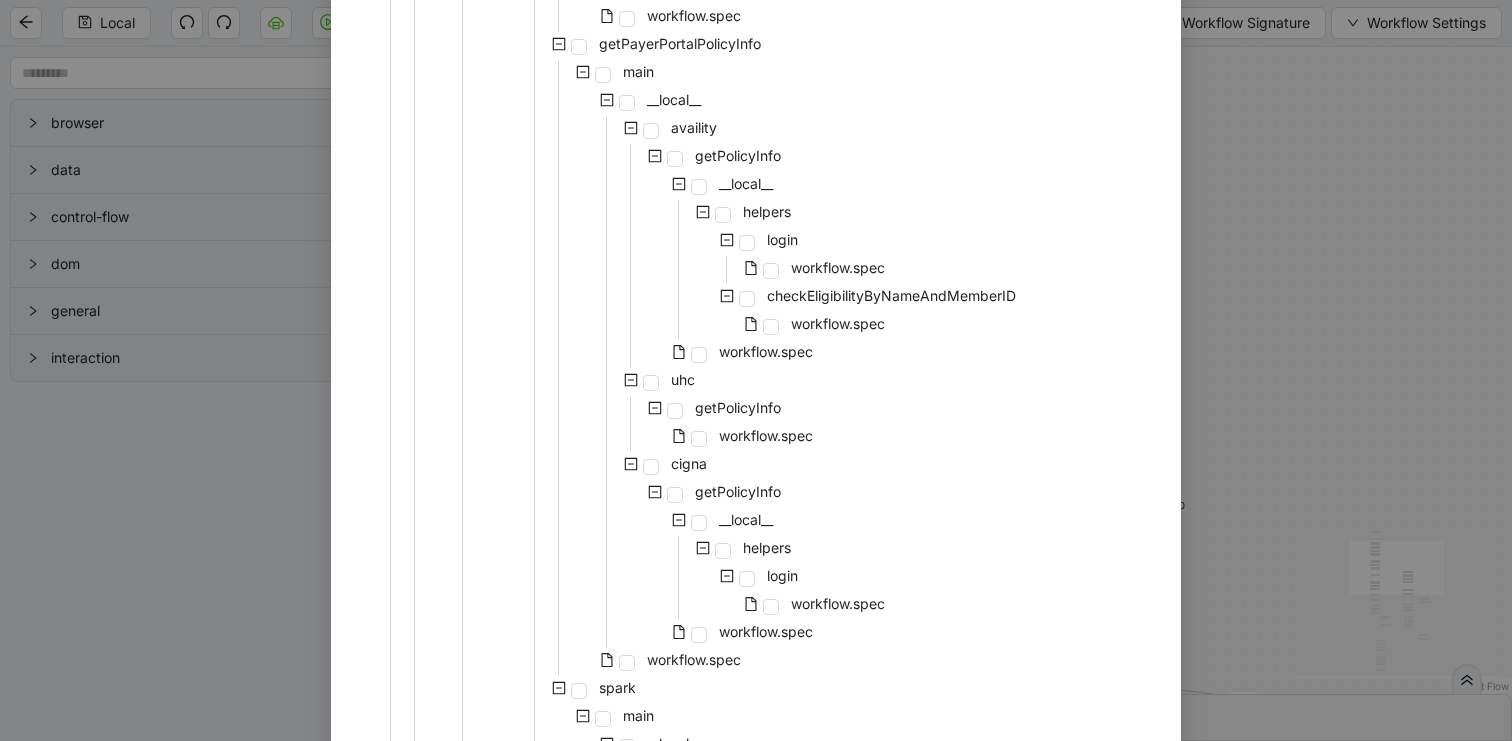 scroll, scrollTop: 1599, scrollLeft: 0, axis: vertical 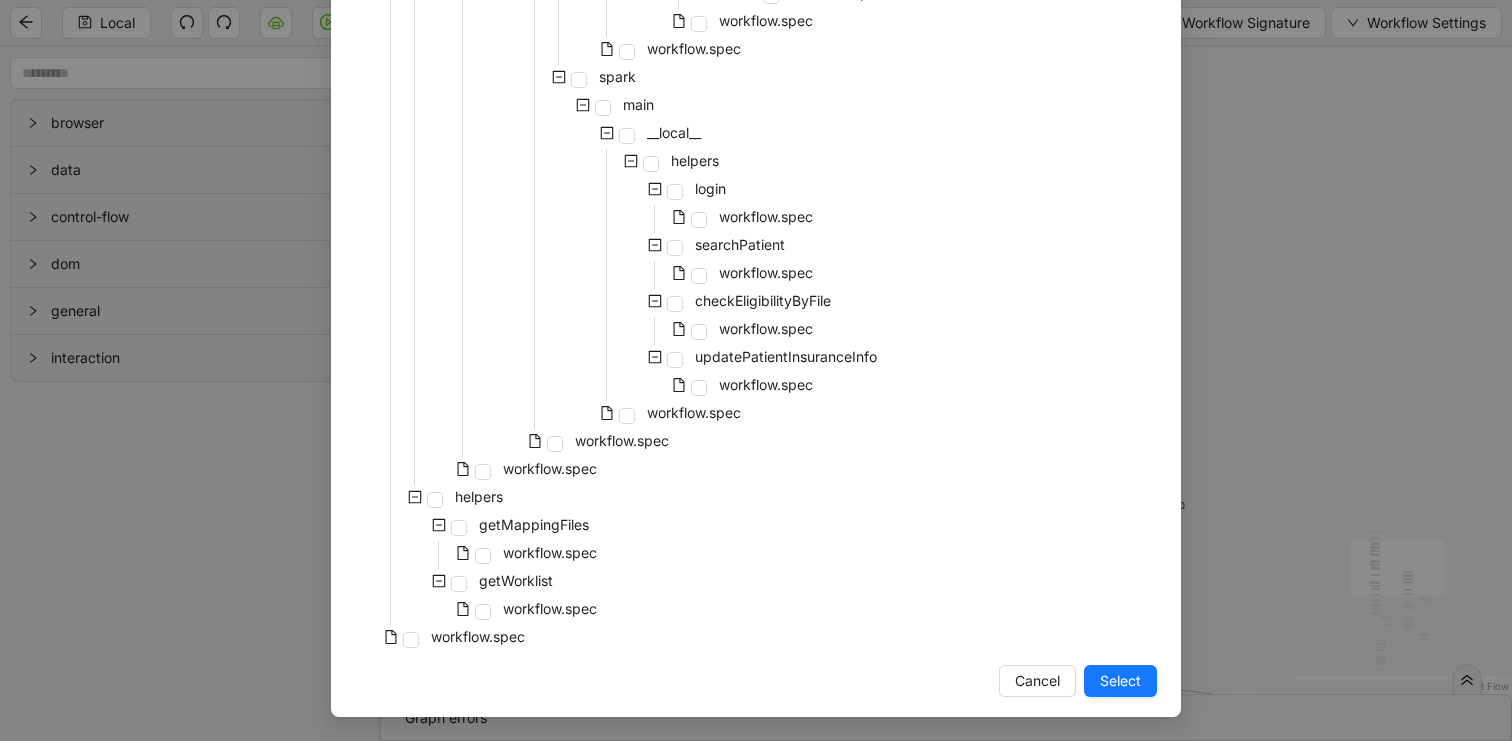 click on "workflow.spec" at bounding box center (442, 639) 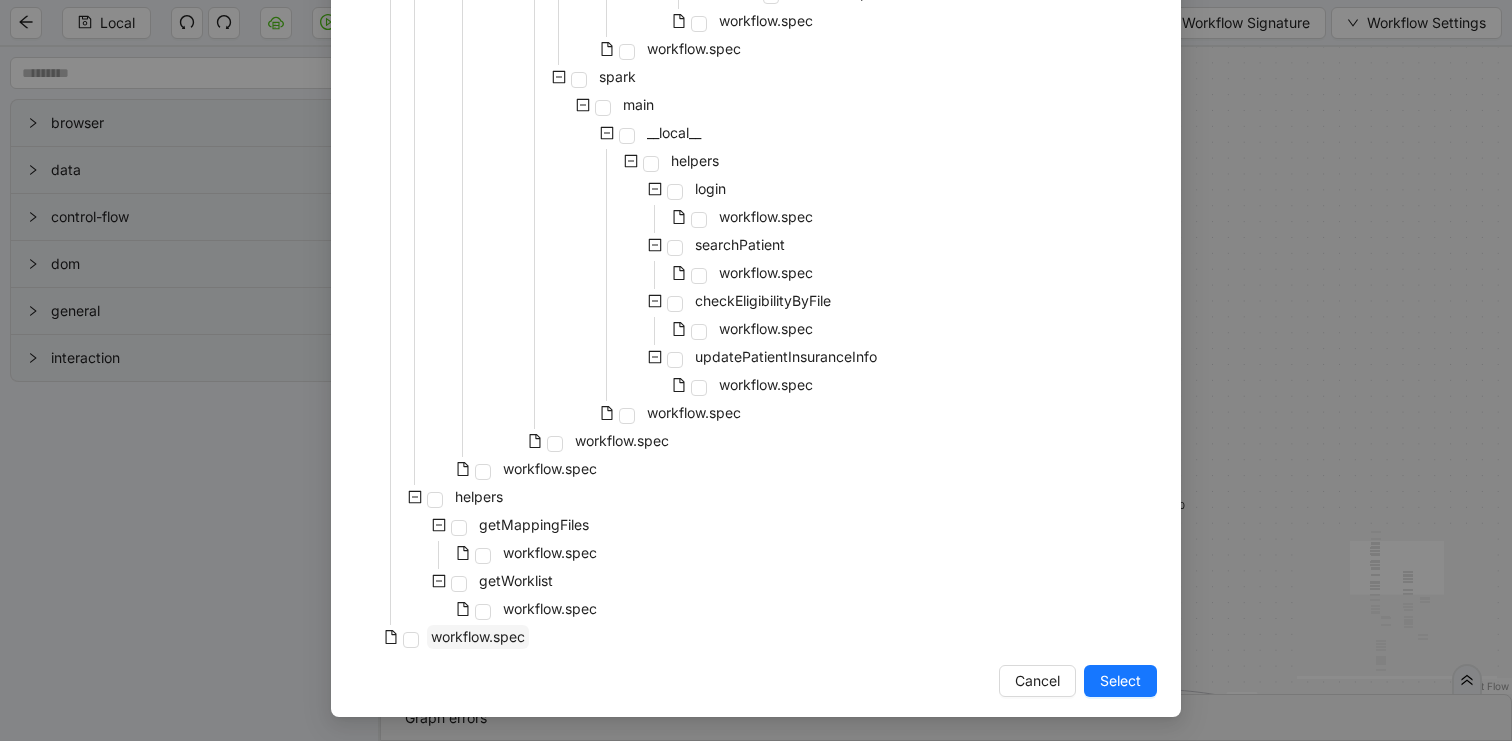 click on "workflow.spec" at bounding box center (478, 636) 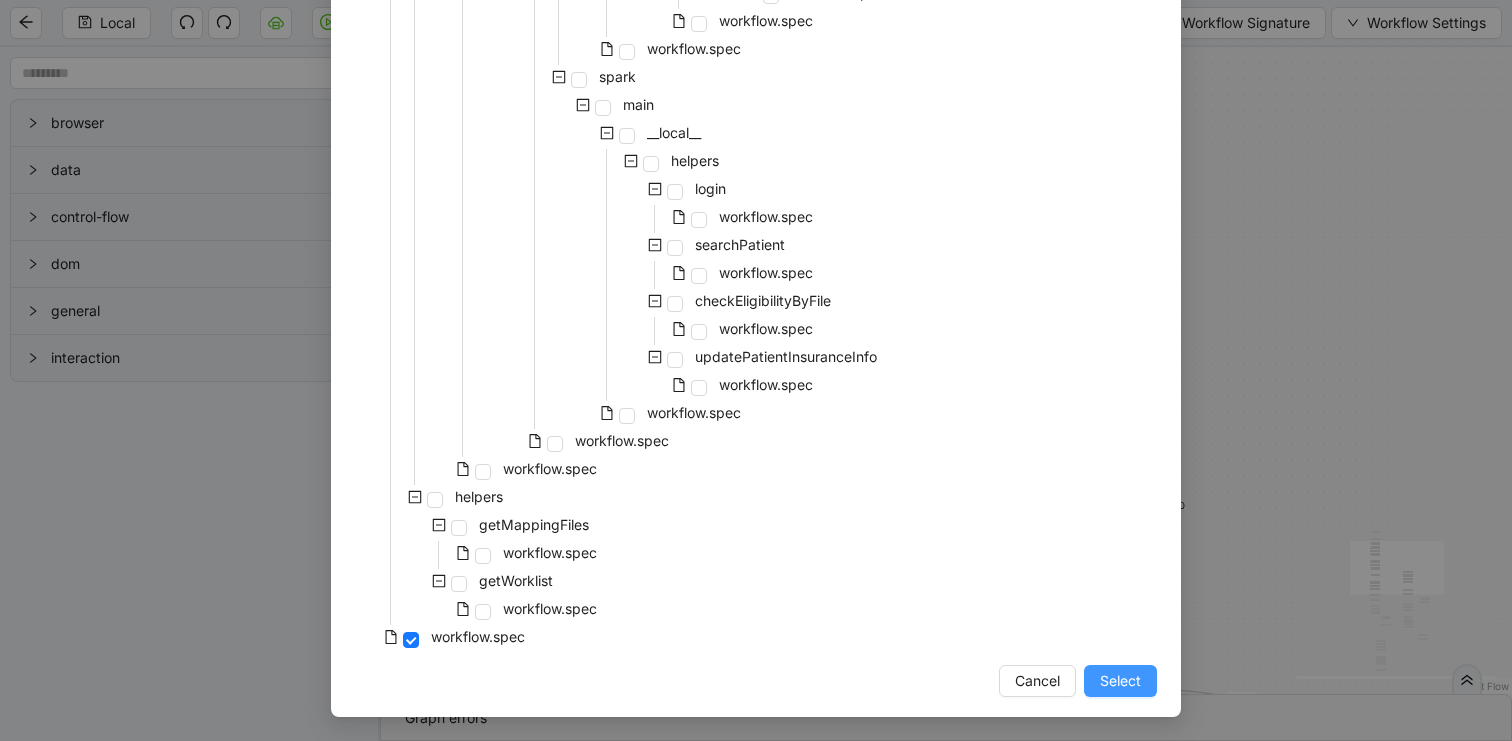 click on "Select" at bounding box center [1120, 681] 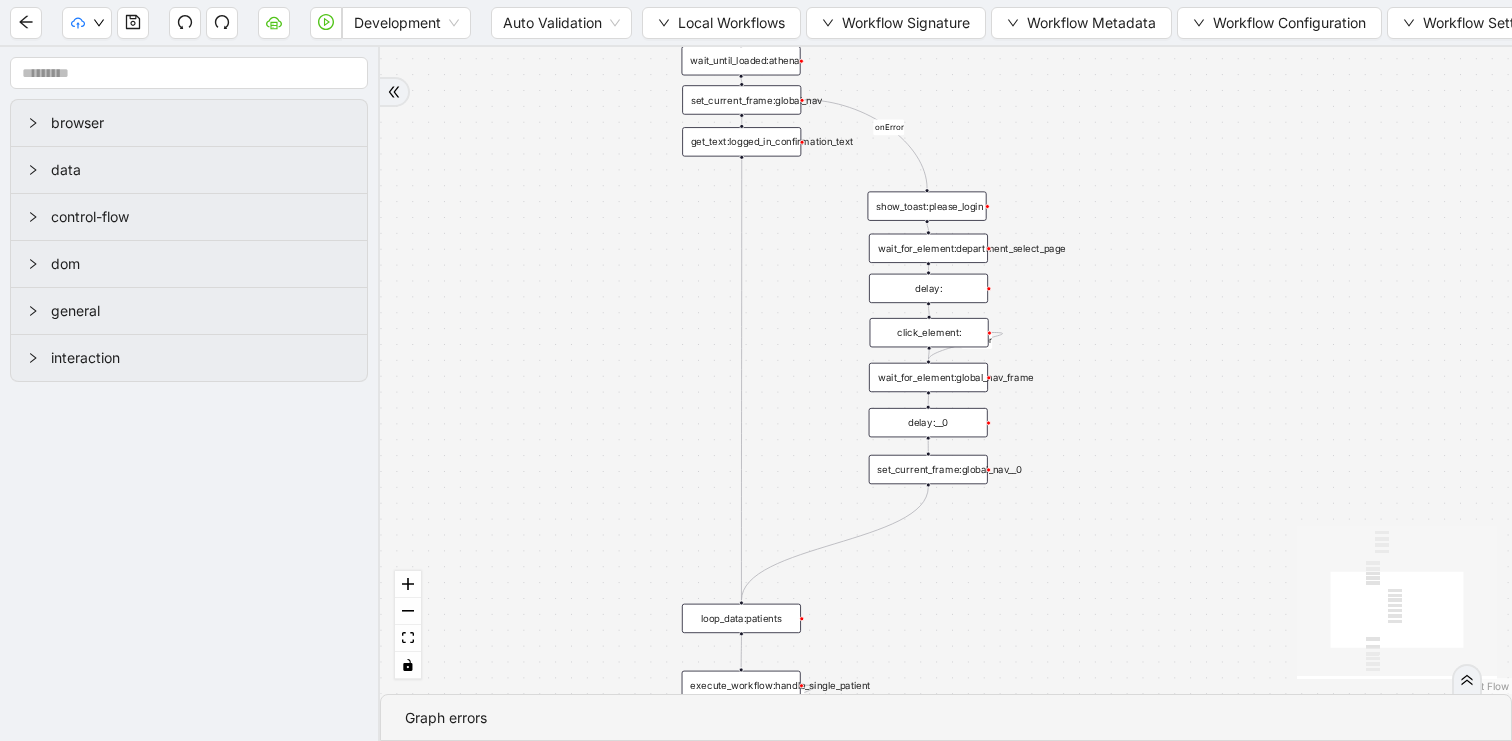drag, startPoint x: 1088, startPoint y: 416, endPoint x: 1088, endPoint y: 329, distance: 87 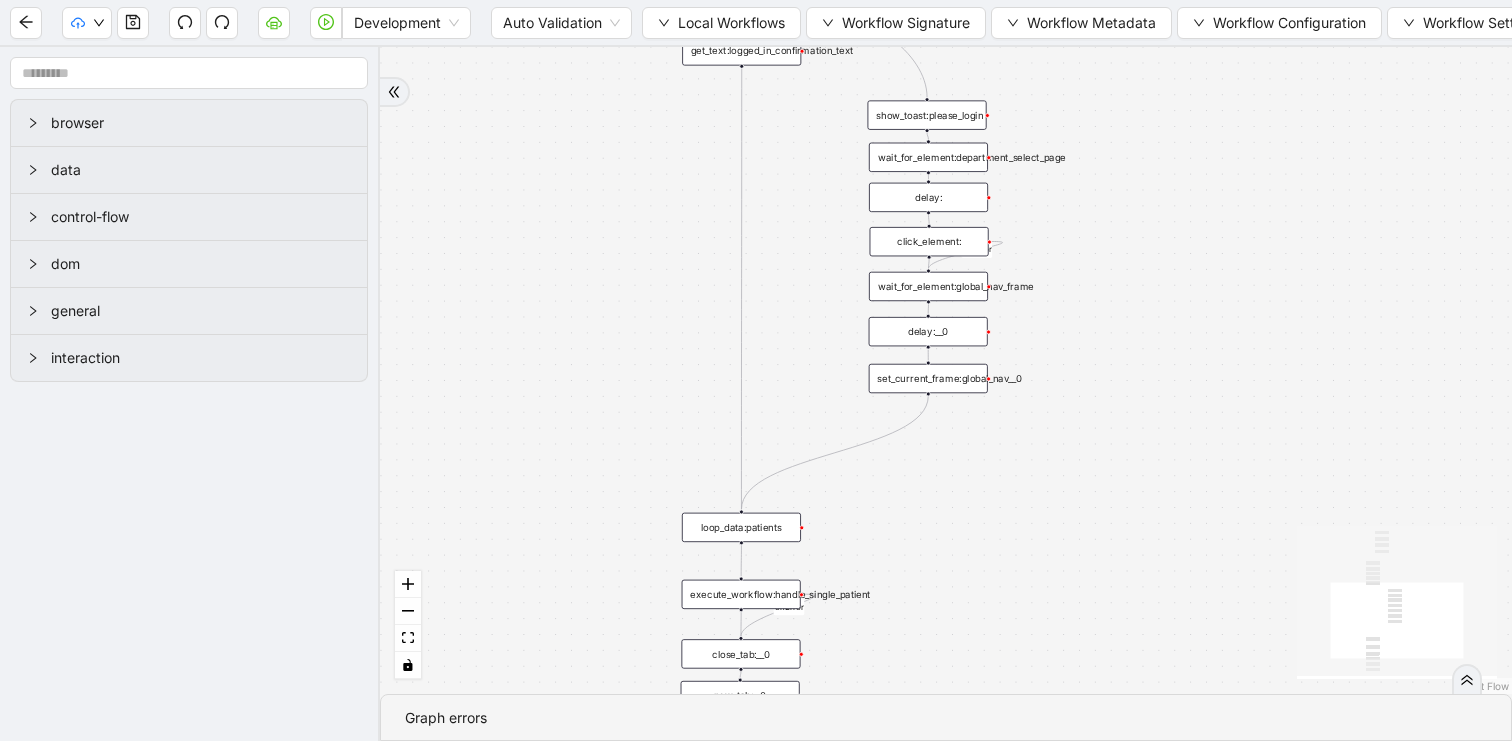 drag, startPoint x: 1088, startPoint y: 329, endPoint x: 1088, endPoint y: 436, distance: 107 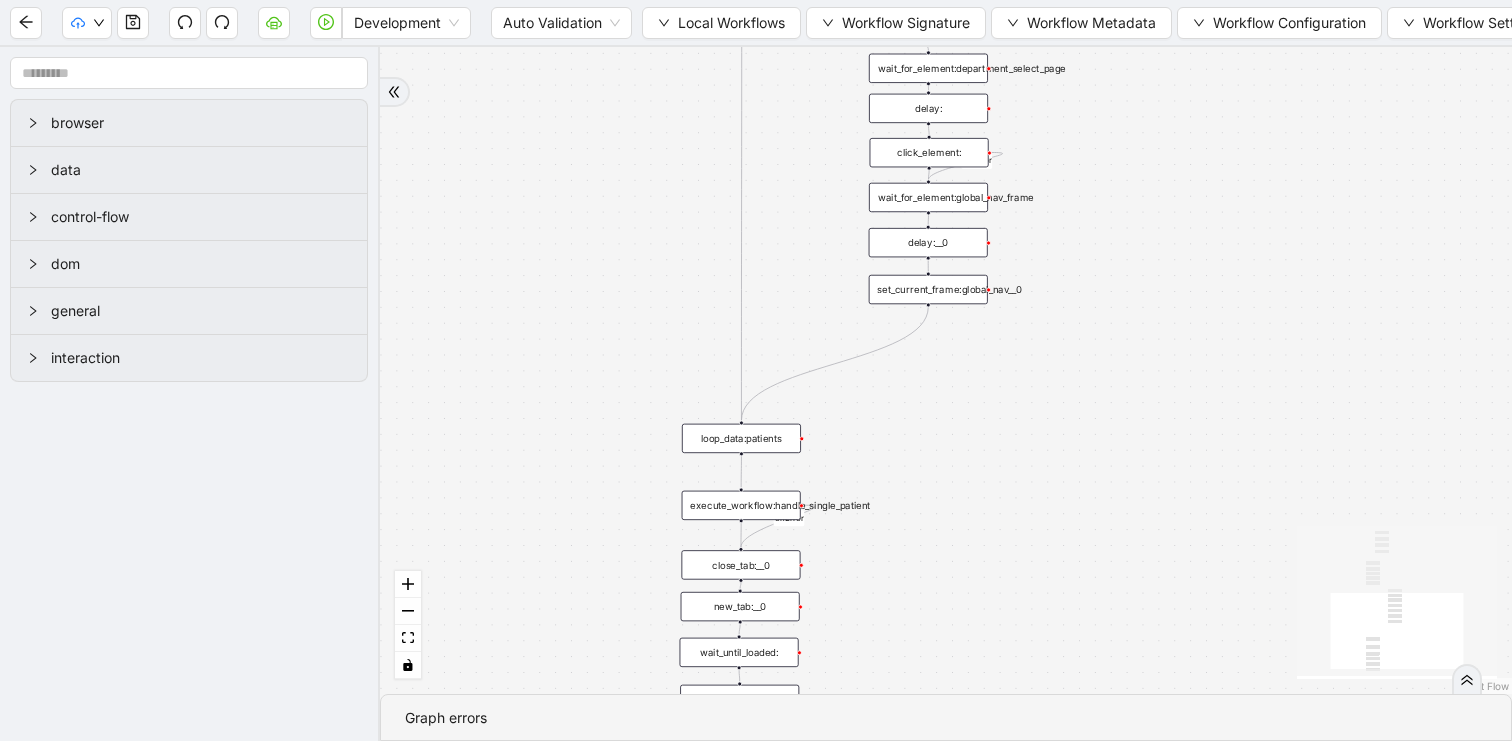 drag, startPoint x: 1023, startPoint y: 492, endPoint x: 1023, endPoint y: 417, distance: 75 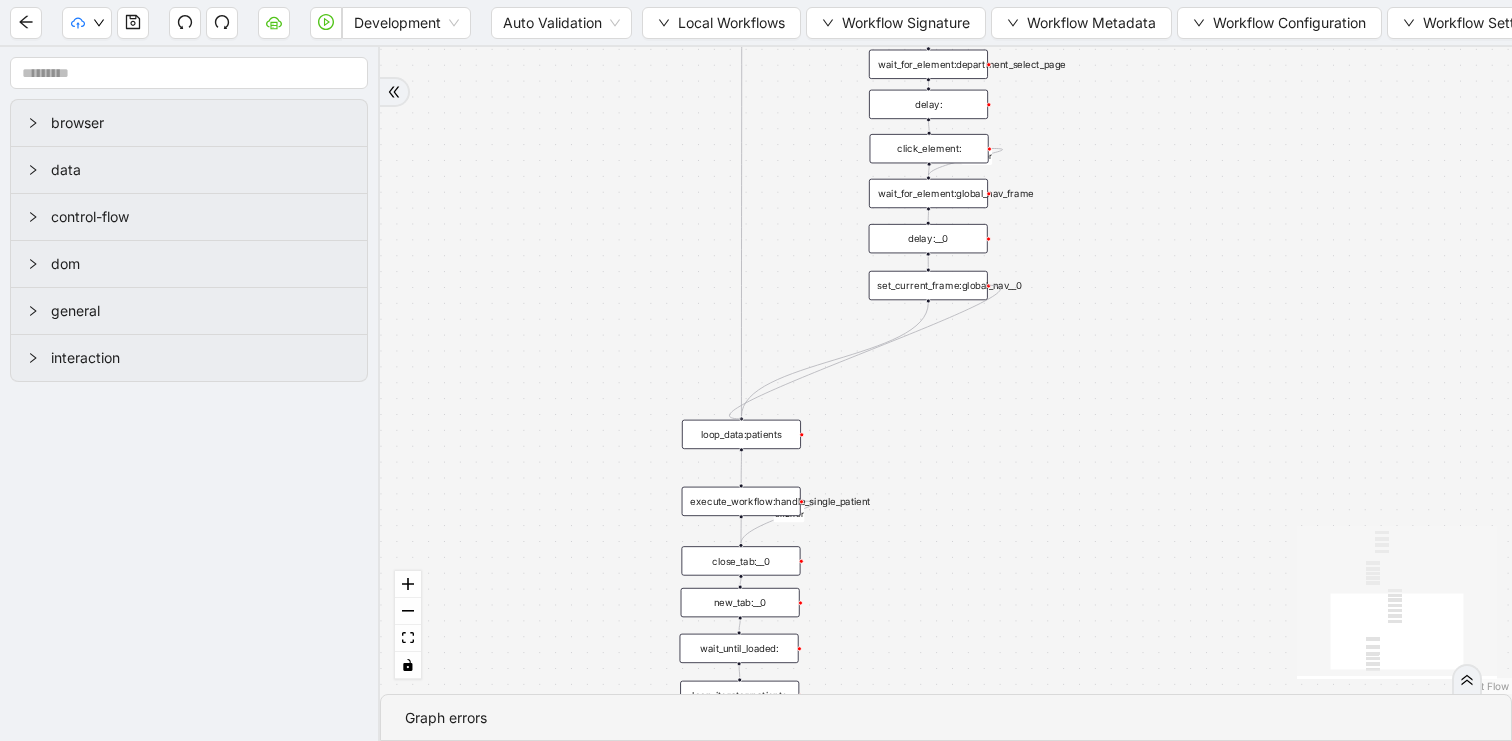drag, startPoint x: 988, startPoint y: 284, endPoint x: 922, endPoint y: 438, distance: 167.54701 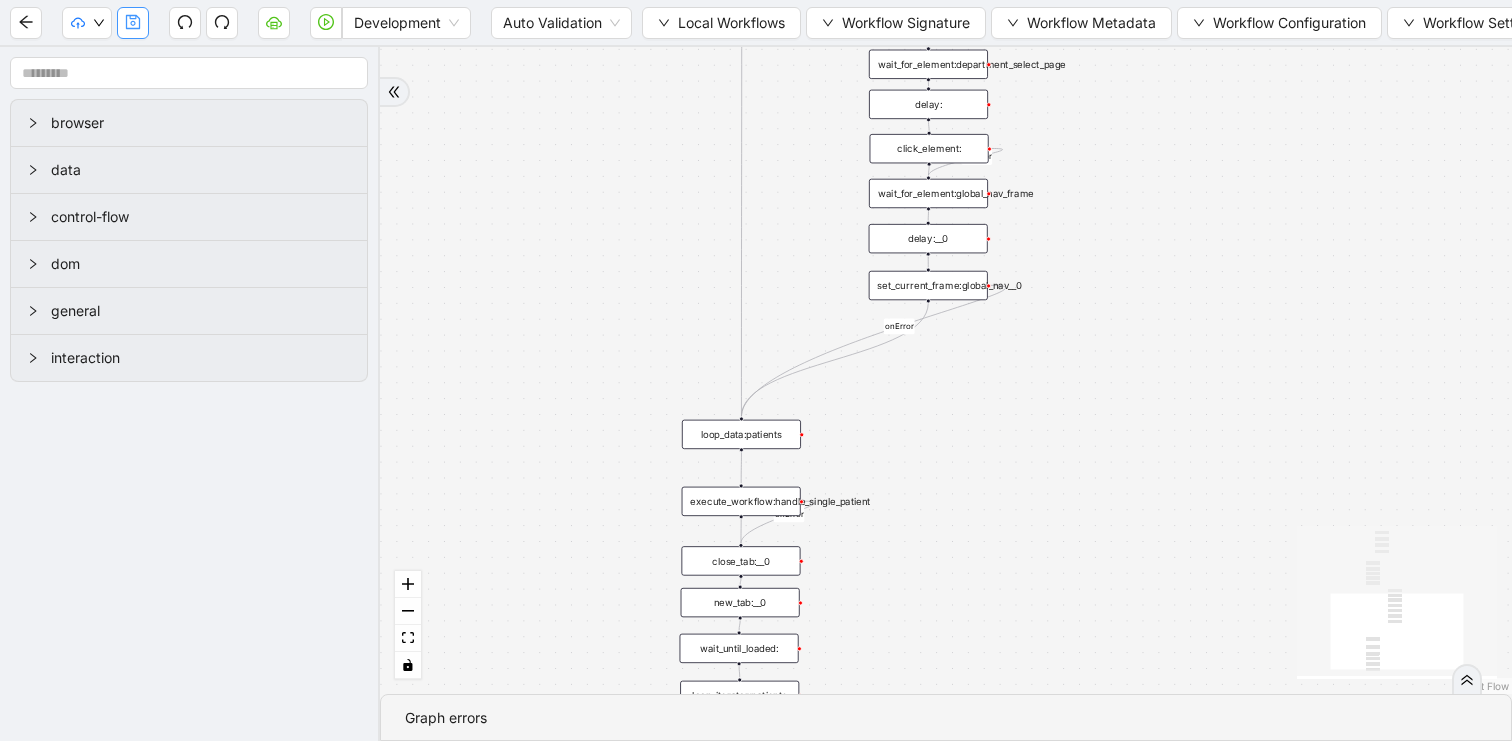 click at bounding box center (133, 23) 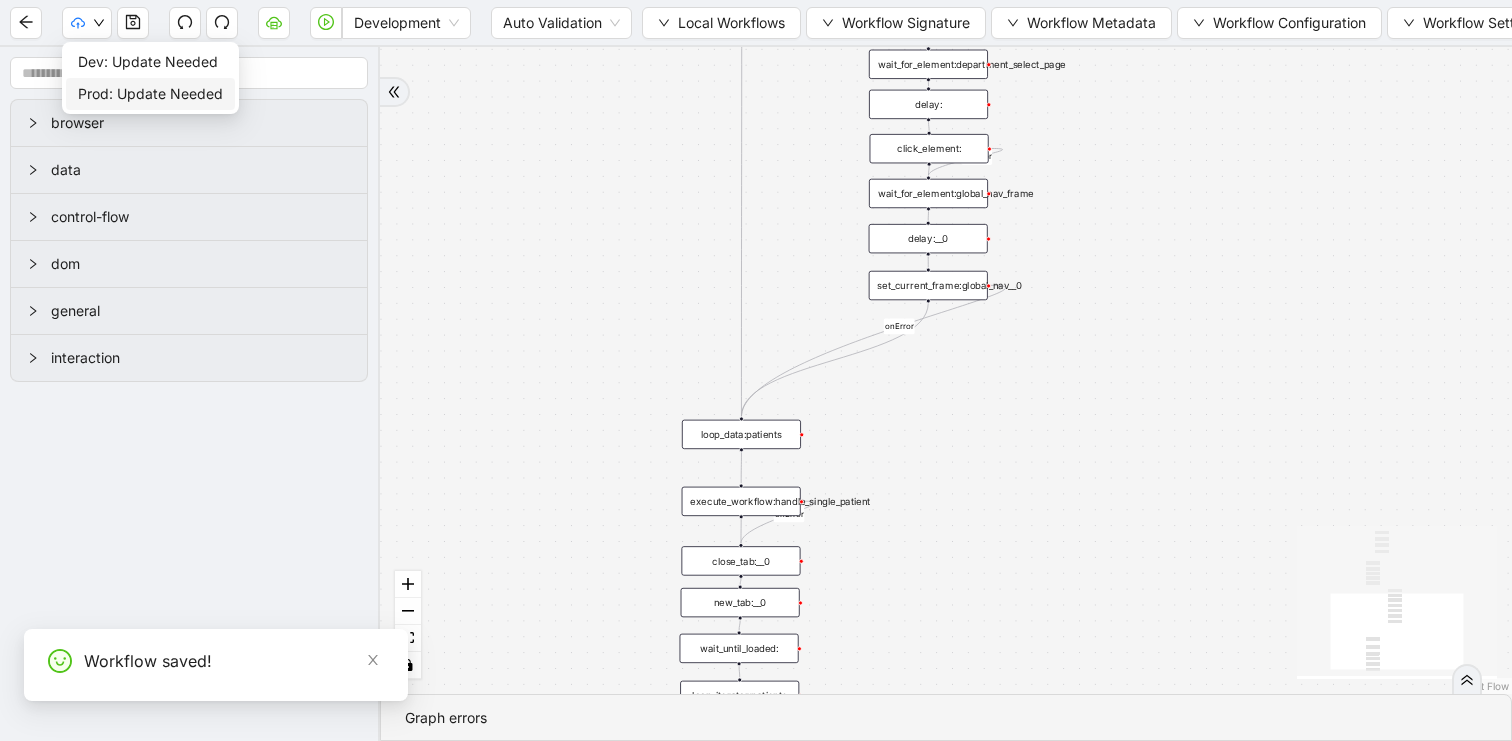 click on "Prod: Update Needed" at bounding box center (150, 94) 